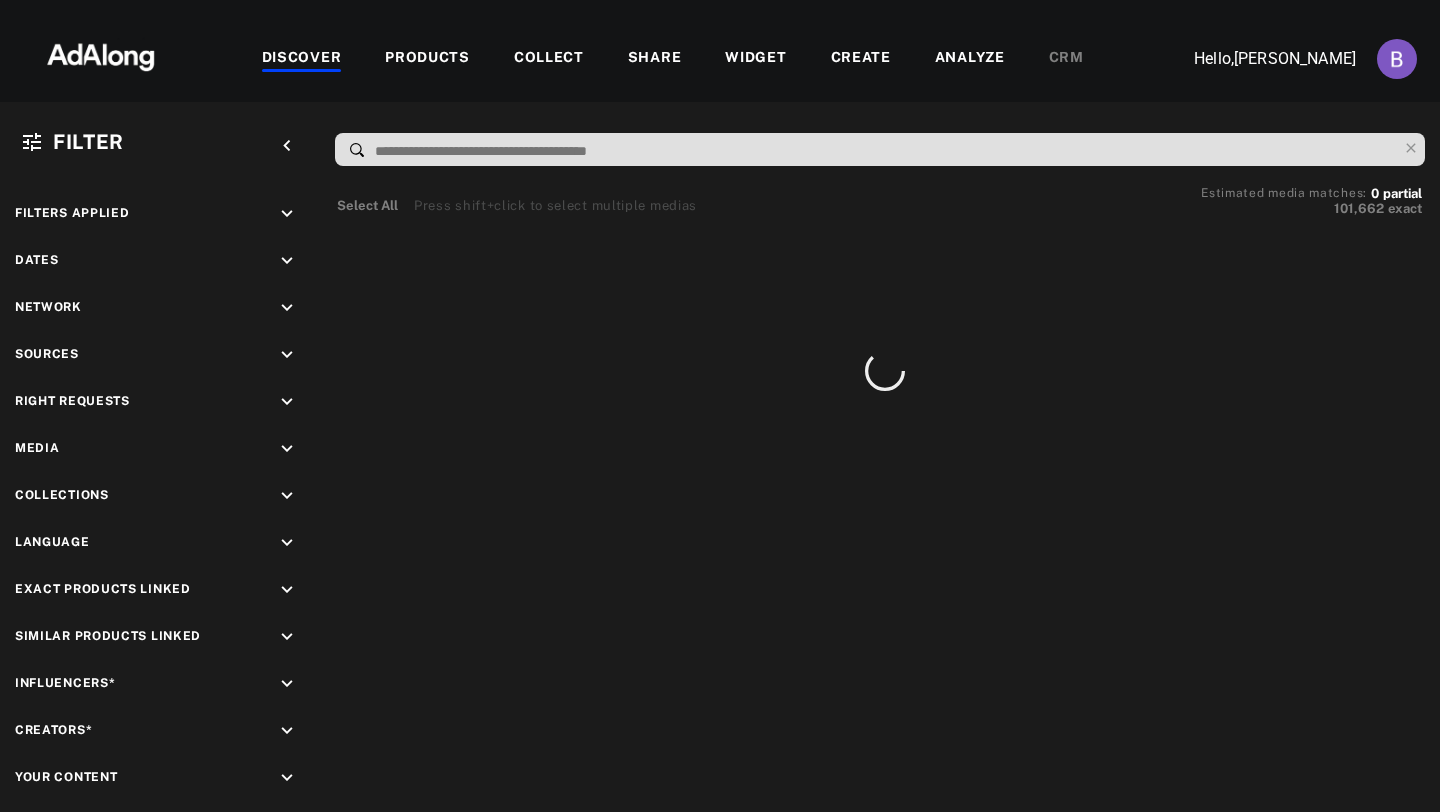 scroll, scrollTop: 0, scrollLeft: 0, axis: both 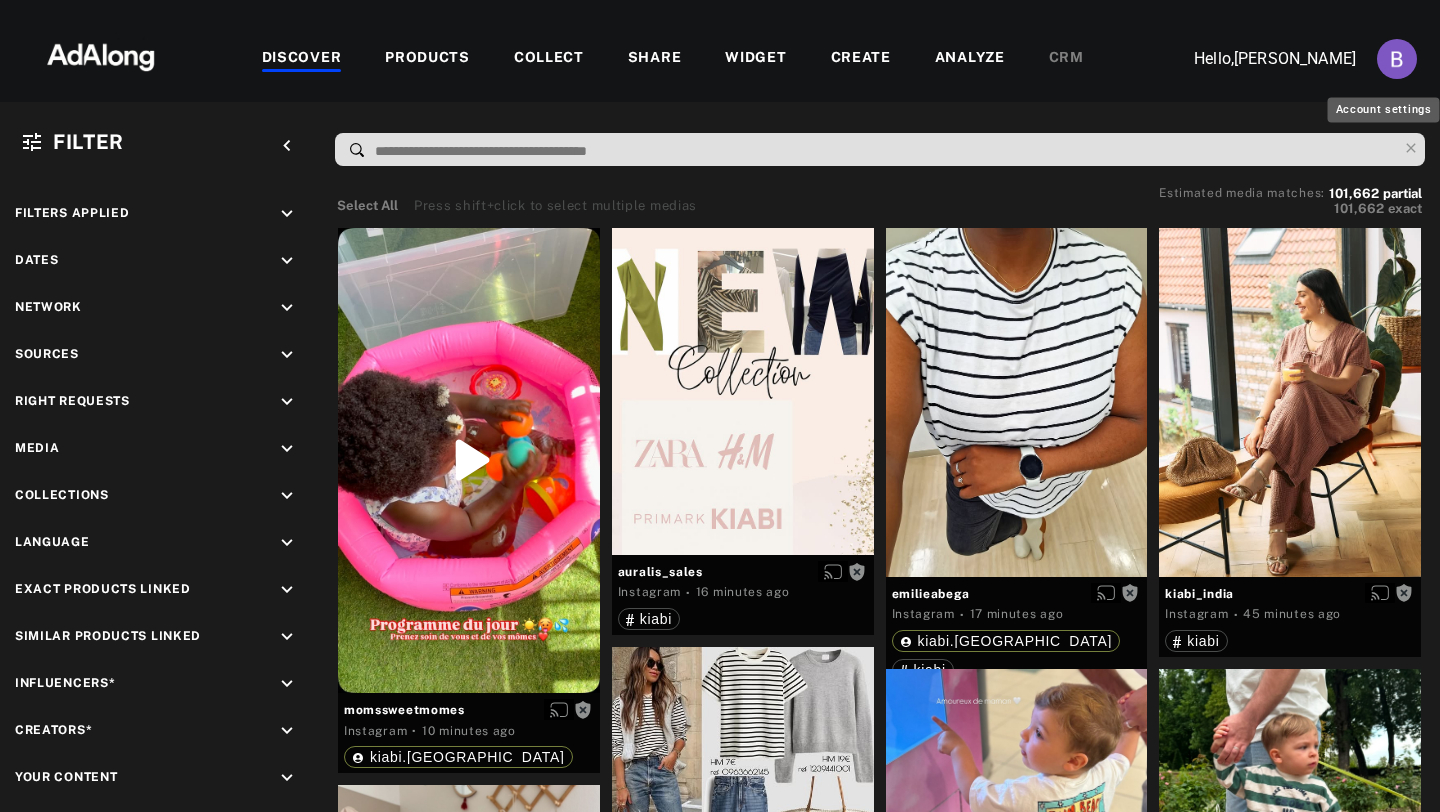 click at bounding box center [1397, 59] 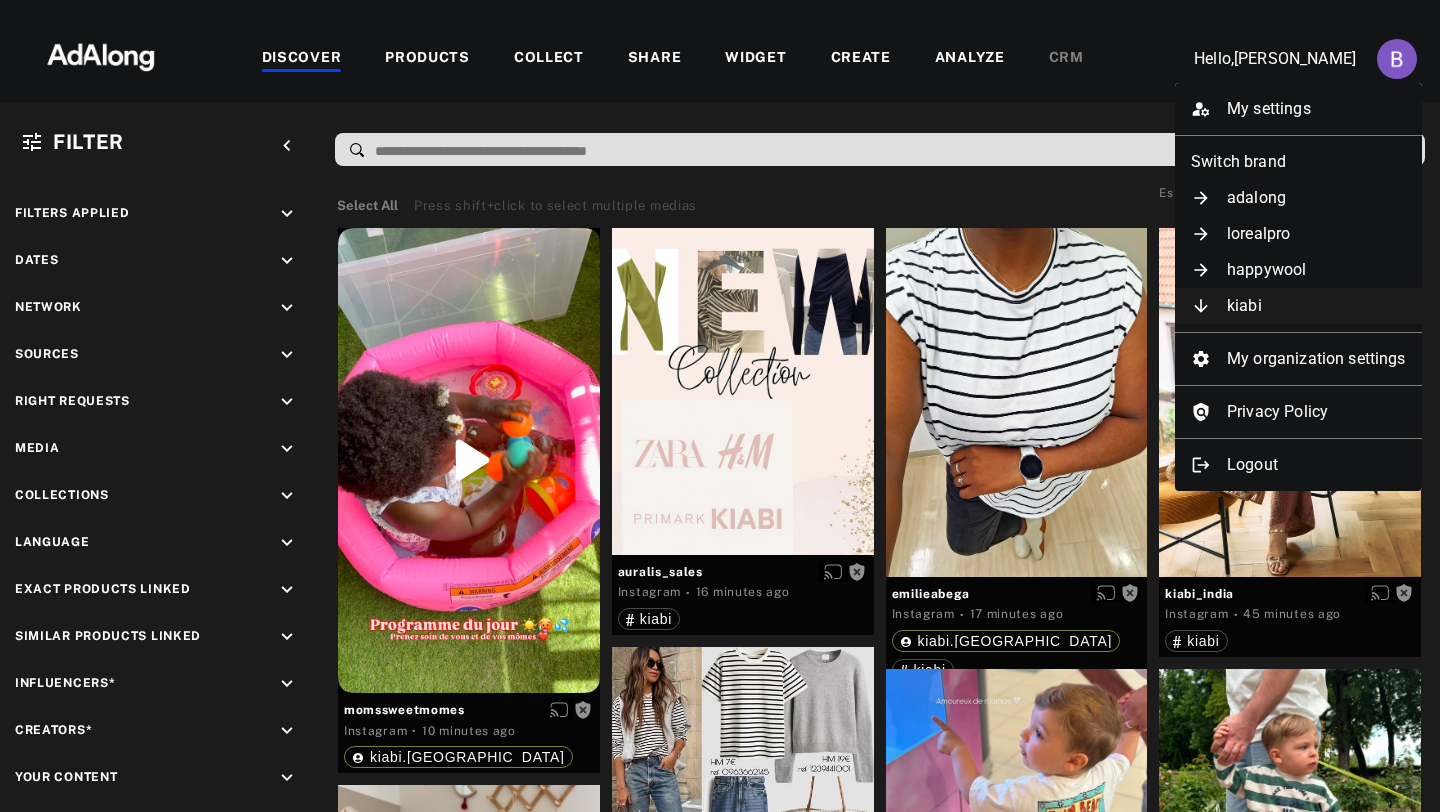 click on "kiabi" at bounding box center [1298, 306] 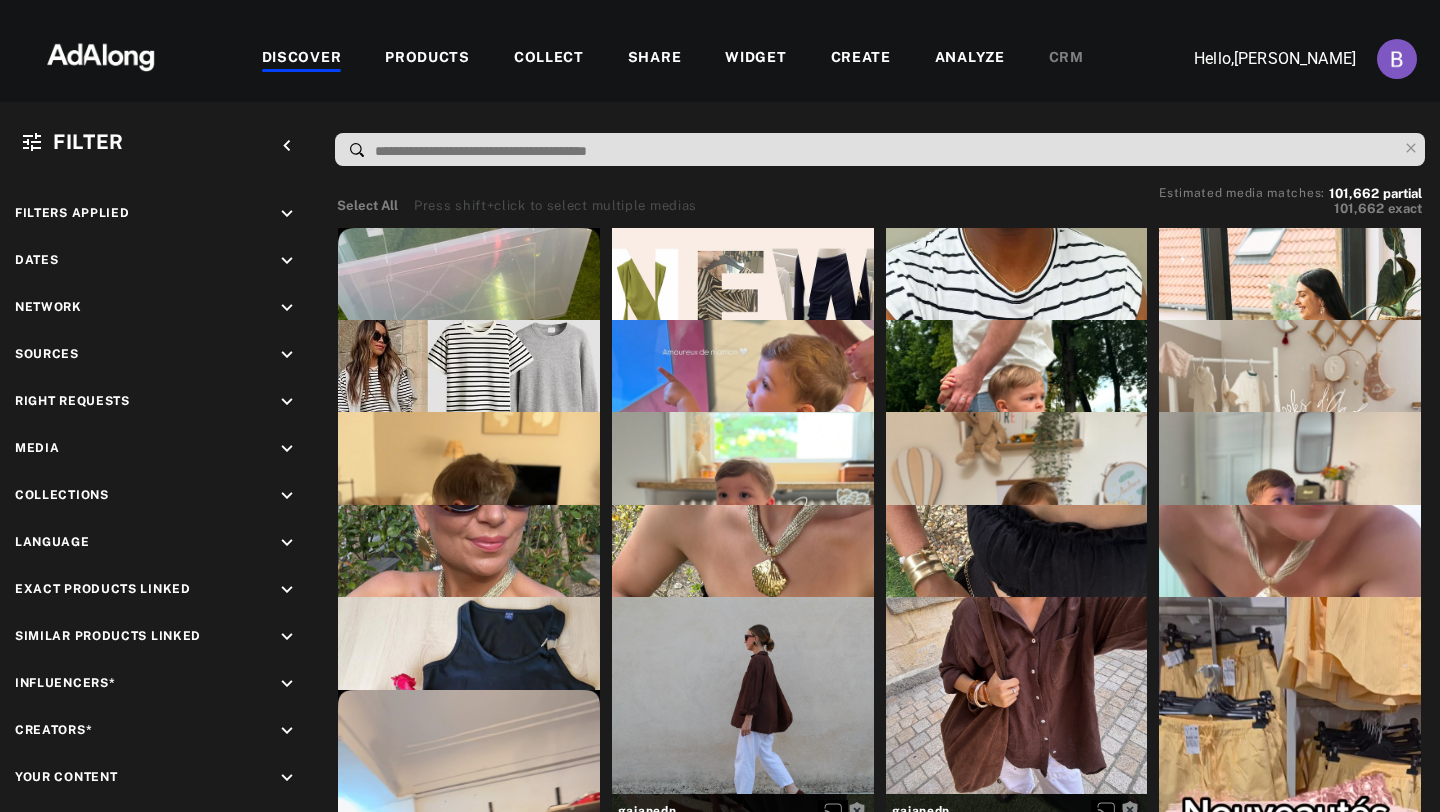 scroll, scrollTop: 0, scrollLeft: 0, axis: both 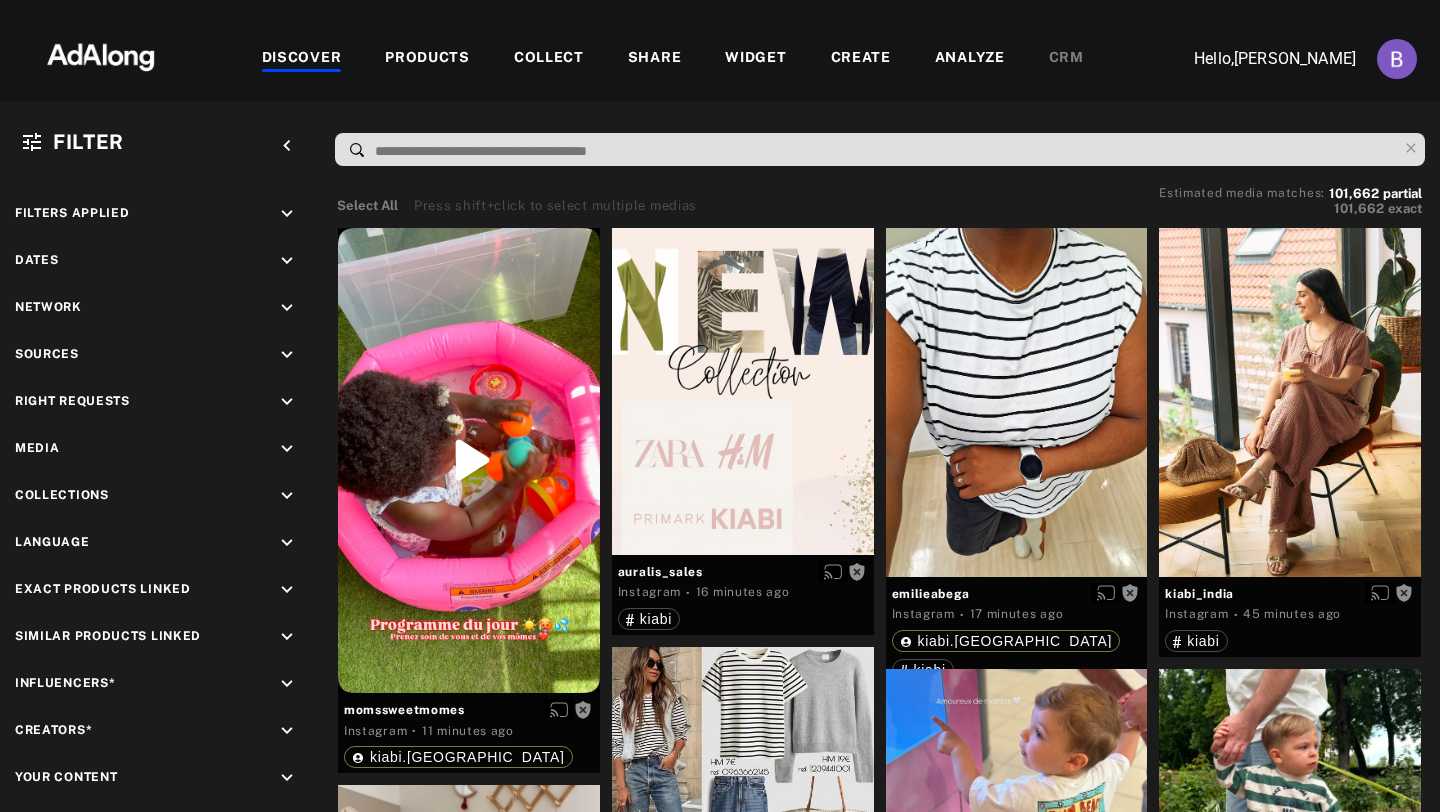 click on "Filter keyboard_arrow_left Filters applied keyboard_arrow_down Dates keyboard_arrow_down Network keyboard_arrow_down Sources keyboard_arrow_down Right Requests keyboard_arrow_down Media keyboard_arrow_down Collections keyboard_arrow_down Language keyboard_arrow_down Exact Products Linked keyboard_arrow_down Similar Products Linked keyboard_arrow_down Influencers* keyboard_arrow_down Creators* keyboard_arrow_down Your Content keyboard_arrow_down Exclude Graphic Labels Select All Press shift+click to select multiple medias Estimated media matches:  101,662 partial 101,662 exact  momssweetmomes Instagram · 11 minutes ago kiabi.france auralis_sales Instagram · 16 minutes ago [PERSON_NAME] Instagram · 17 minutes ago [PERSON_NAME].[PERSON_NAME] Instagram · 45 minutes ago kiabi idee2look Instagram · 2 hours ago [PERSON_NAME] Instagram · 2 hours ago [PERSON_NAME].france victorin__e Instagram · 2 hours ago [PERSON_NAME].france victorin__e Instagram · 2 hours ago [PERSON_NAME].france victorin__e Instagram · 2 hours ago ·" at bounding box center (720, 457) 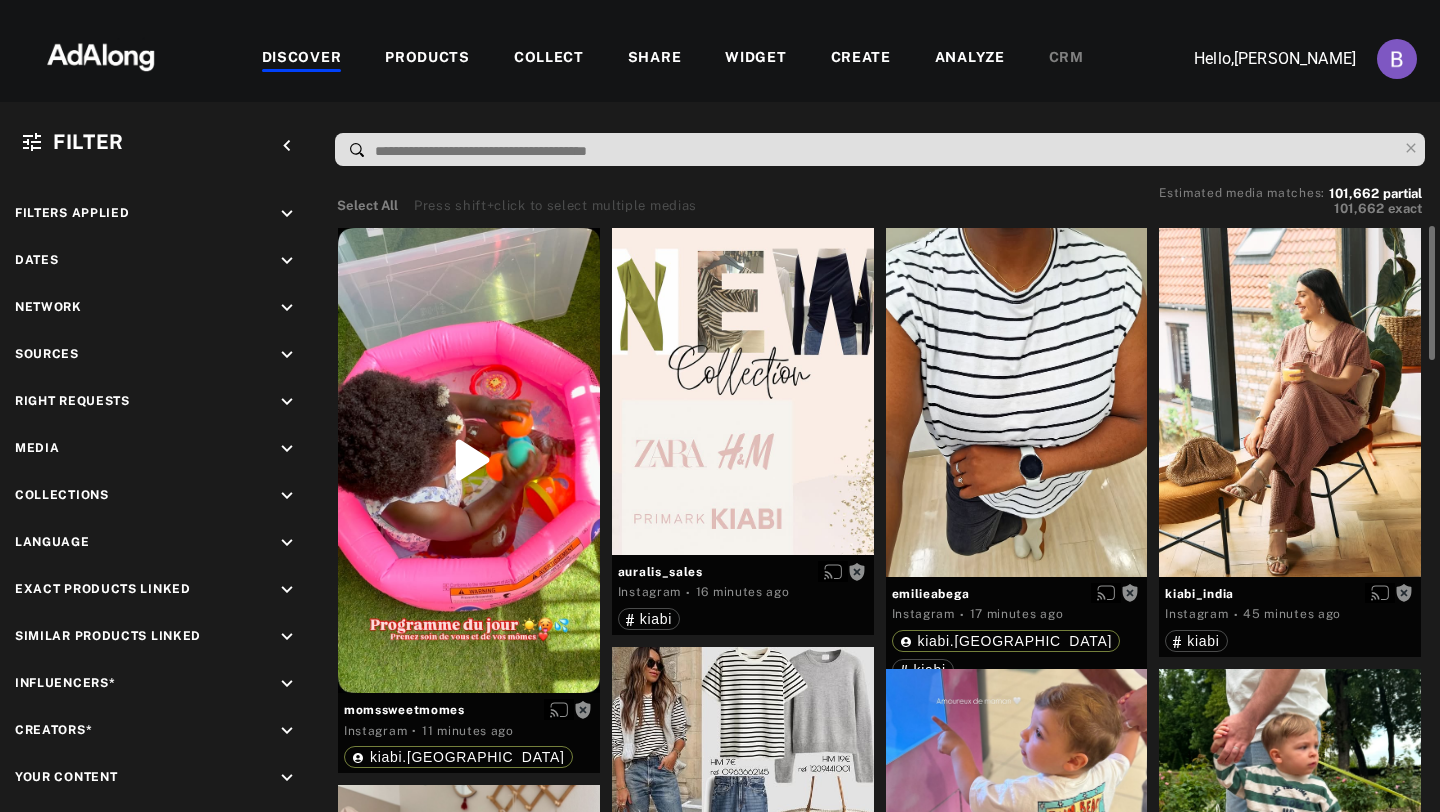 click at bounding box center (1017, 402) 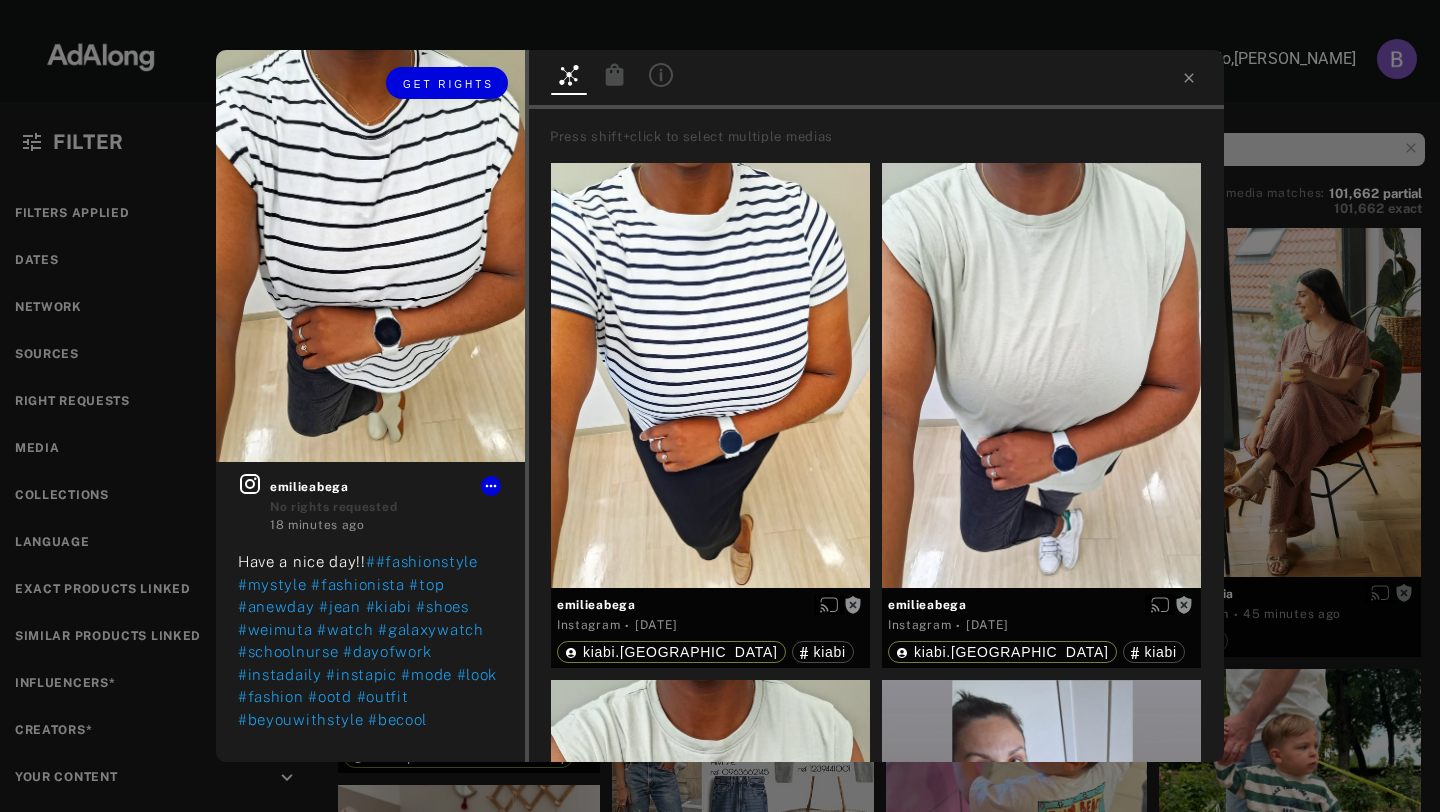 click at bounding box center (370, 256) 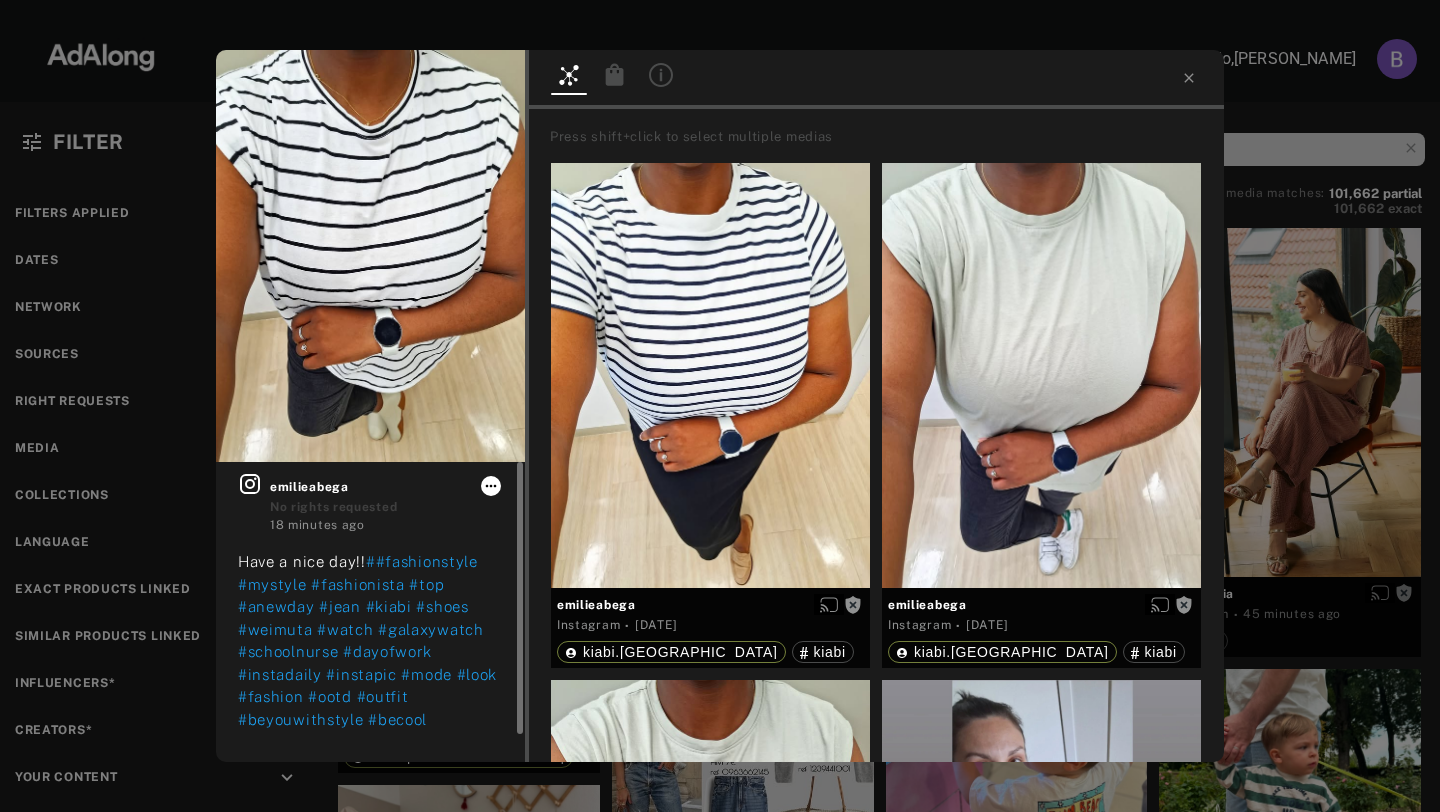 click 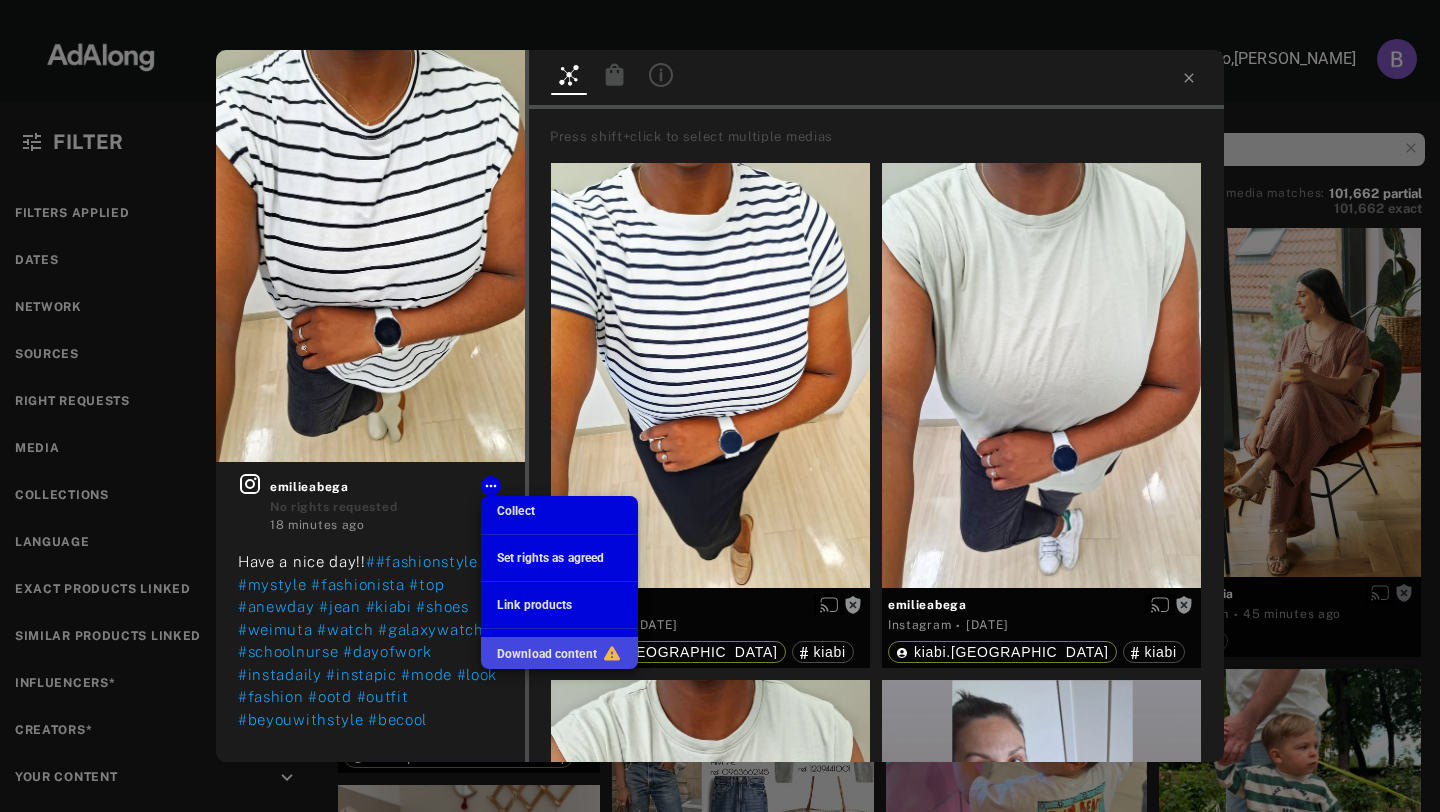 click on "Download content" at bounding box center [559, 653] 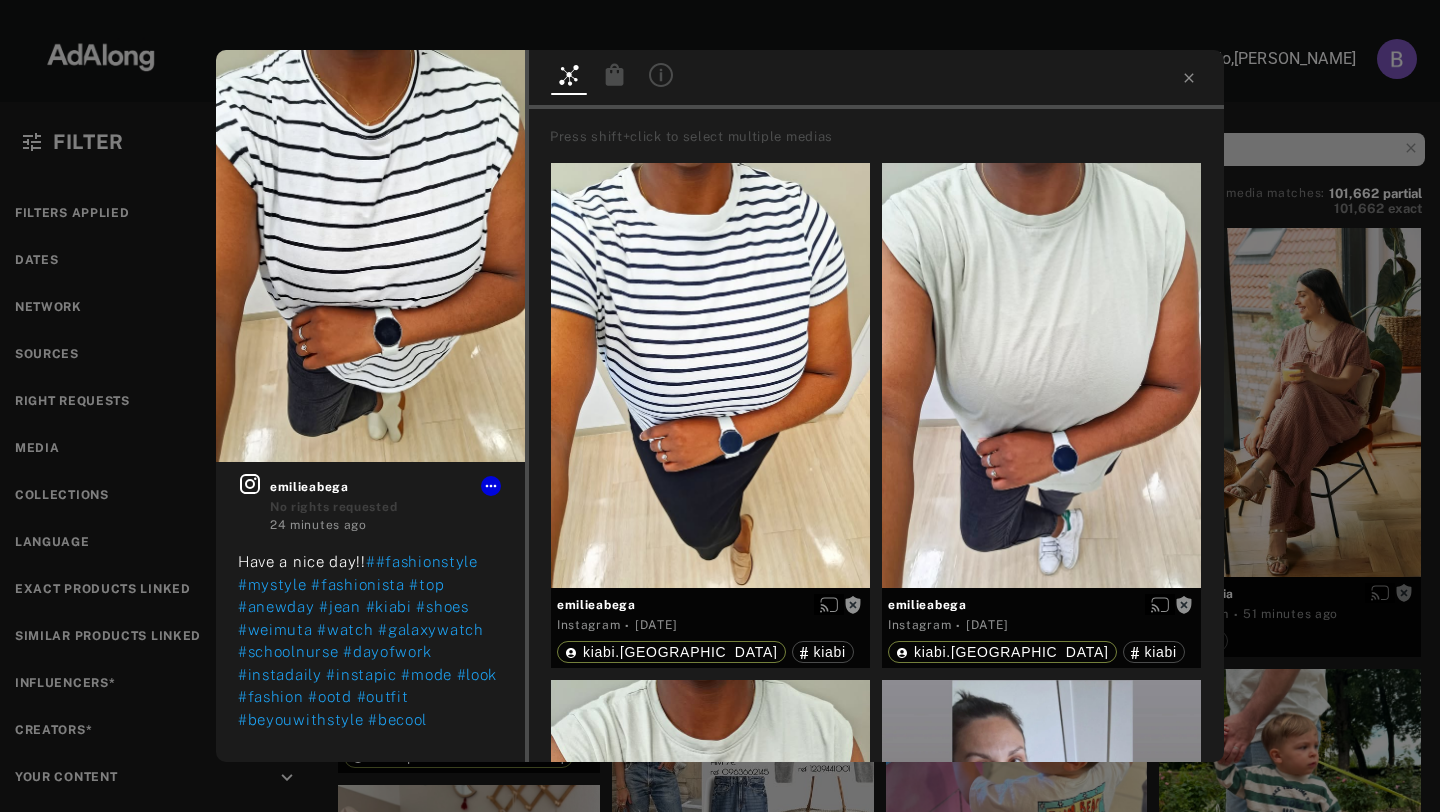 click on "Get rights [PERSON_NAME] No rights requested 24 minutes ago Have a nice day!!  ##fashionstyle   #mystyle   #fashionista   #top   #anewday   #jean   #kiabi   #shoes   #weimuta   #watch   #galaxywatch   #schoolnurse   #dayofwork   #instadaily   #instapic   #mode   #look   #fashion   #ootd   #outfit   #beyouwithstyle   #becool Press shift+click to select multiple medias emilieabega Instagram · [DATE] kiabi.[PERSON_NAME] Instagram · [DATE] [PERSON_NAME].[PERSON_NAME] Instagram · [DATE] [PERSON_NAME].france kiabi al3x_on1y Instagram · [DATE] [PERSON_NAME].france kiabi _mxnx_._ Instagram · [DATE] [PERSON_NAME].france kiabi.france _mxnx_._ Instagram · [DATE] [PERSON_NAME].france kiabi.france _mxnx_._ Instagram · [DATE] [PERSON_NAME].[GEOGRAPHIC_DATA] kiabi.france _mxnx_._ Instagram · [DATE] [PERSON_NAME].france kiabi.france _mxnx_._ Instagram · [DATE] [PERSON_NAME].france kiabi.[PERSON_NAME] Instagram · [DATE] [PERSON_NAME].[PERSON_NAME] Instagram · [DATE] [PERSON_NAME].[PERSON_NAME] Instagram ·" at bounding box center (720, 406) 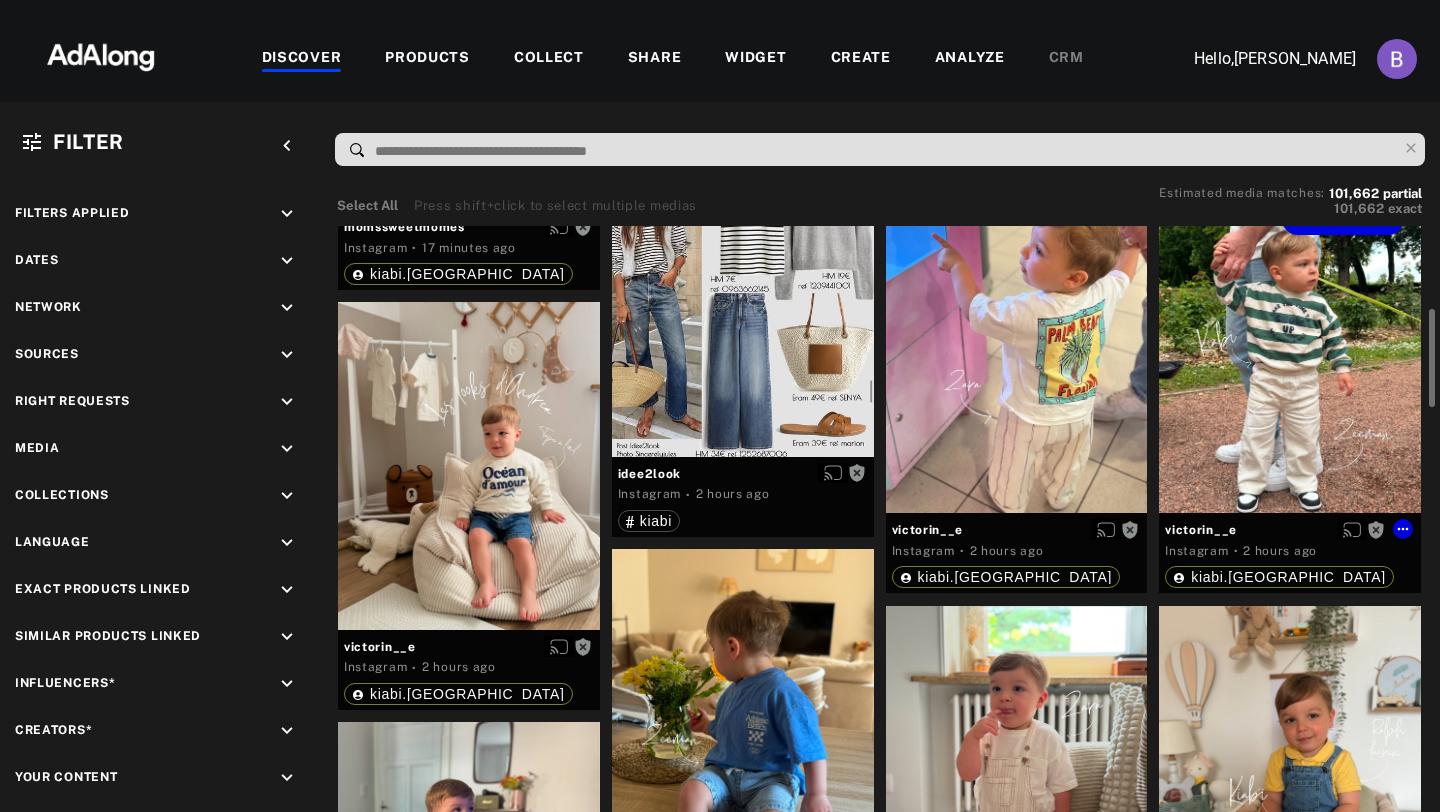 scroll, scrollTop: 485, scrollLeft: 0, axis: vertical 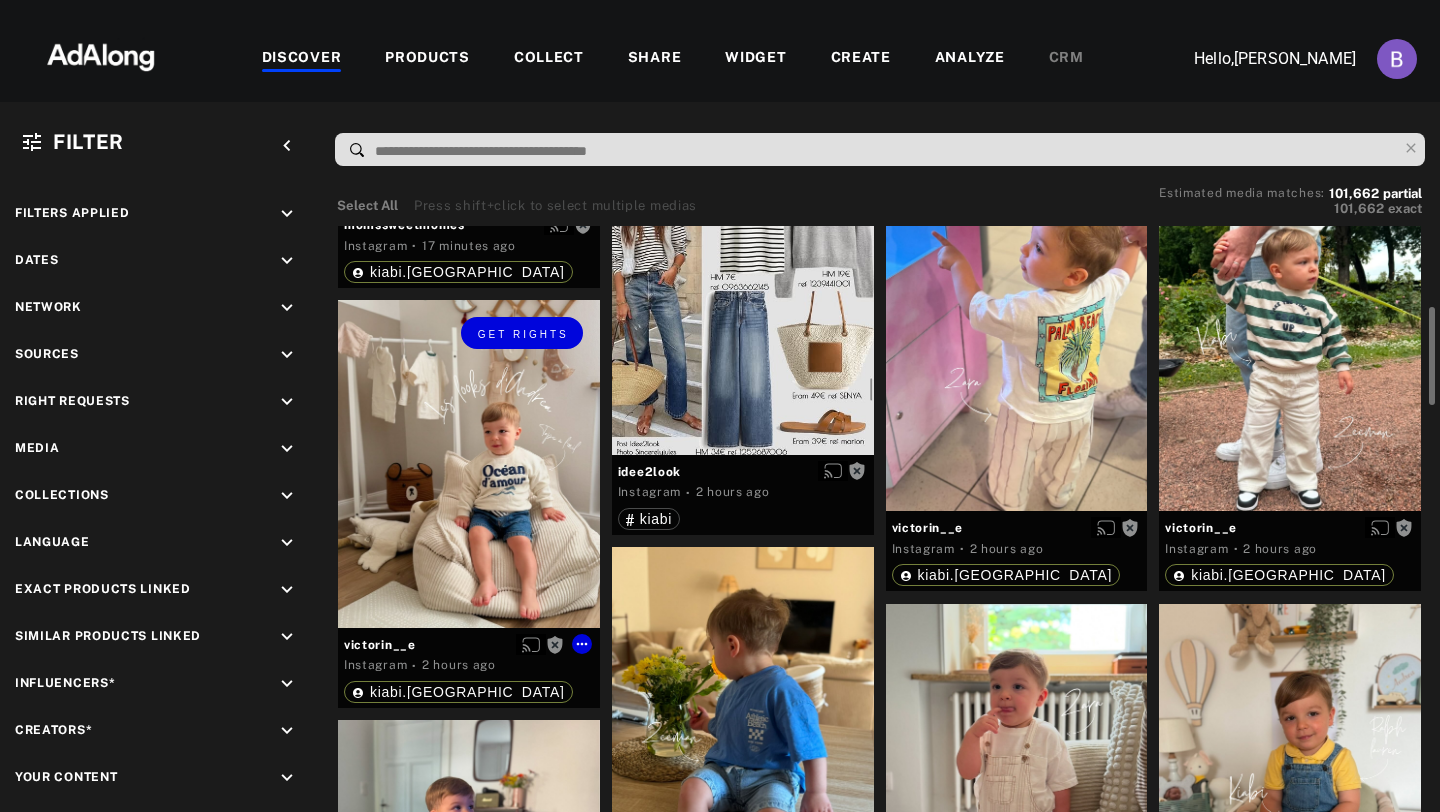 click on "Get rights" at bounding box center (469, 463) 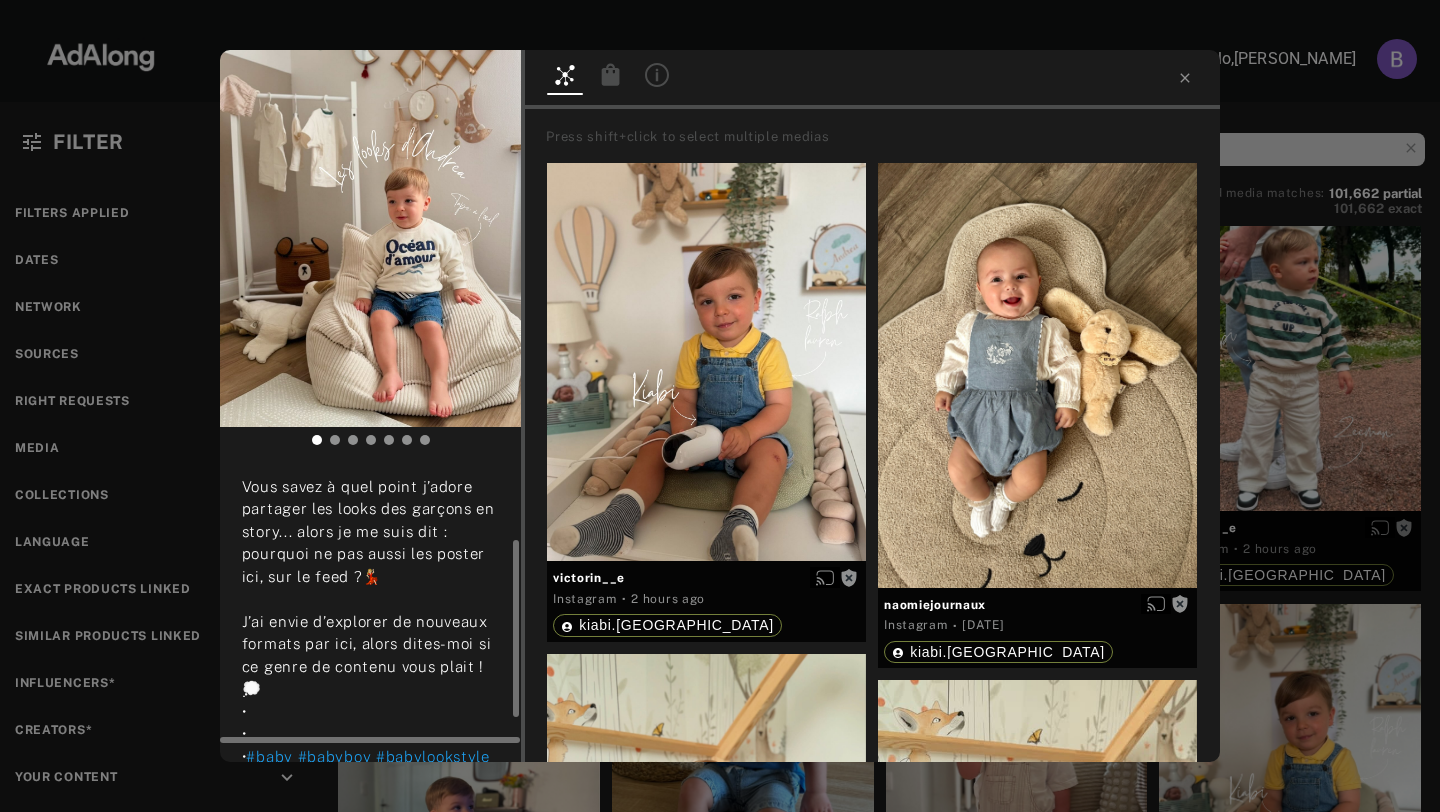scroll, scrollTop: 206, scrollLeft: 0, axis: vertical 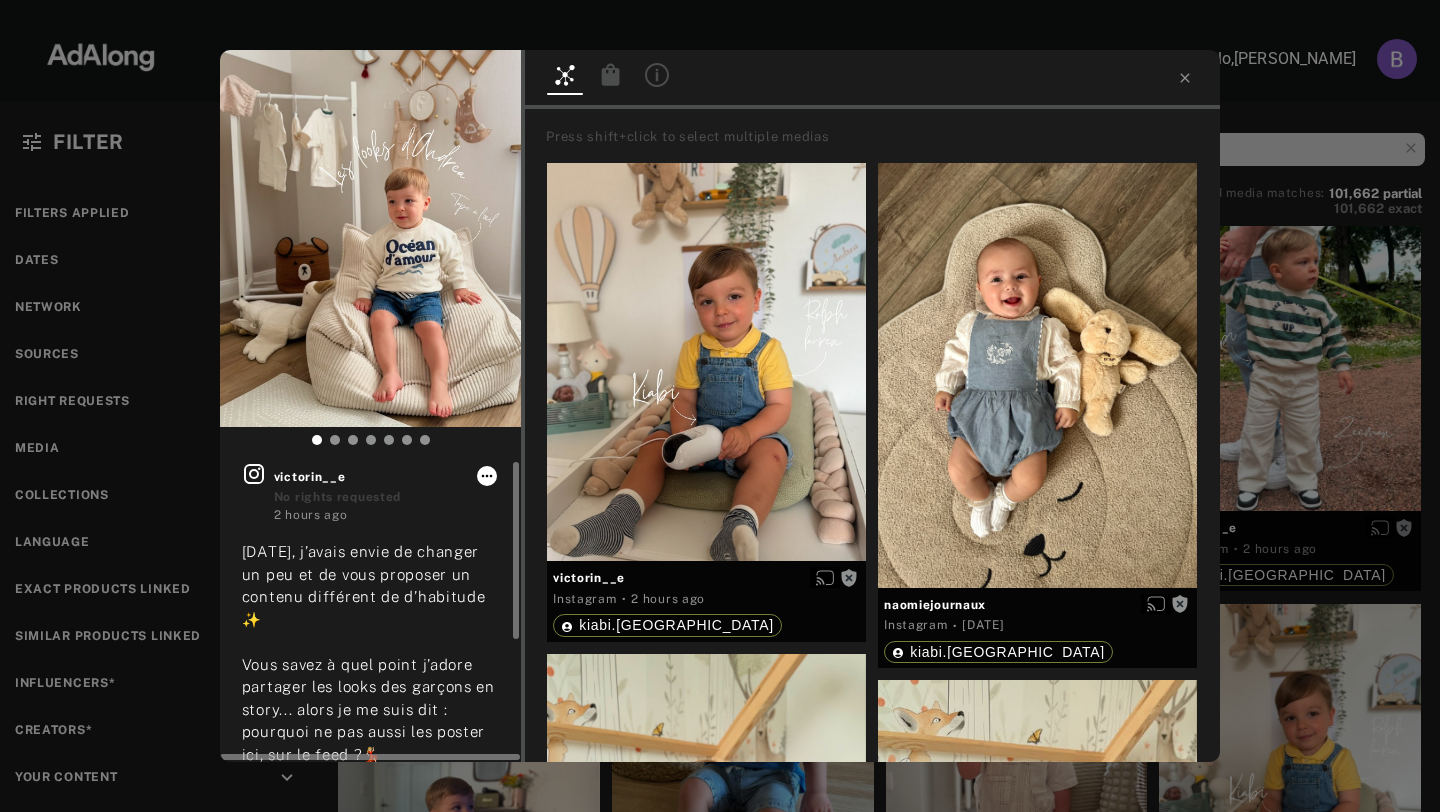 click 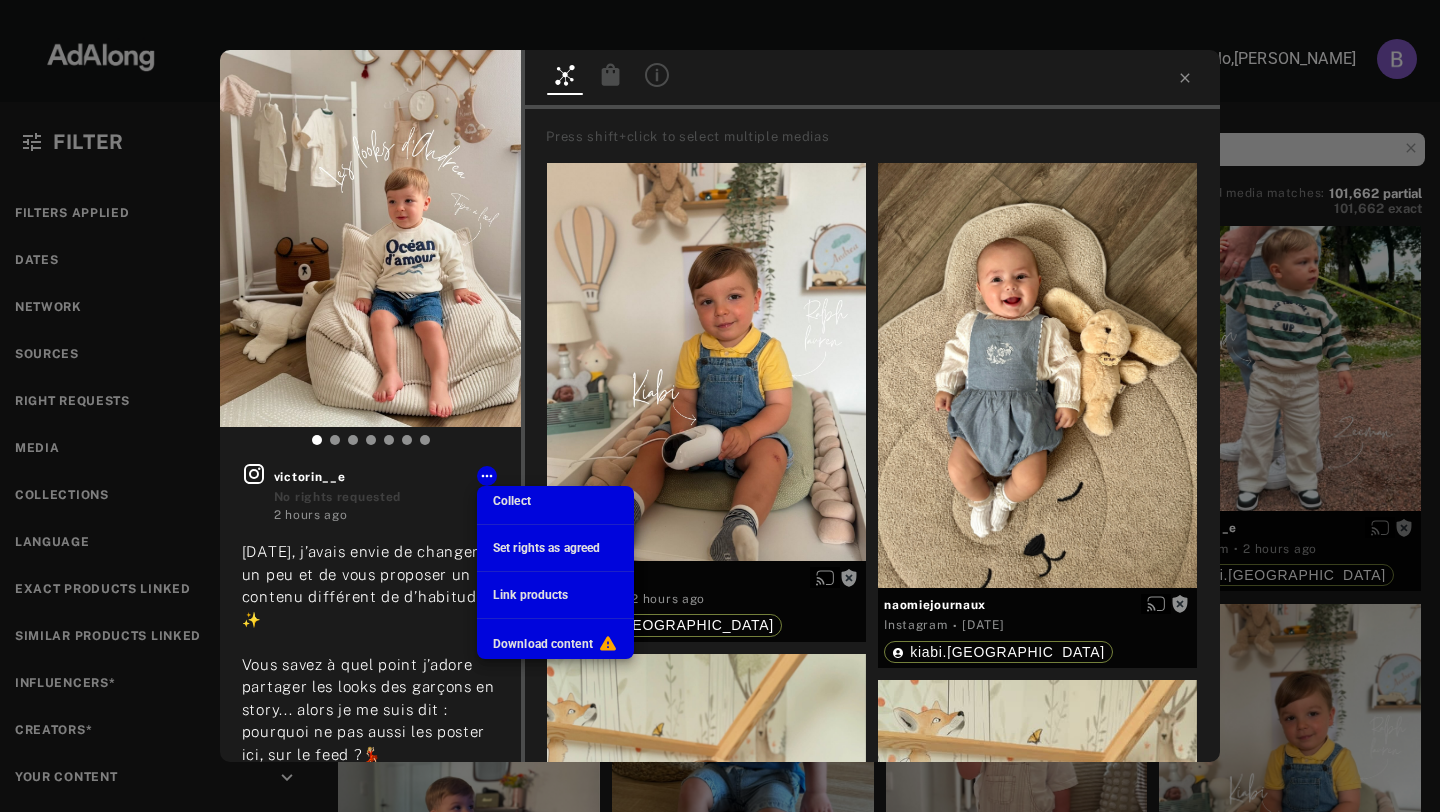click on "Download content" at bounding box center [543, 644] 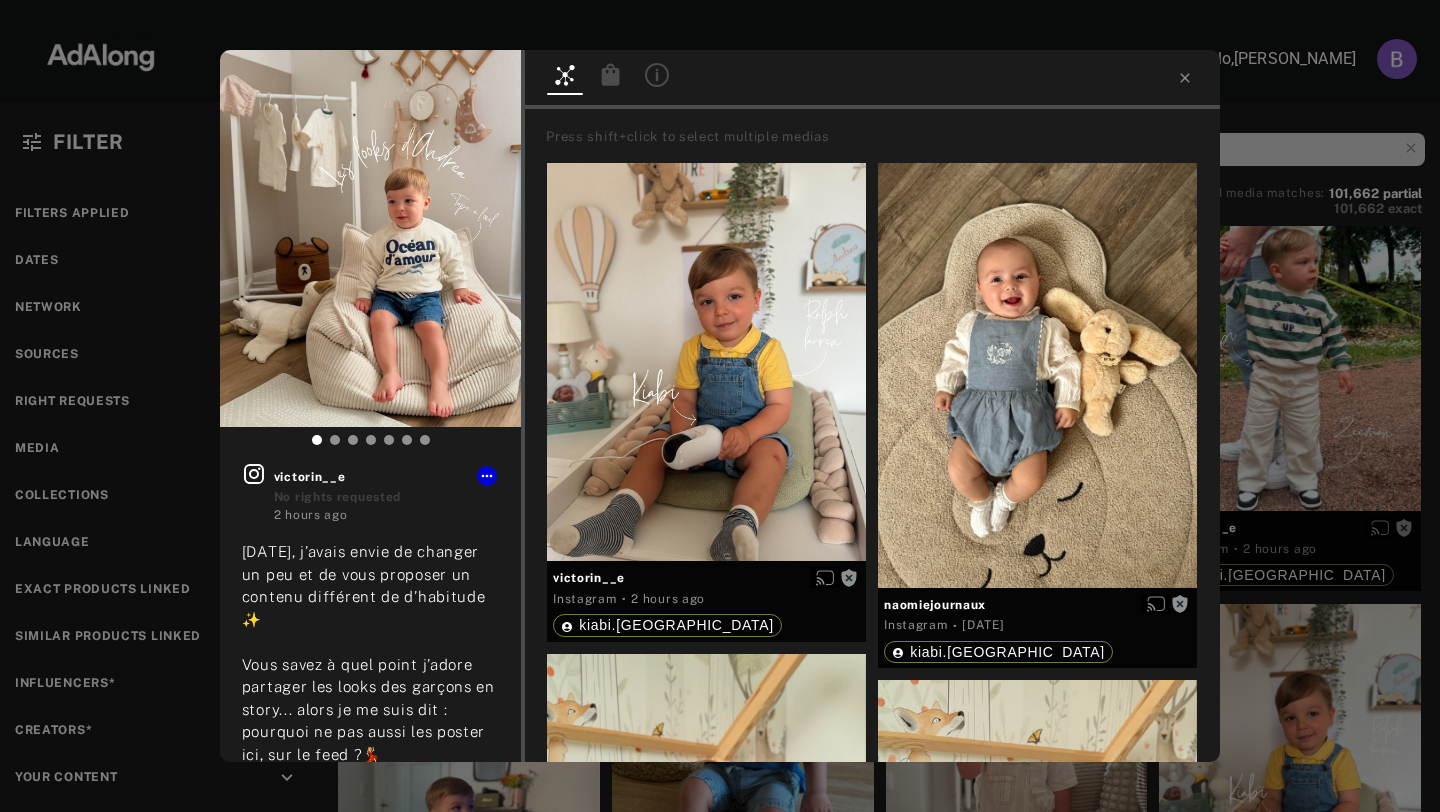 click on "Get rights victorin__e No rights requested 2 hours ago [DATE], j’avais envie de changer un peu et de vous proposer un contenu différent de d’habitude ✨
Vous savez à quel point j’adore partager les looks des garçons en story... alors je me suis dit : pourquoi ne pas aussi les poster ici, sur le feed ?💃🏼
J’ai envie d’explorer de nouveaux formats par ici, alors dites-moi si ce genre de contenu vous plait !💭
•
•
•
#baby   #babyboy   #babylookstyle   #babylook   #fashionkid Press shift+click to select multiple medias victorin__e Instagram · 2 hours ago kiabi.[PERSON_NAME] Instagram · [DATE] [PERSON_NAME].france meganerch2 Instagram · [DATE] [PERSON_NAME].france kiabi meganerch2 Instagram · [DATE] kiabi.france [PERSON_NAME].bsd Instagram · [DATE] kiabi.france bohemefamilly Instagram · [DATE] [PERSON_NAME].france _sol.off Instagram · [DATE] [PERSON_NAME].france mum_of_giulyanna_glorya Instagram · [DATE] [PERSON_NAME].france meganerch2 Instagram · [DATE] ·" at bounding box center (720, 406) 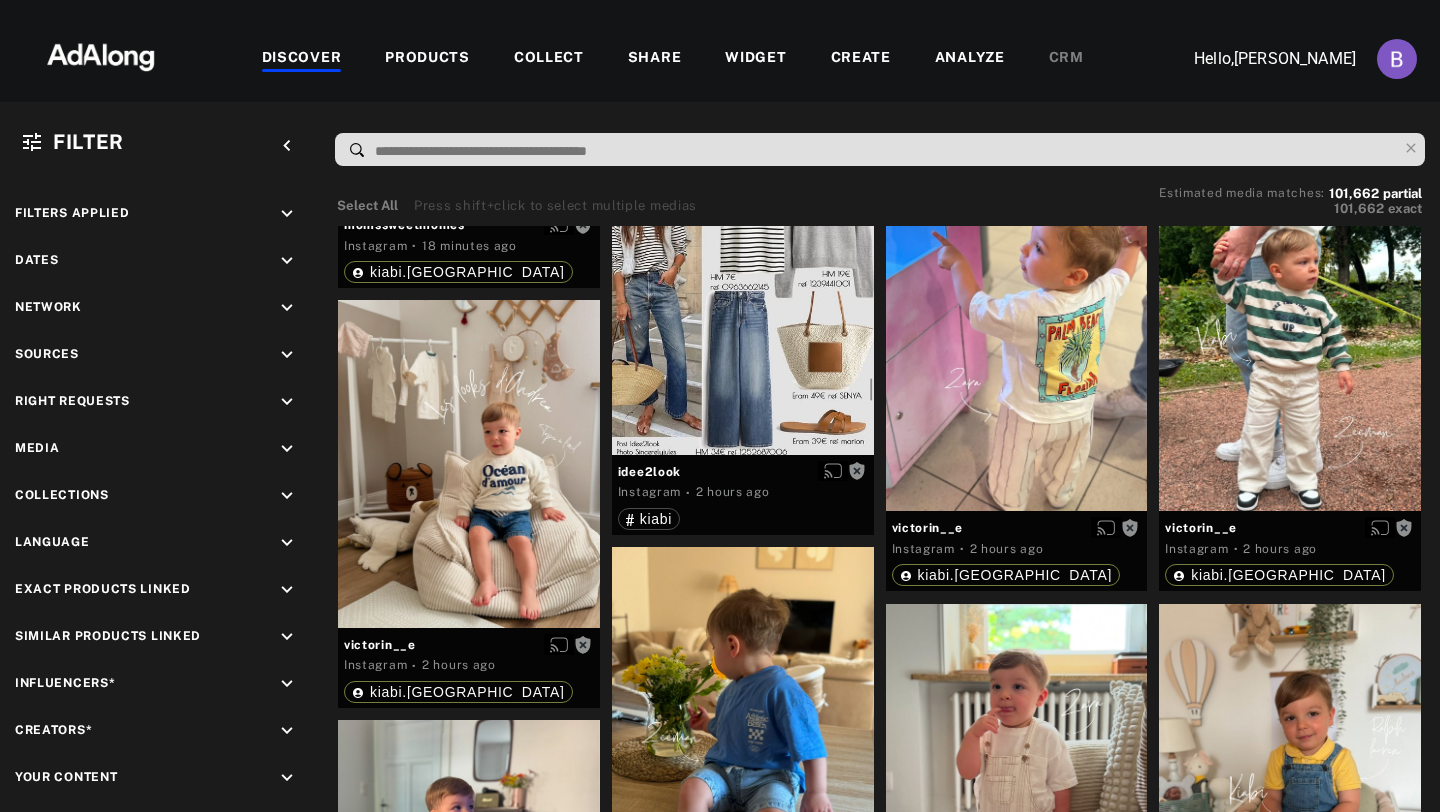 click on "PRODUCTS" at bounding box center [427, 59] 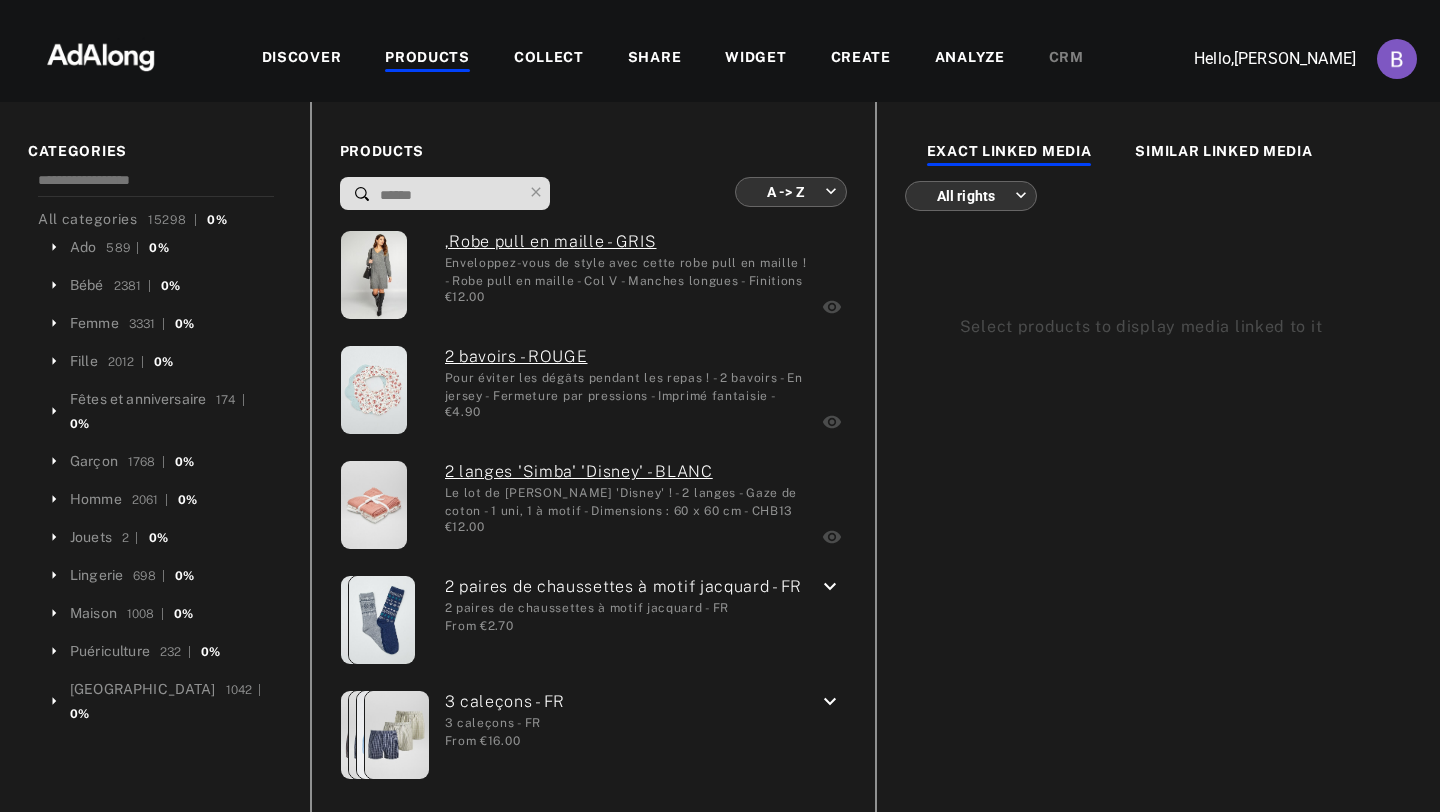 click on "DISCOVER PRODUCTS COLLECT SHARE WIDGET CREATE ANALYZE CRM Hello,  [PERSON_NAME] CATEGORIES All categories   15298  | 0% Ado   589  | 0% Bébé   2381  | 0% Femme   3331  | 0% Fille   2012  | 0% Fêtes et anniversaire   174  | 0% Garçon   1768  | 0% Homme   2061  | 0% Jouets   2  | 0% Lingerie   698  | 0% Maison   1008  | 0% Puériculture   232  | 0% [GEOGRAPHIC_DATA]   1042  | 0% PRODUCTS A -> Z ******** ​ 0 ,Robe pull en maille - GRIS Enveloppez-vous de style avec cette robe pull en maille !
- Robe pull en maille
- Col V
- Manches longues
- Finitions bords-côtes
- Longueur dos : 93 cm environ (Pour une taille M)
Notre mannequin porte une taille S et mesure 1m72 - BZJ49 €12.00 0 2 bavoirs - ROUGE Pour éviter les dégâts pendant les repas !
- 2 bavoirs
- En jersey
- Fermeture par pressions
- Imprimé fantaisie - BZK43 €4.90 0 2 langes 'Simba' 'Disney' - BLANC Le lot de lange 'Disney' !
- 2 langes
- Gaze de coton
- 1 uni, 1 à motif
- Dimensions : 60 x 60 cm - CHB13" at bounding box center [720, 406] 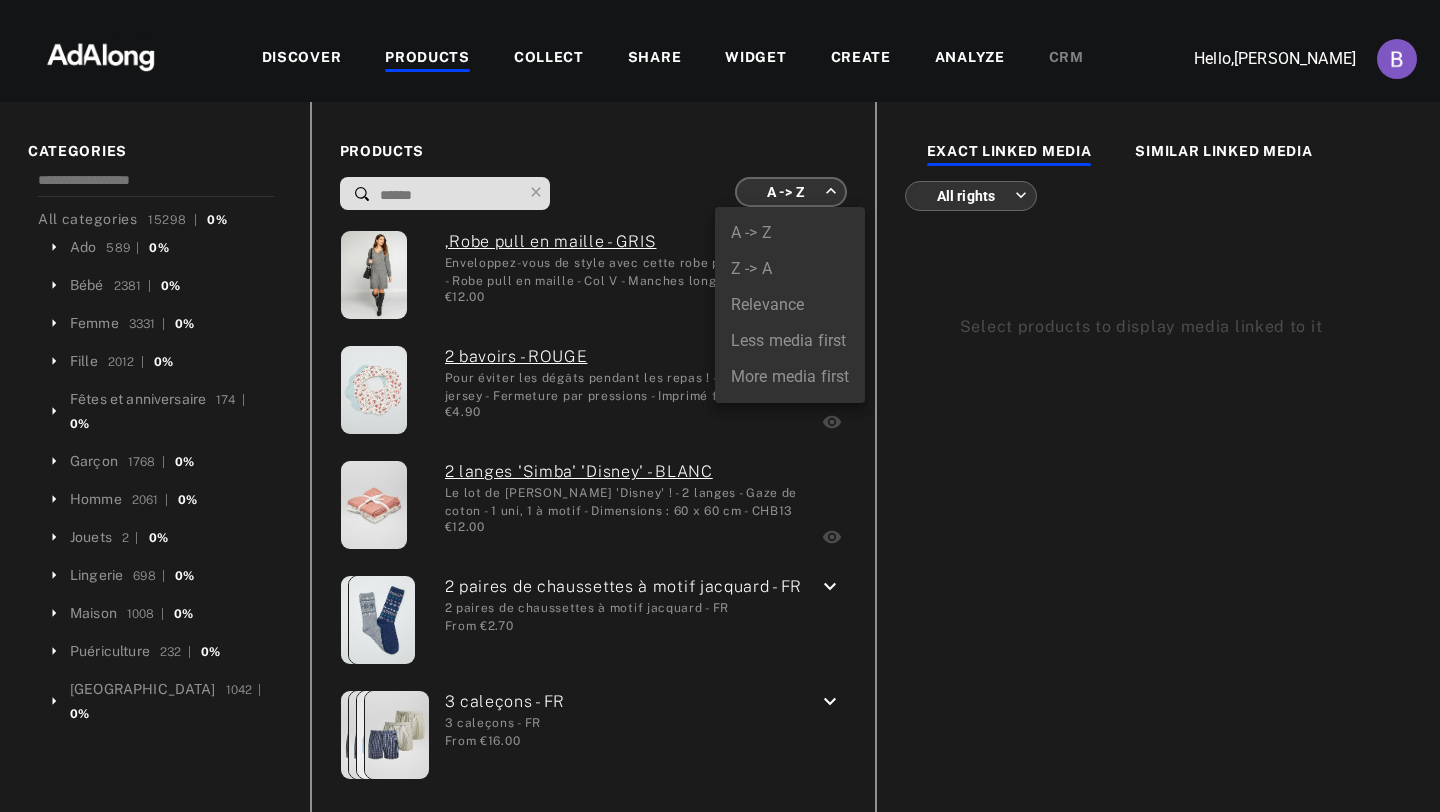 click on "More media first" at bounding box center [790, 377] 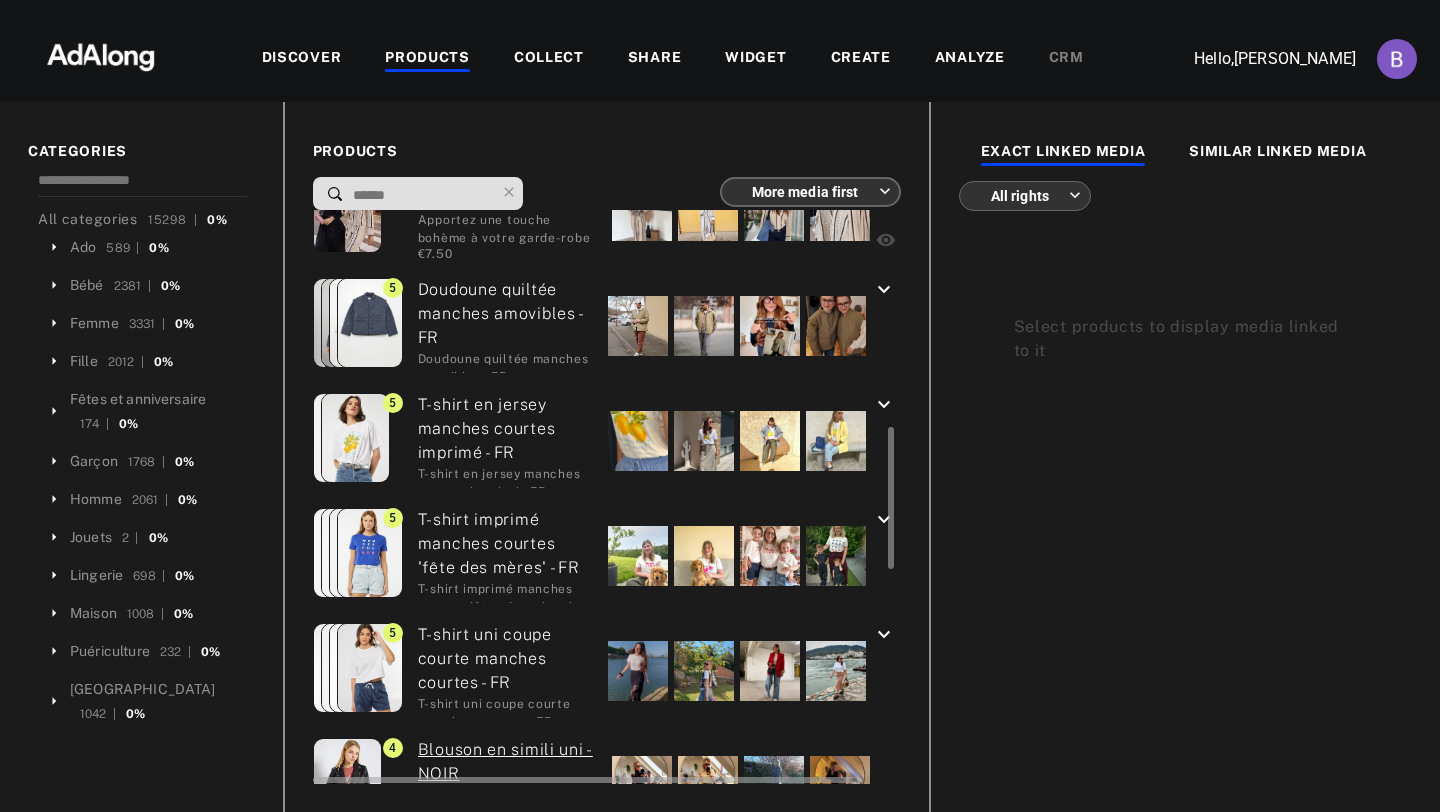 scroll, scrollTop: 875, scrollLeft: 0, axis: vertical 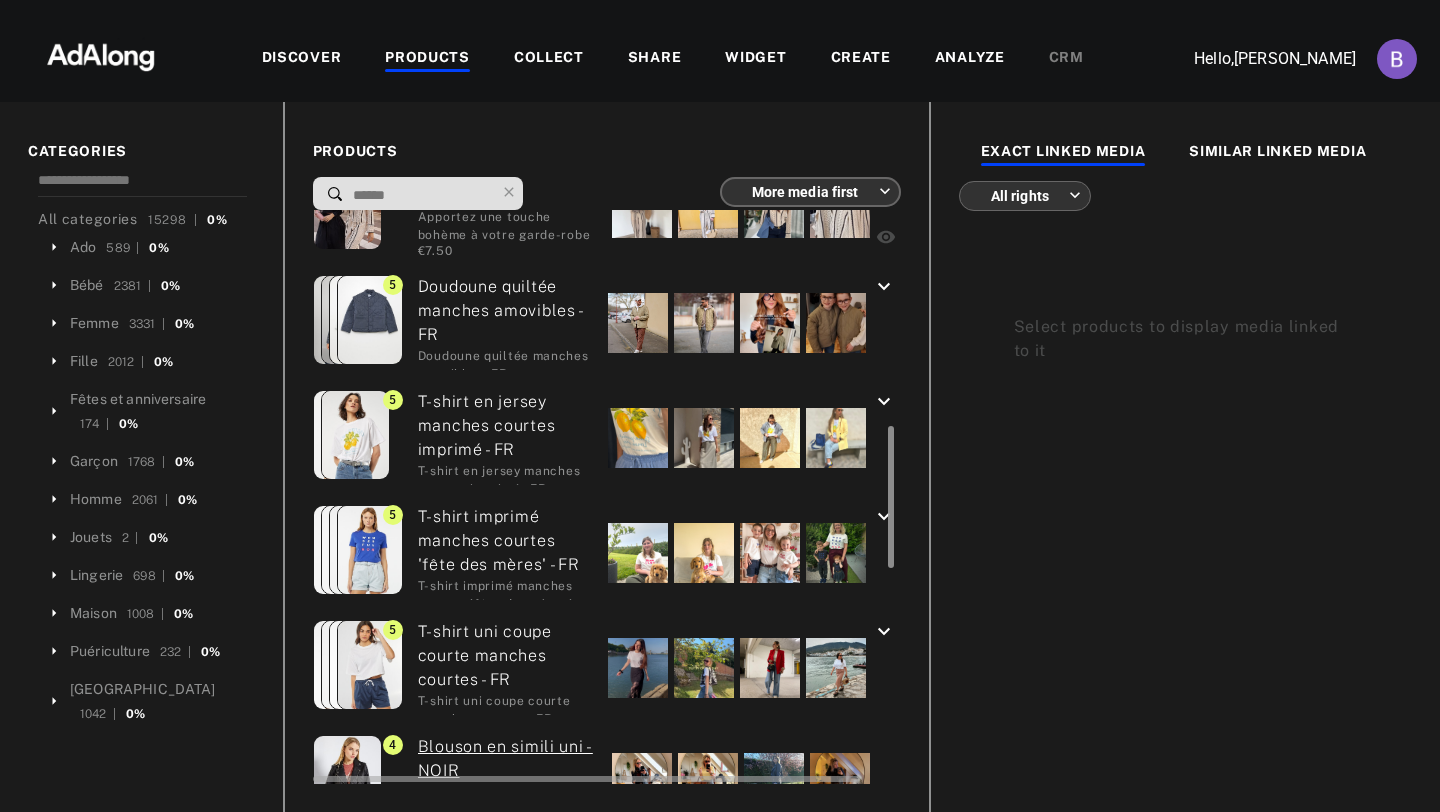 click at bounding box center (888, 497) 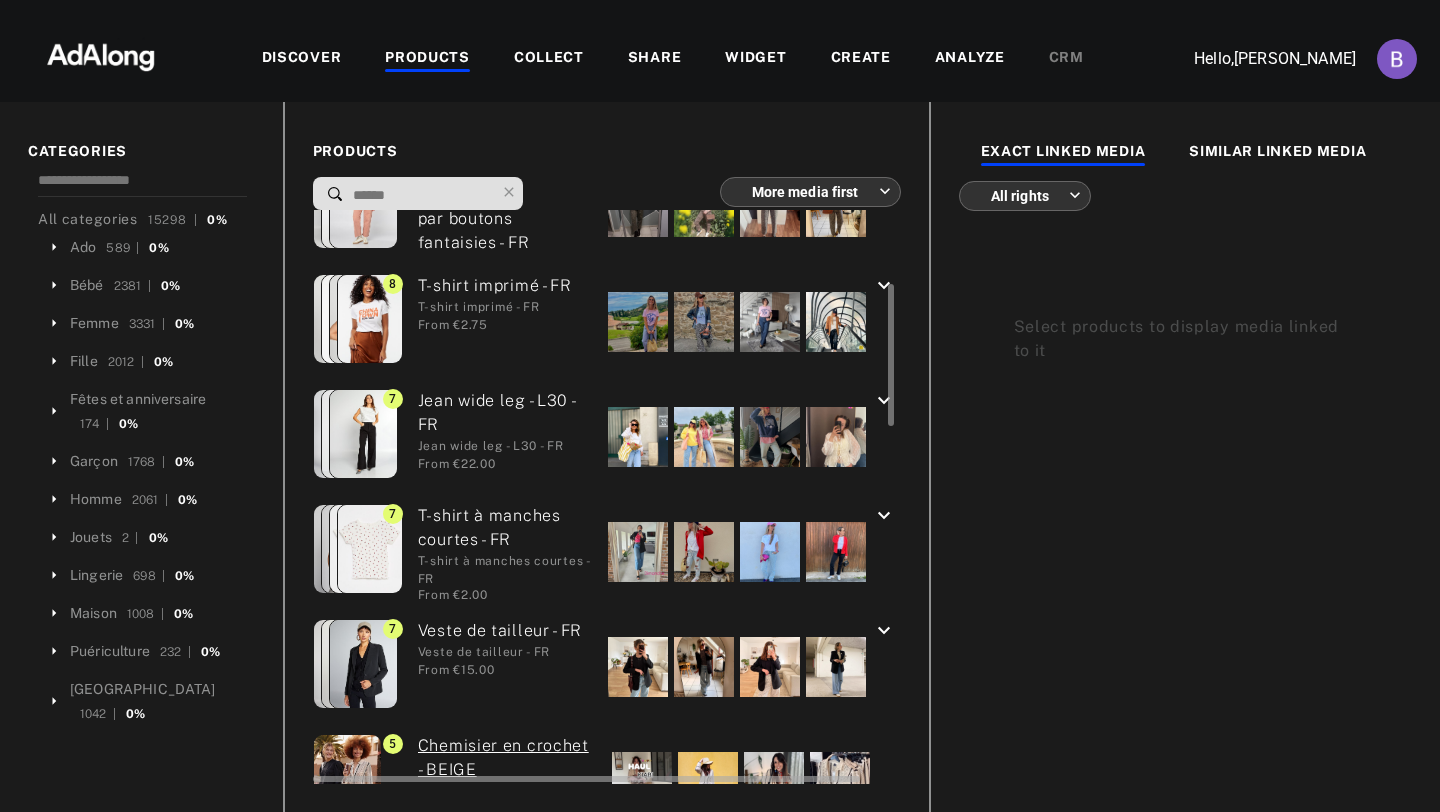 click on "T-shirt imprimé - FR  T-shirt imprimé - FR From €2.75" at bounding box center [487, 321] 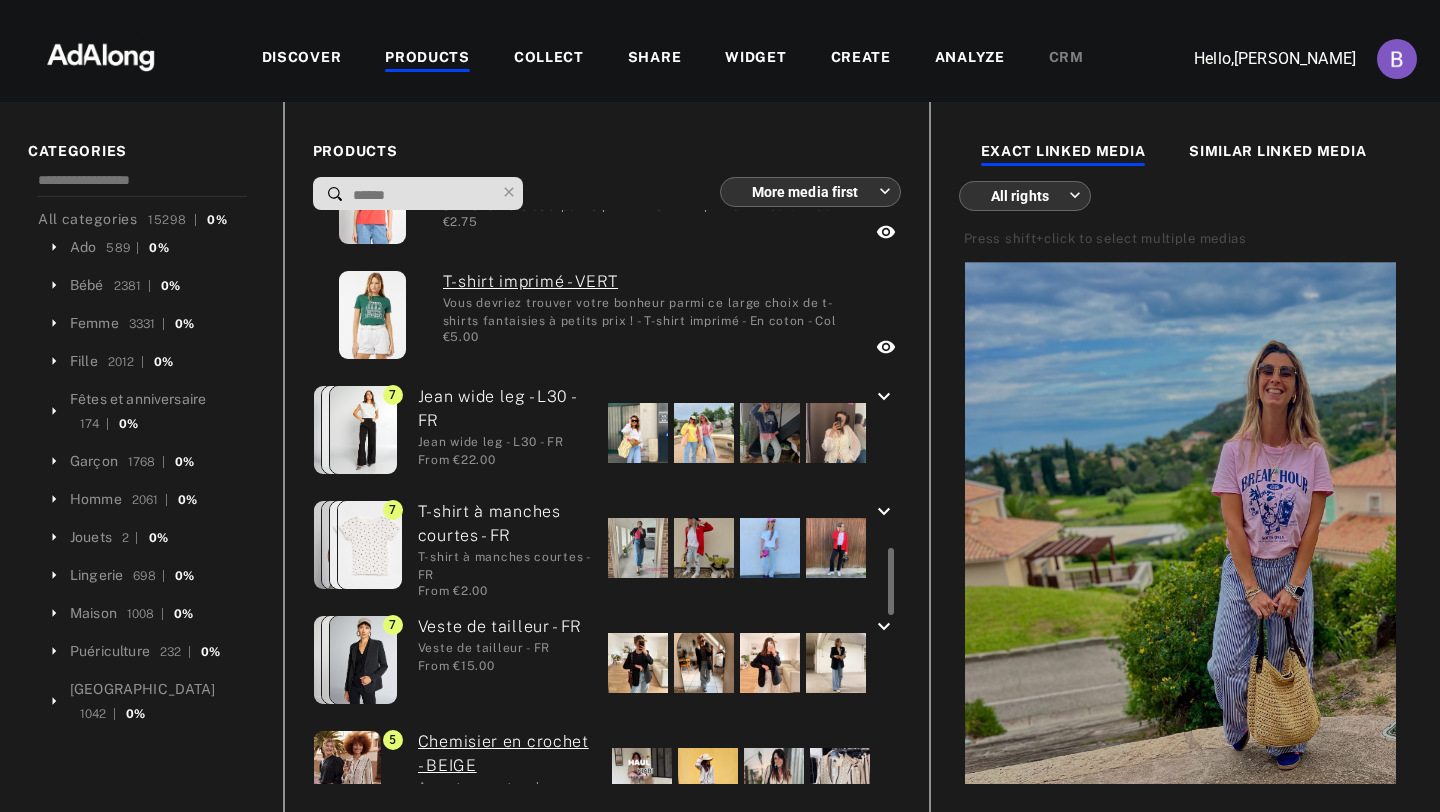 scroll, scrollTop: 2838, scrollLeft: 0, axis: vertical 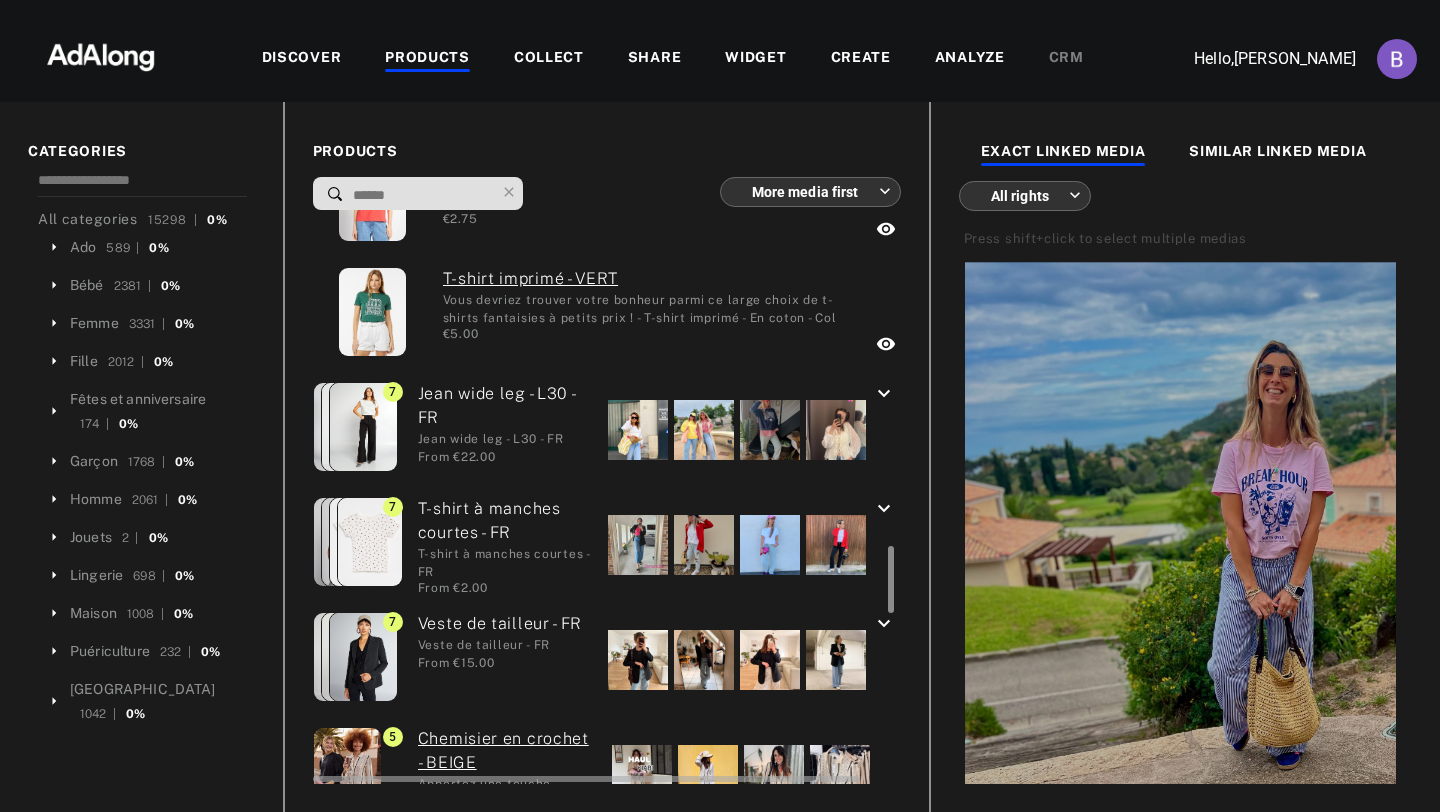 click at bounding box center (888, 497) 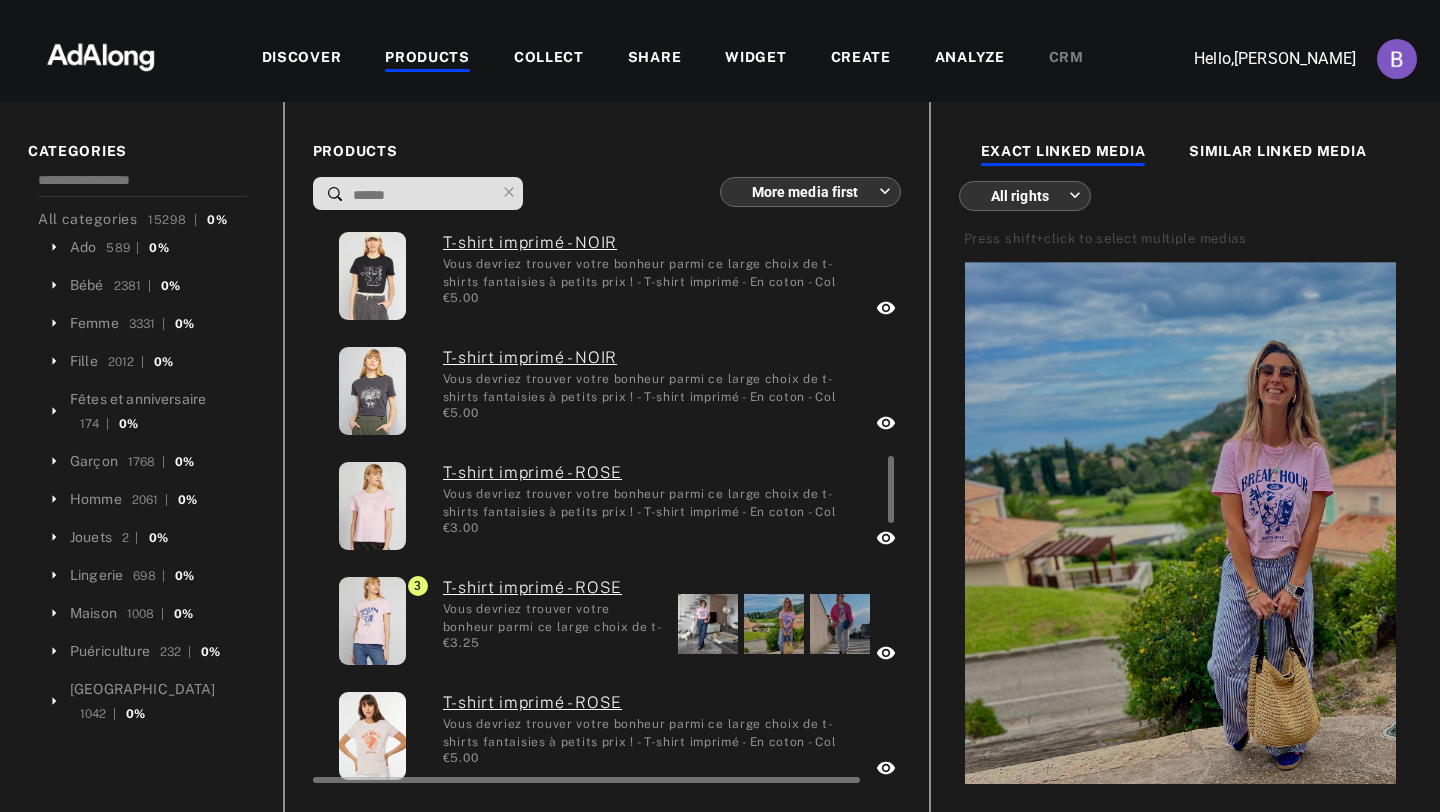 scroll, scrollTop: 2070, scrollLeft: 0, axis: vertical 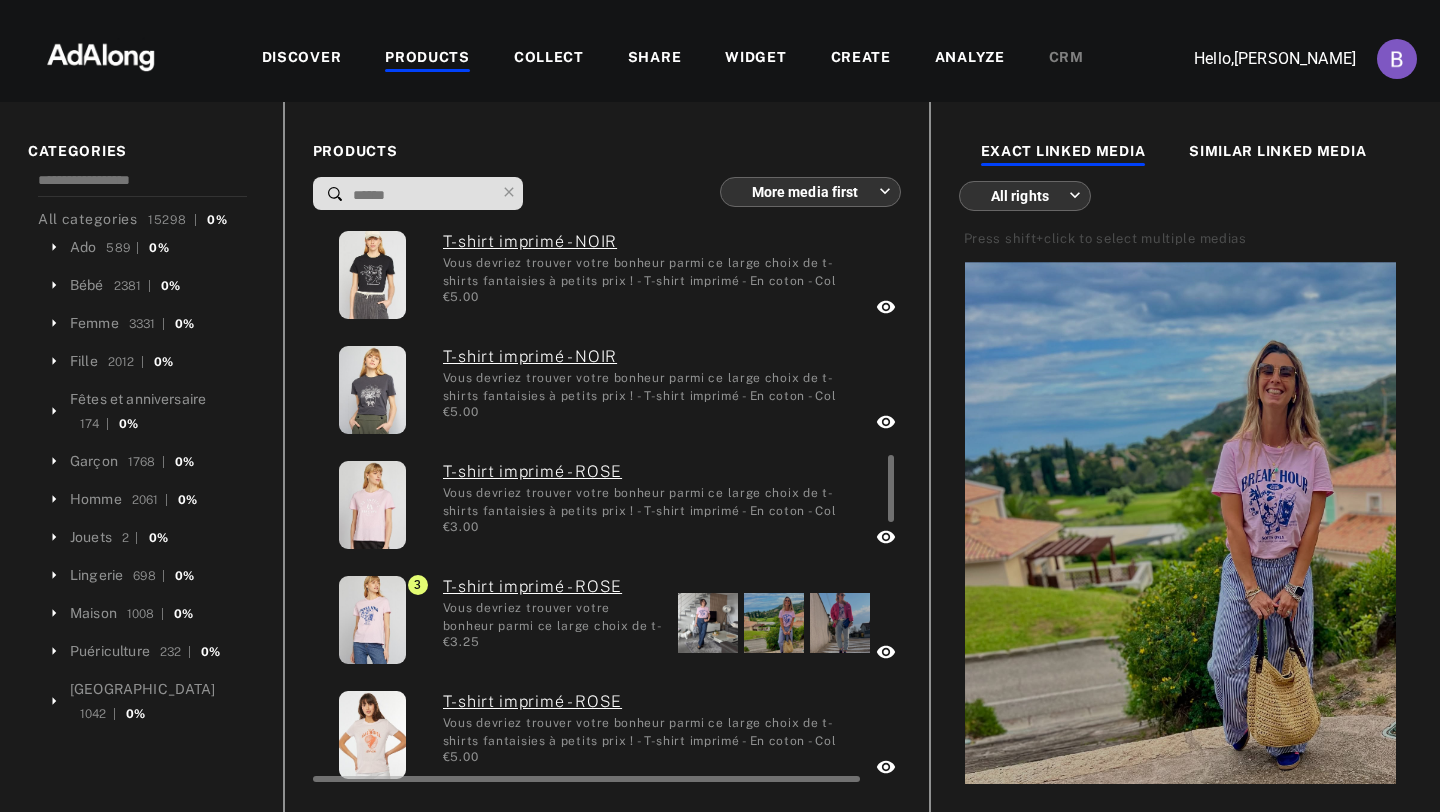click on "€3.25" at bounding box center [553, 642] 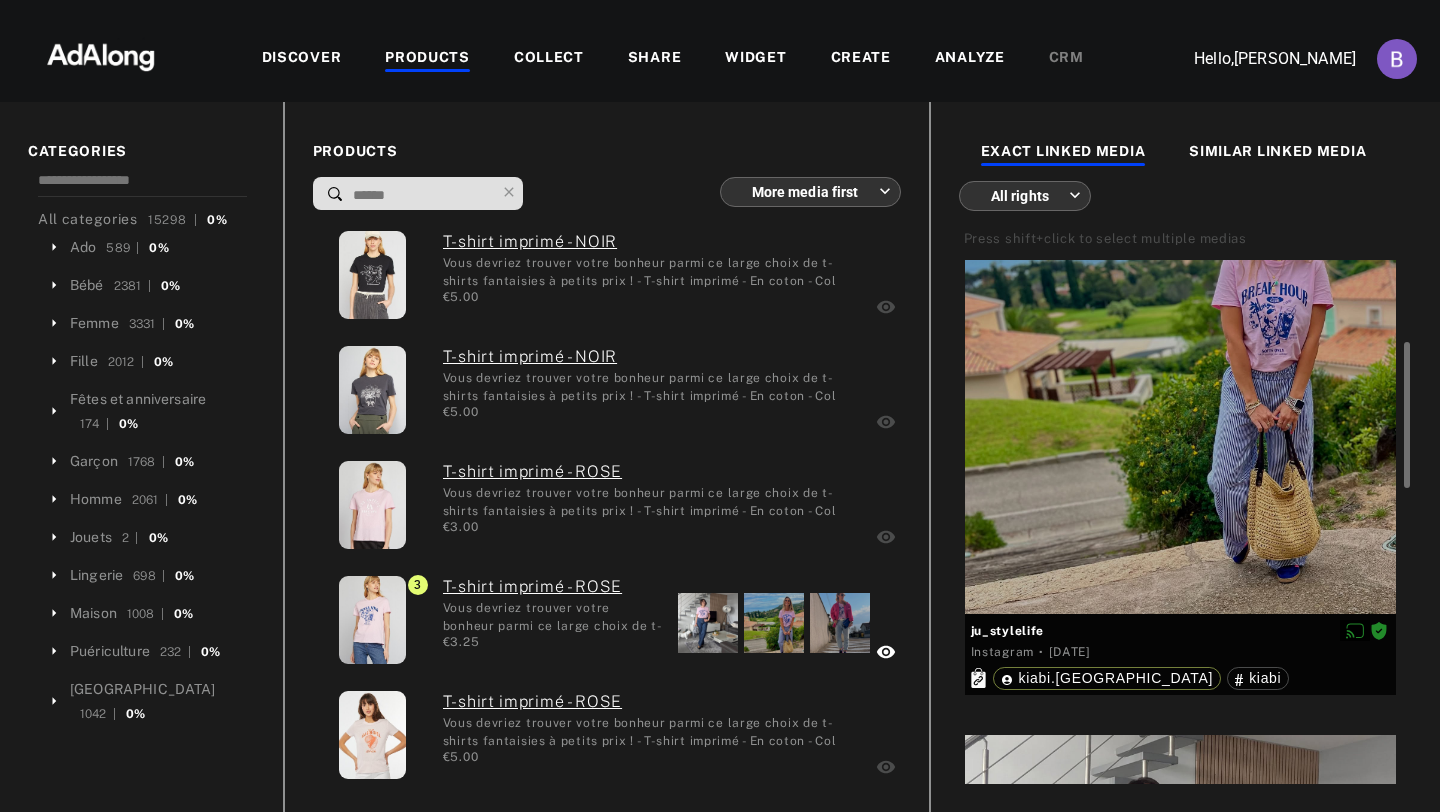 scroll, scrollTop: 343, scrollLeft: 0, axis: vertical 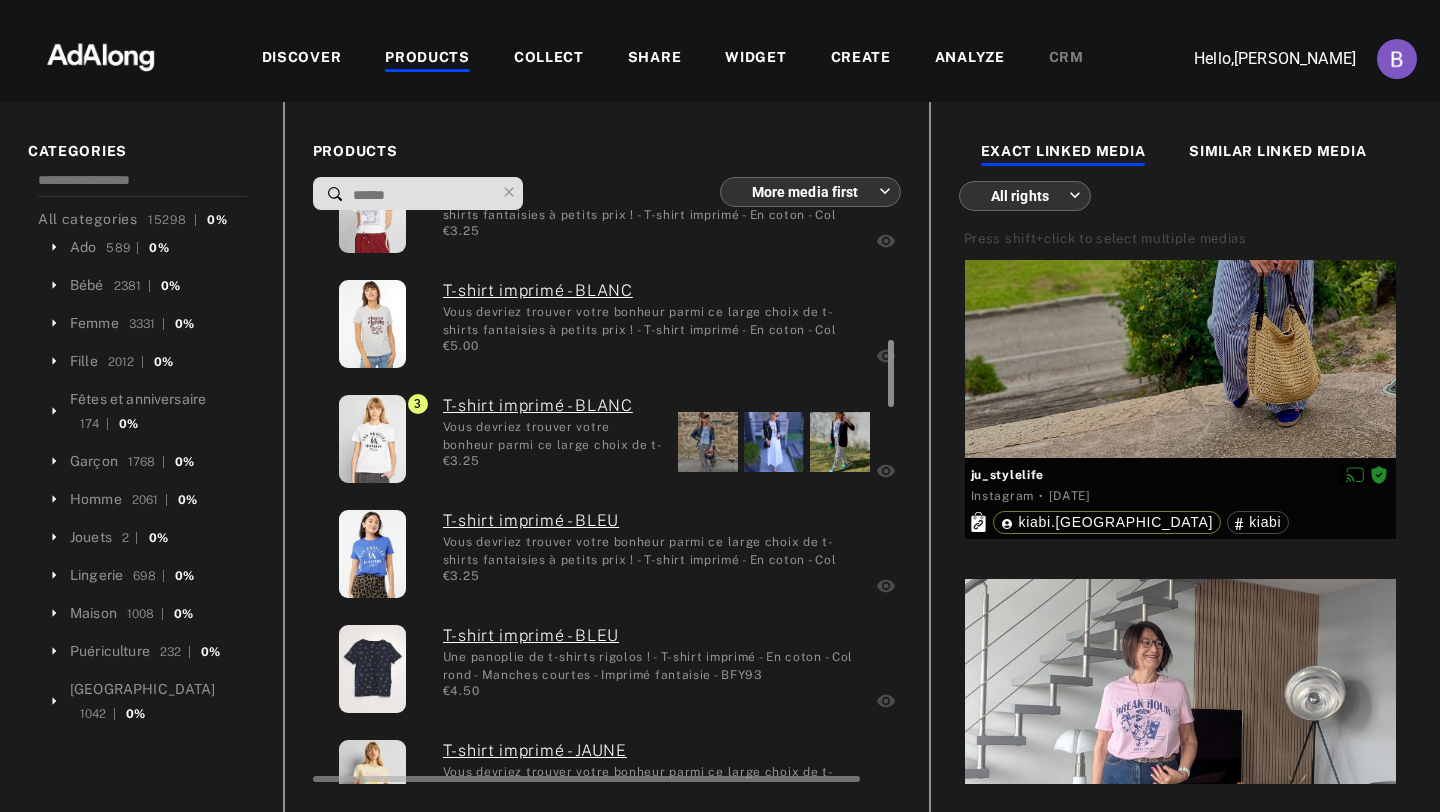 click at bounding box center [888, 497] 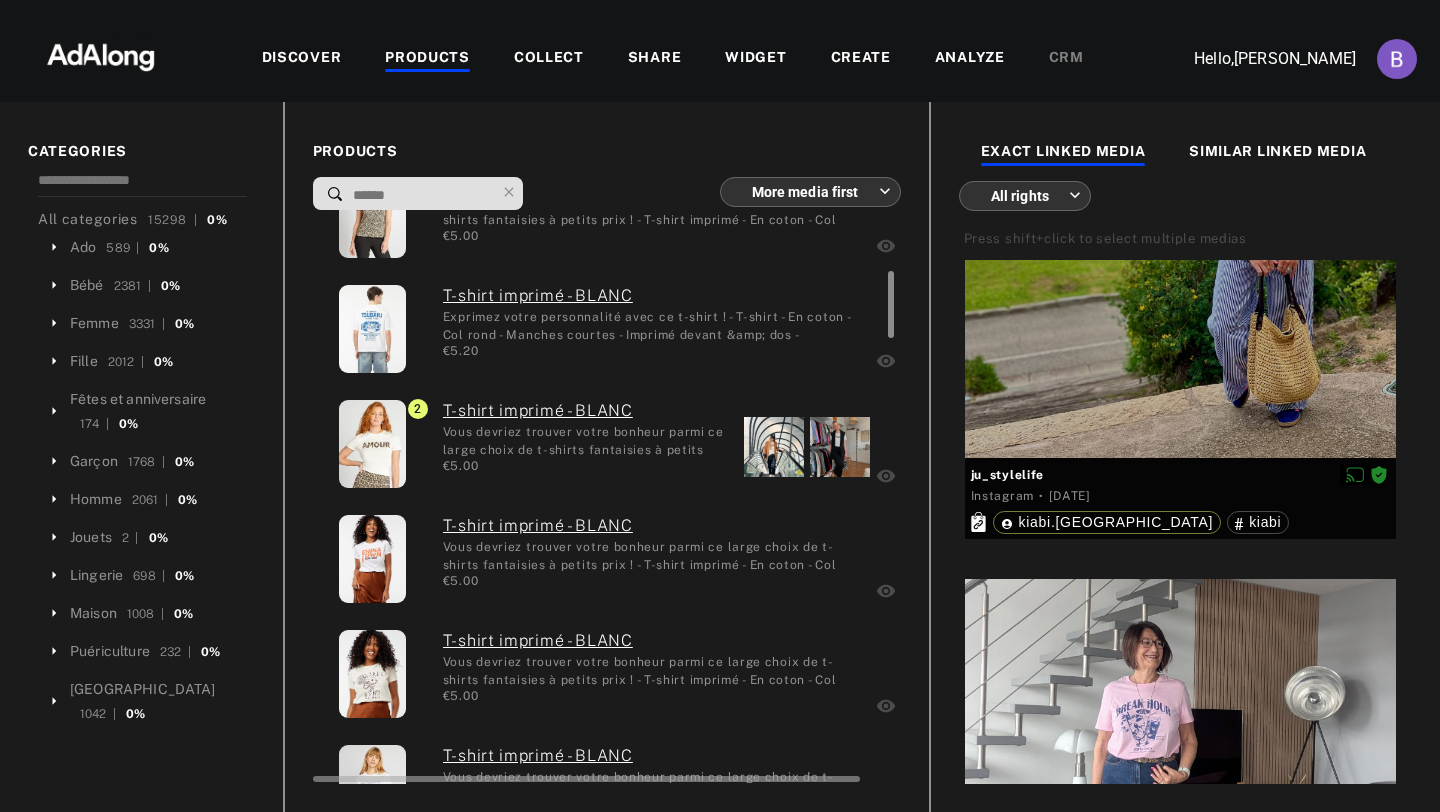 click at bounding box center [888, 497] 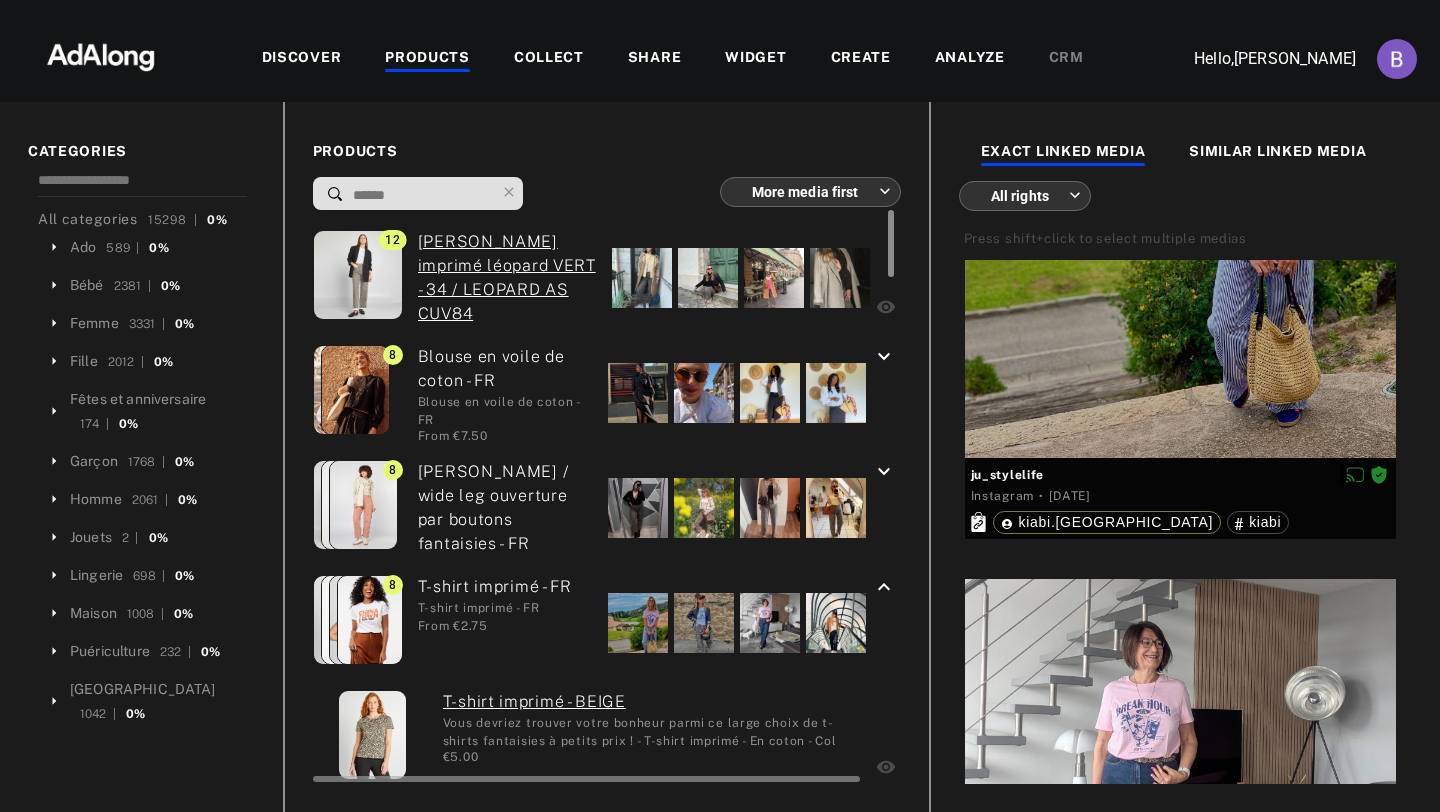scroll, scrollTop: 1, scrollLeft: 0, axis: vertical 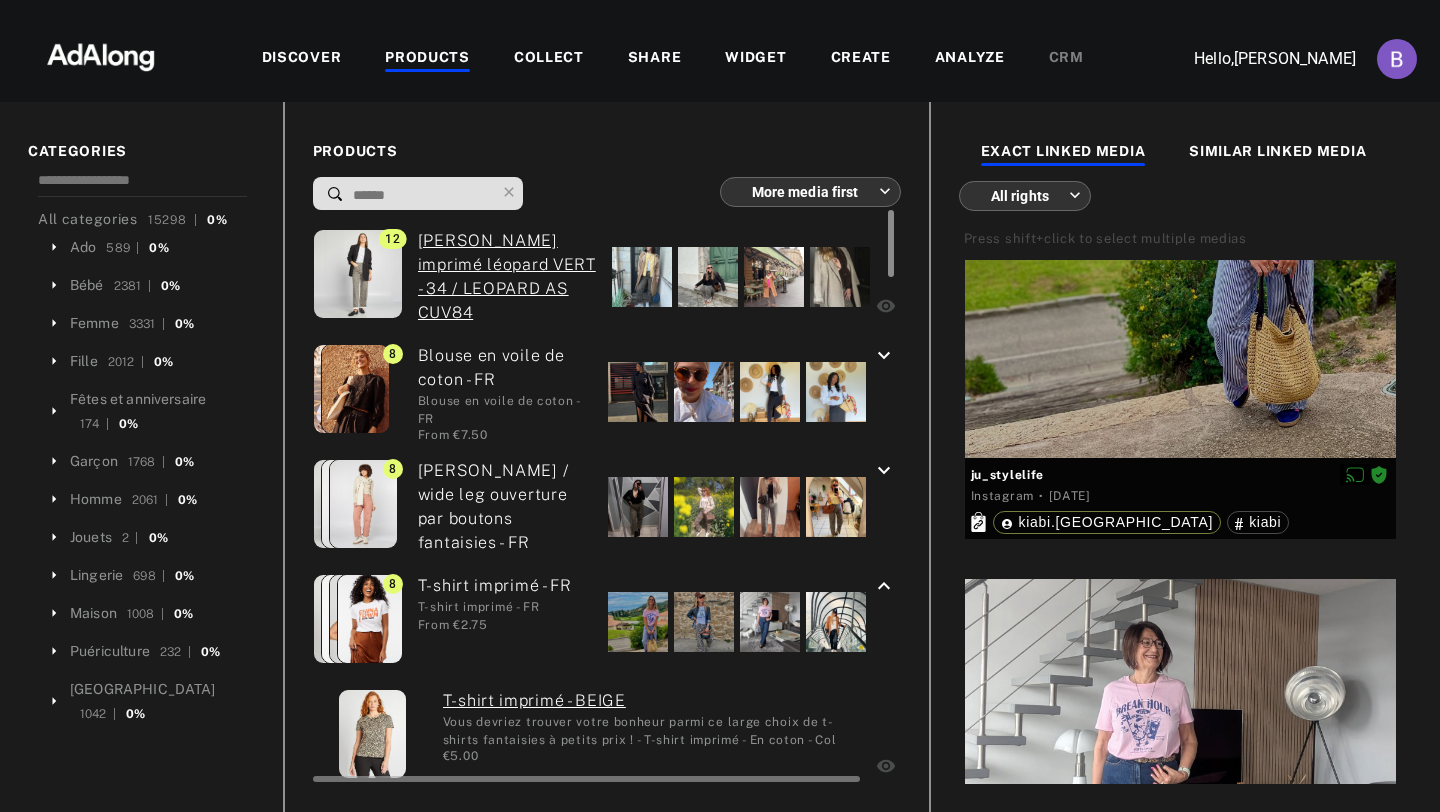 click at bounding box center (888, 497) 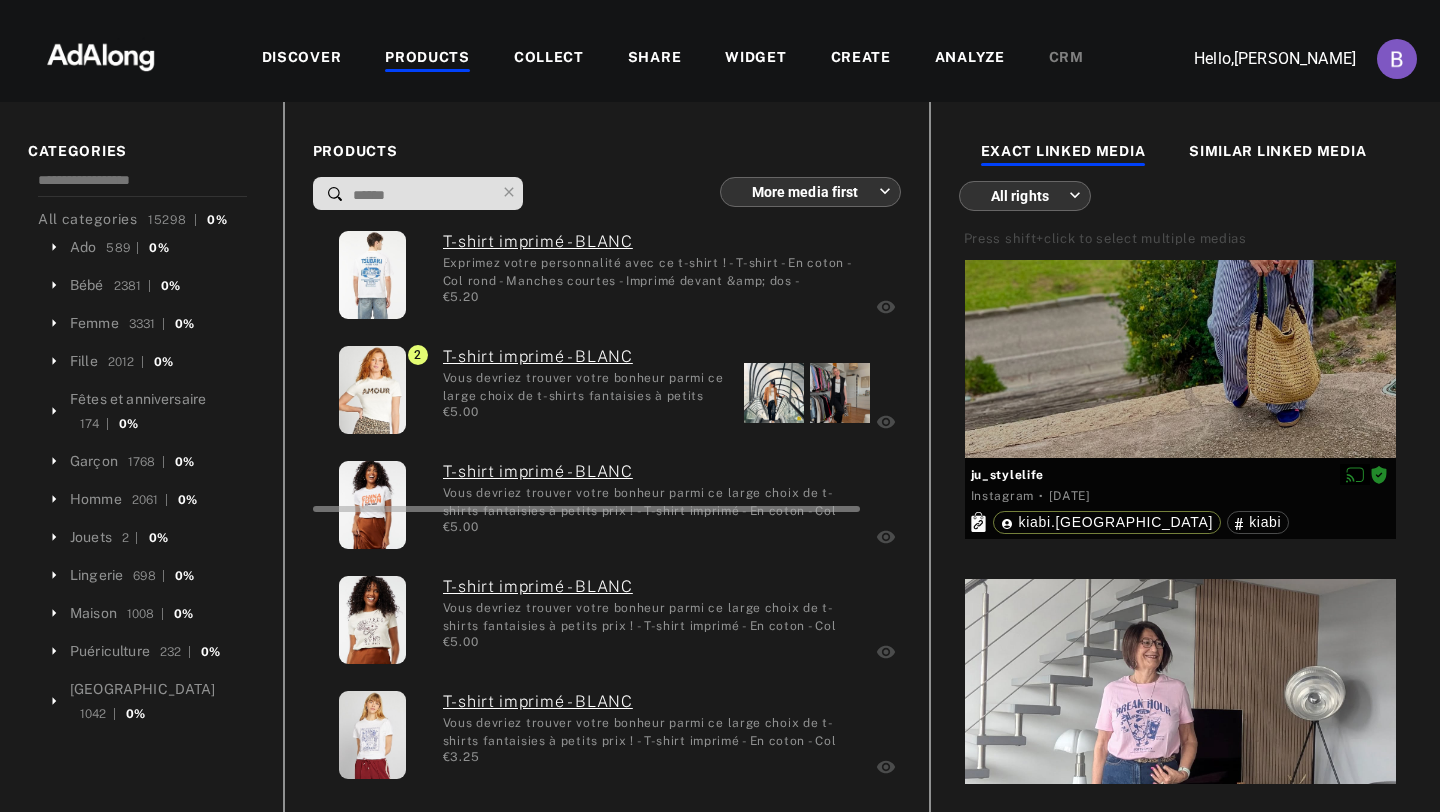 scroll, scrollTop: 0, scrollLeft: 0, axis: both 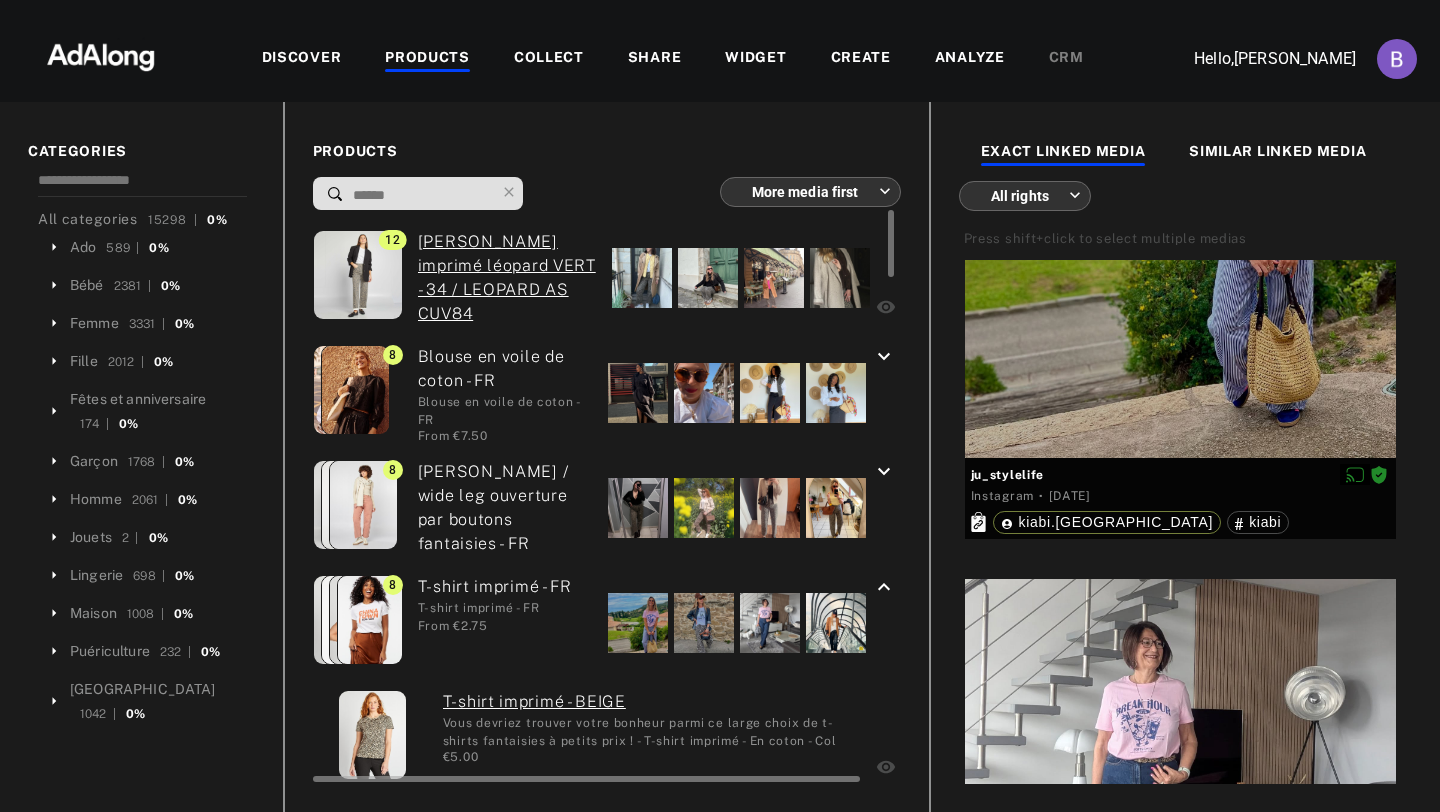click at bounding box center [770, 393] 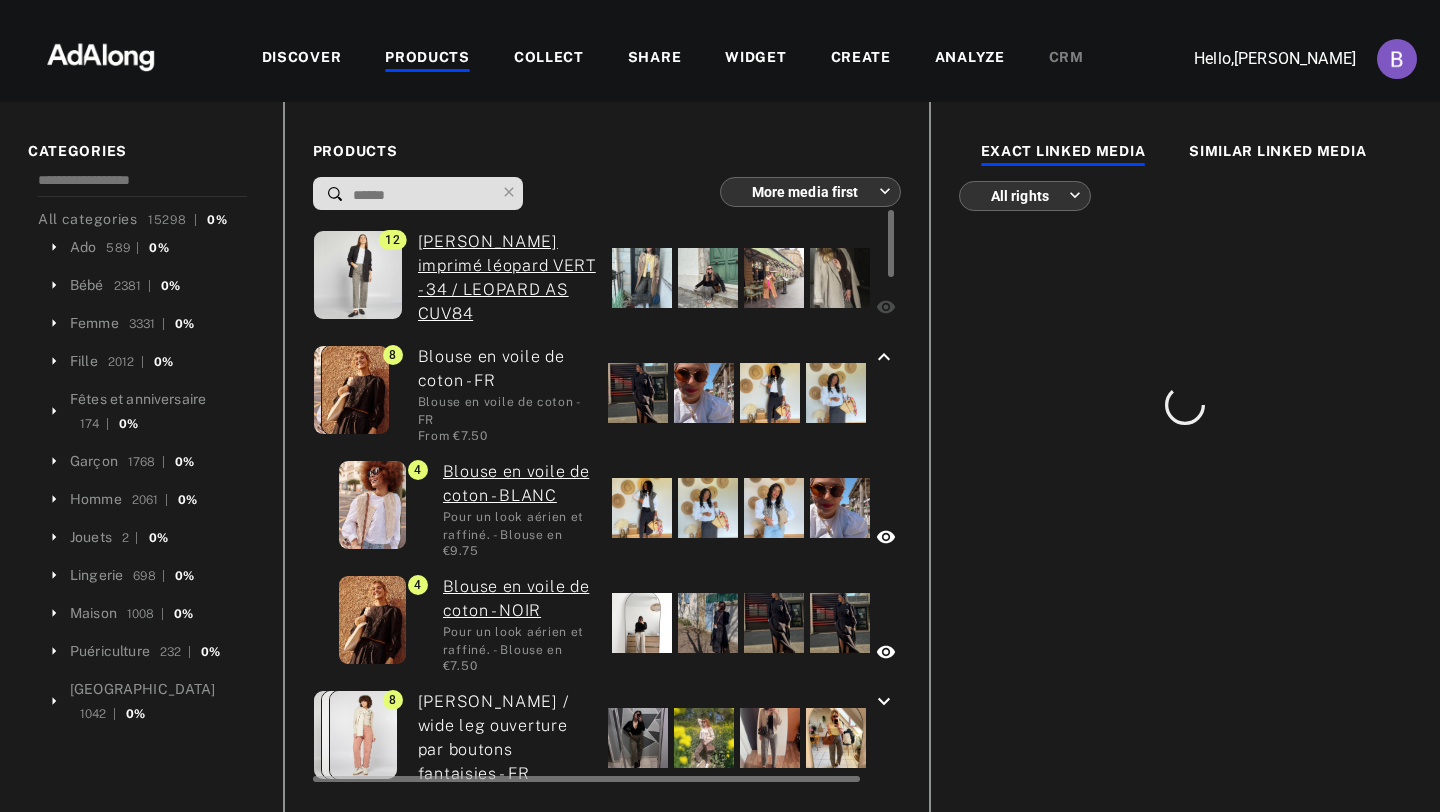 scroll, scrollTop: 0, scrollLeft: 0, axis: both 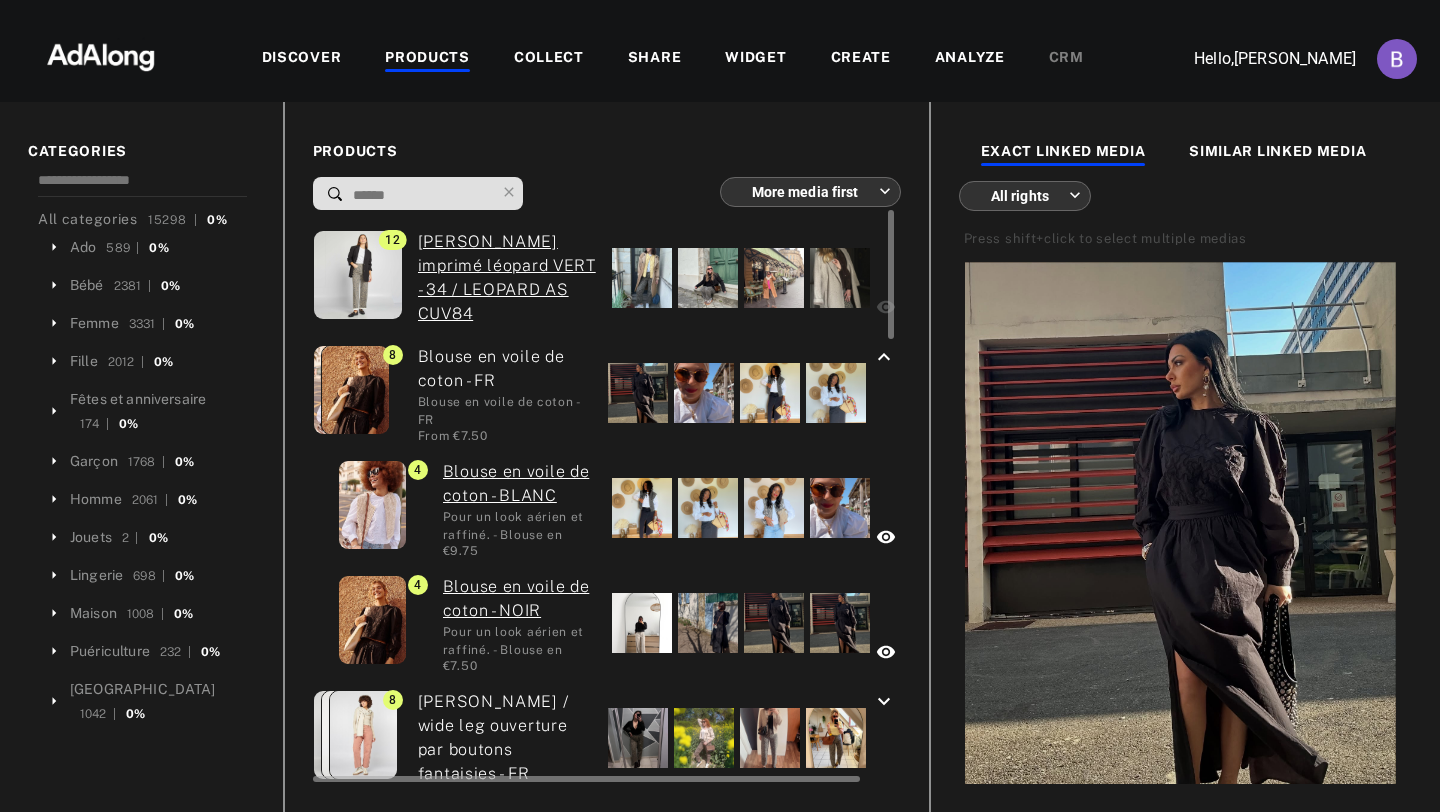 click at bounding box center [708, 623] 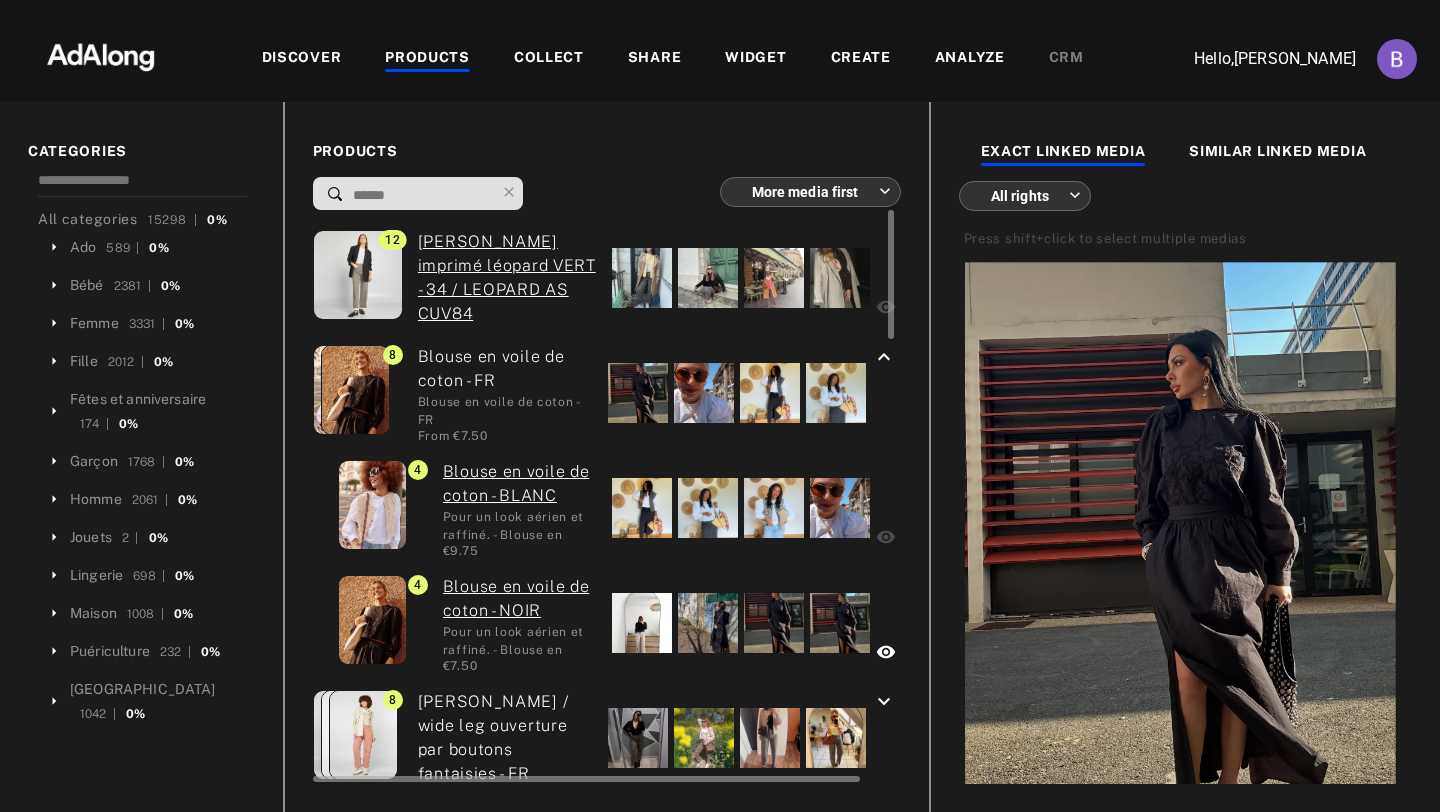 click at bounding box center (774, 623) 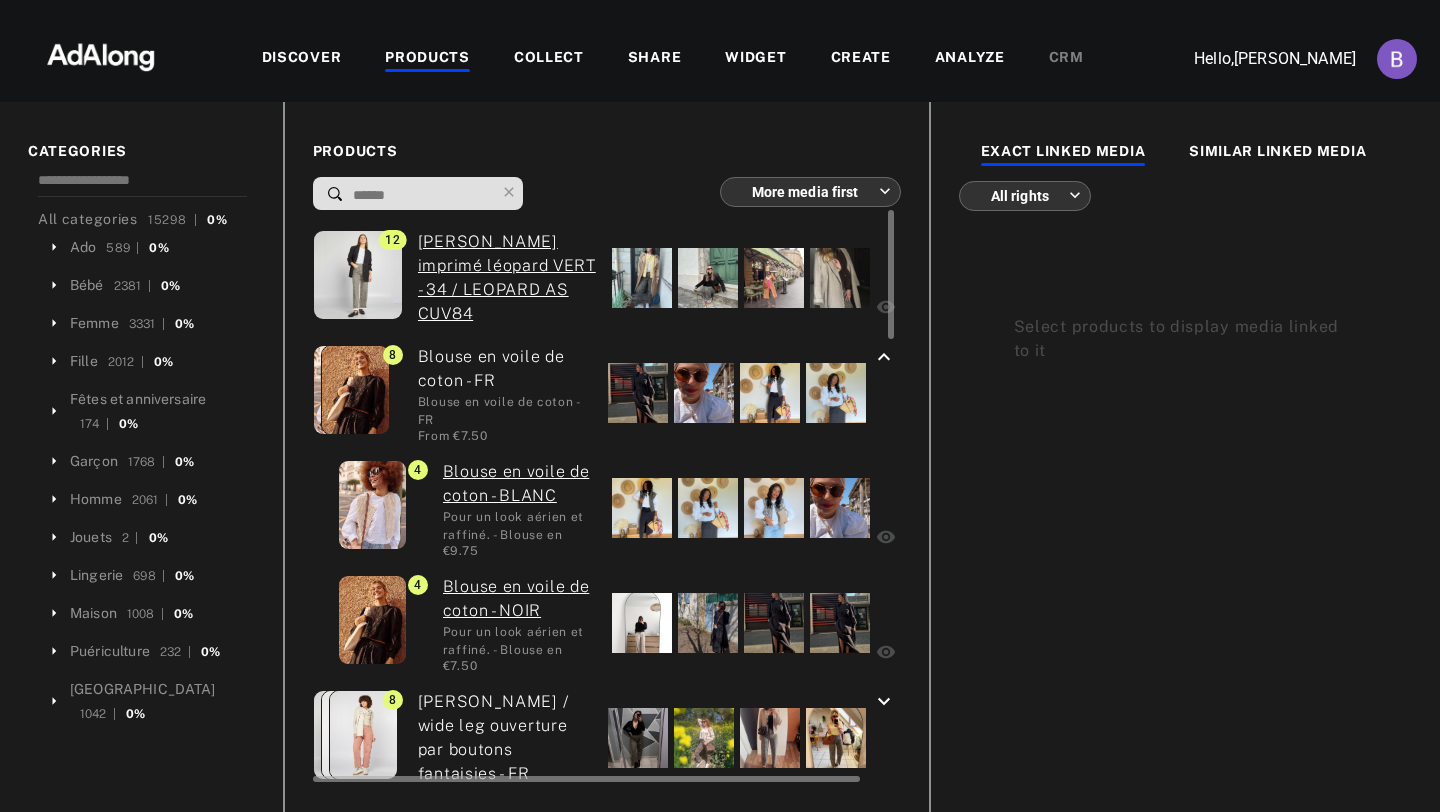 click at bounding box center [840, 623] 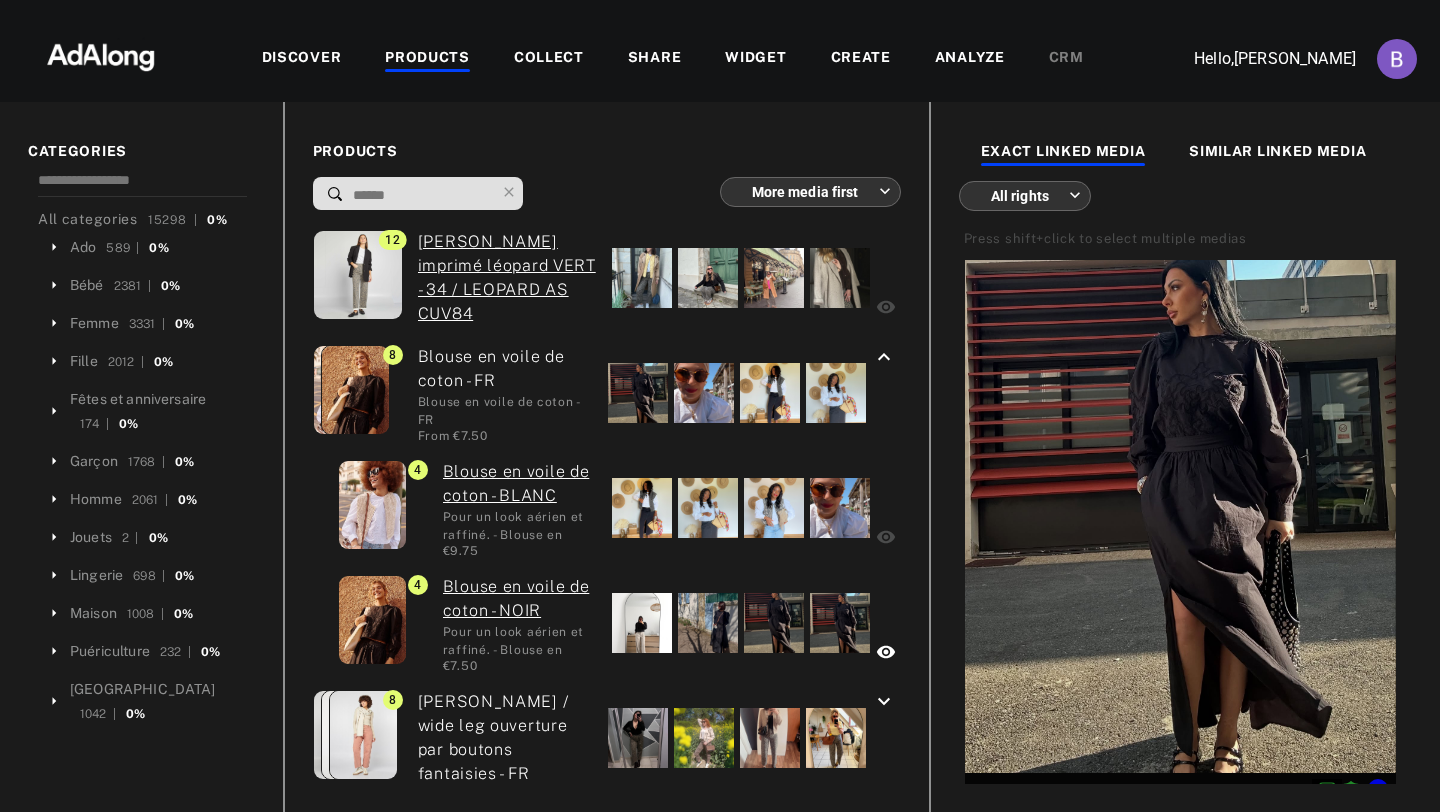 scroll, scrollTop: 2153, scrollLeft: 0, axis: vertical 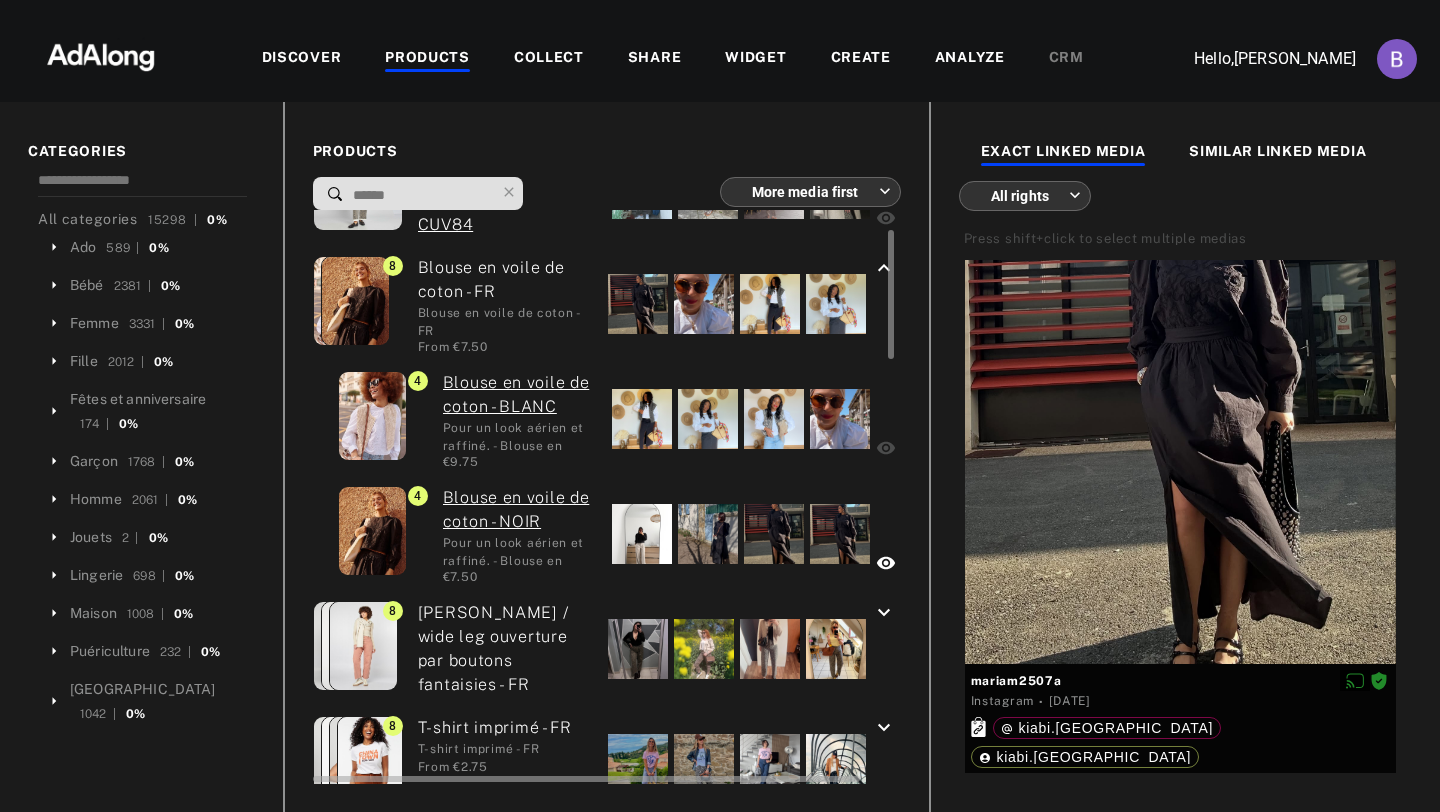 click at bounding box center [638, 649] 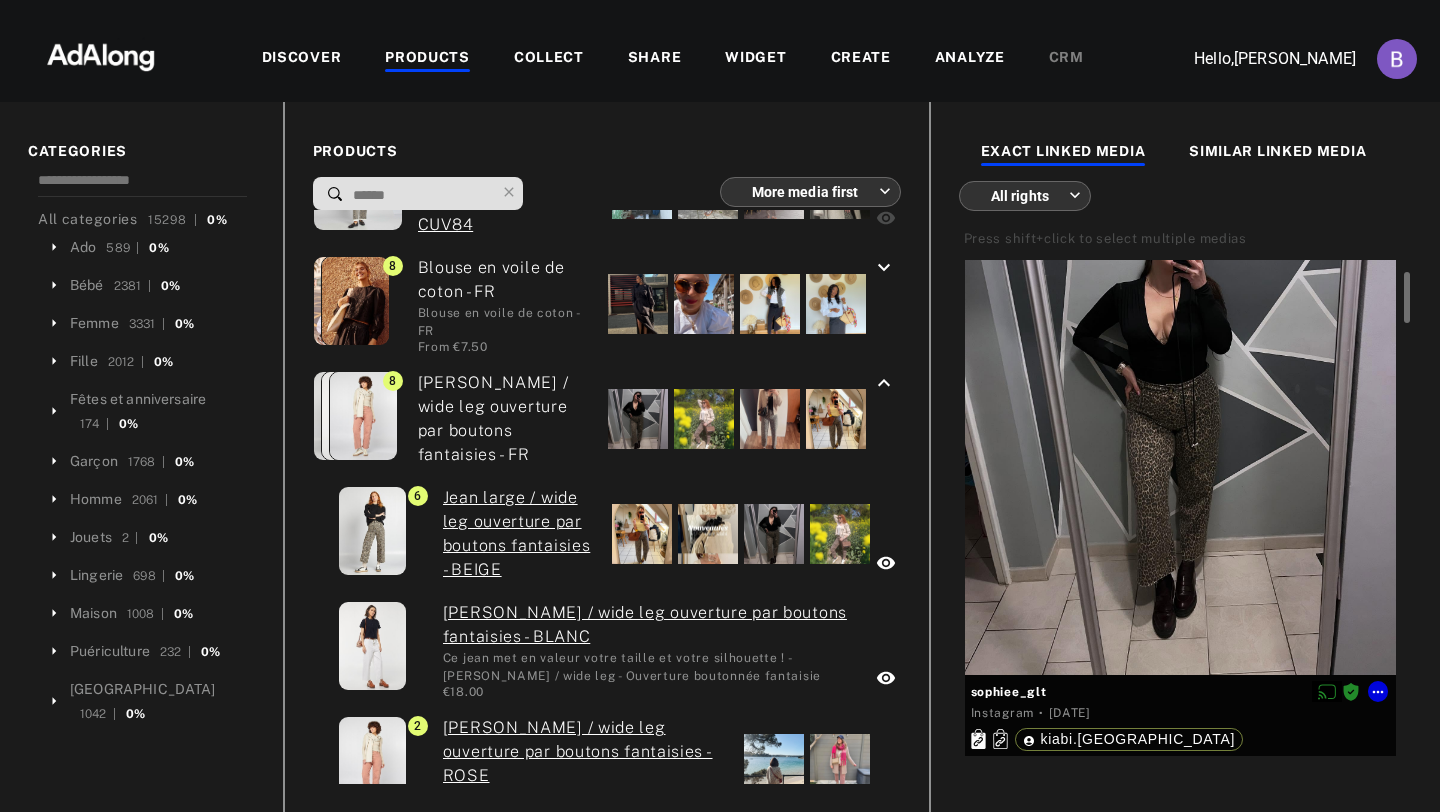 scroll, scrollTop: 127, scrollLeft: 0, axis: vertical 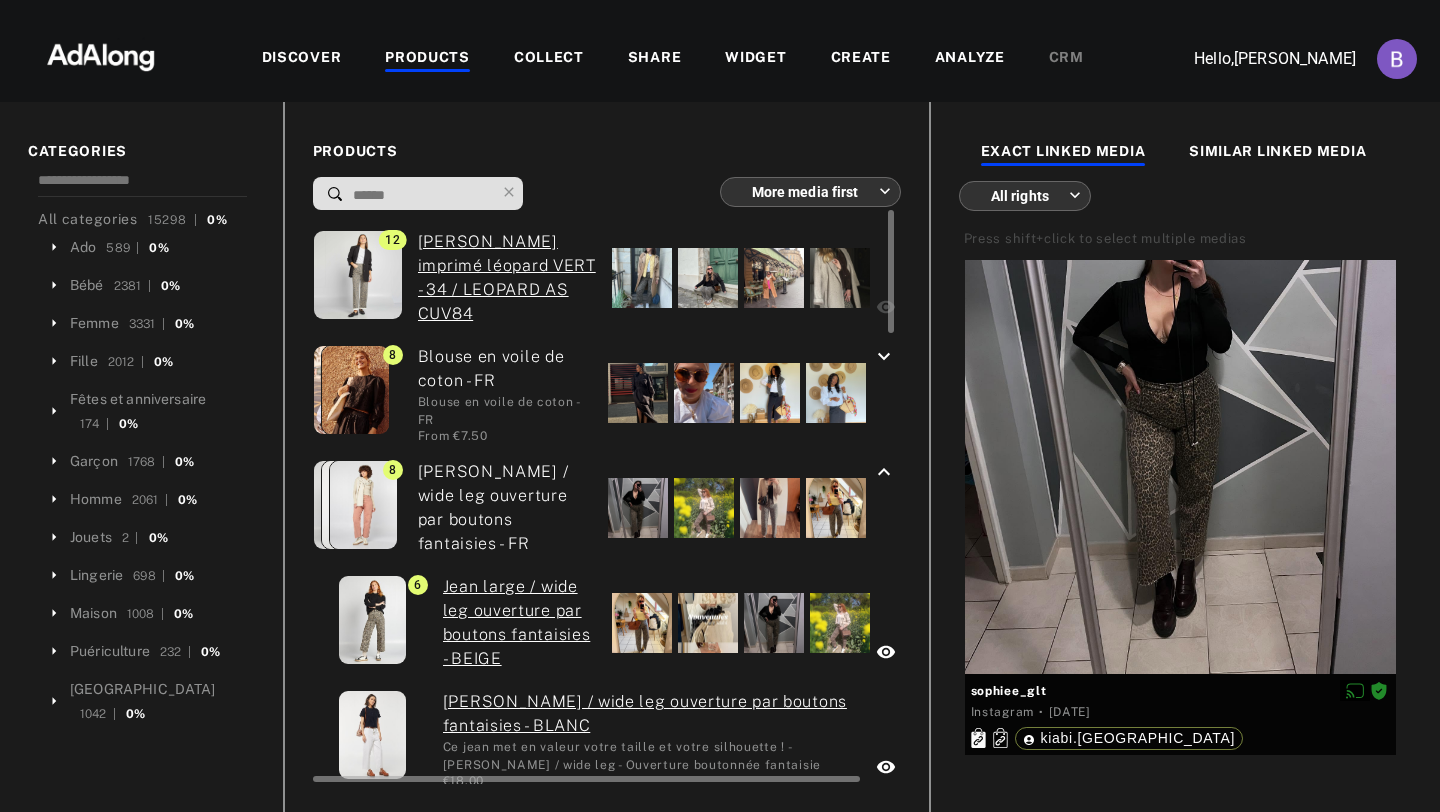click at bounding box center (840, 278) 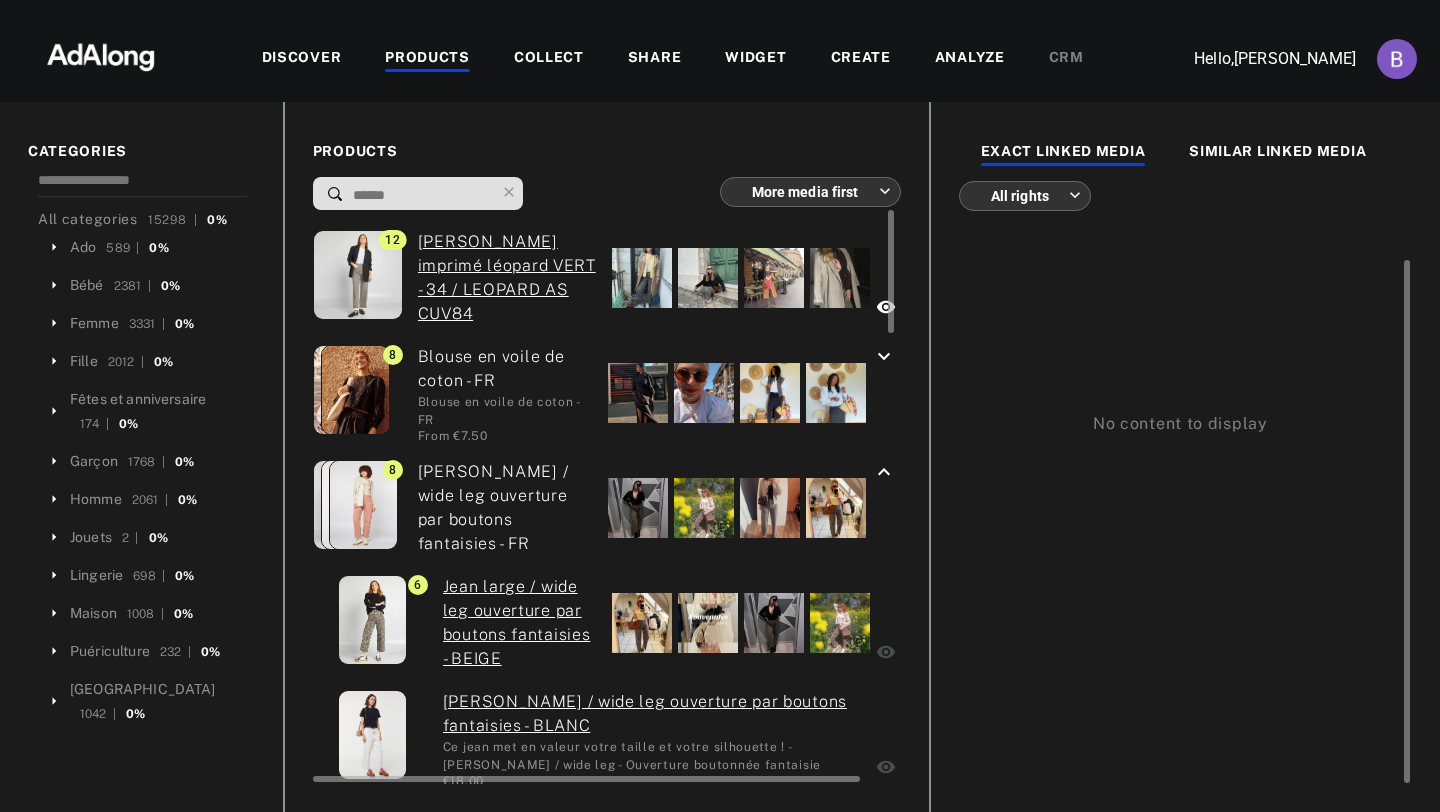 click at bounding box center (840, 278) 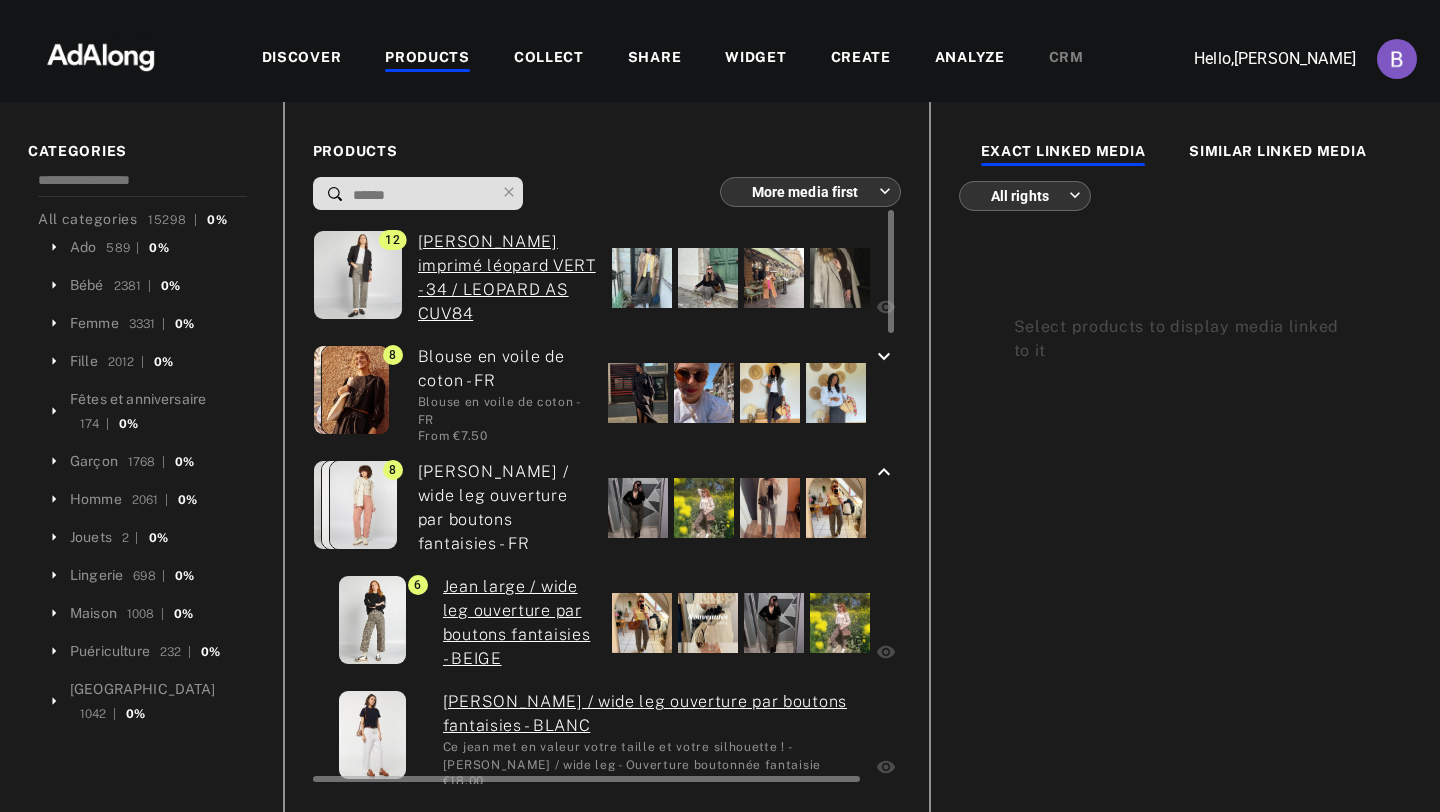 click at bounding box center (708, 278) 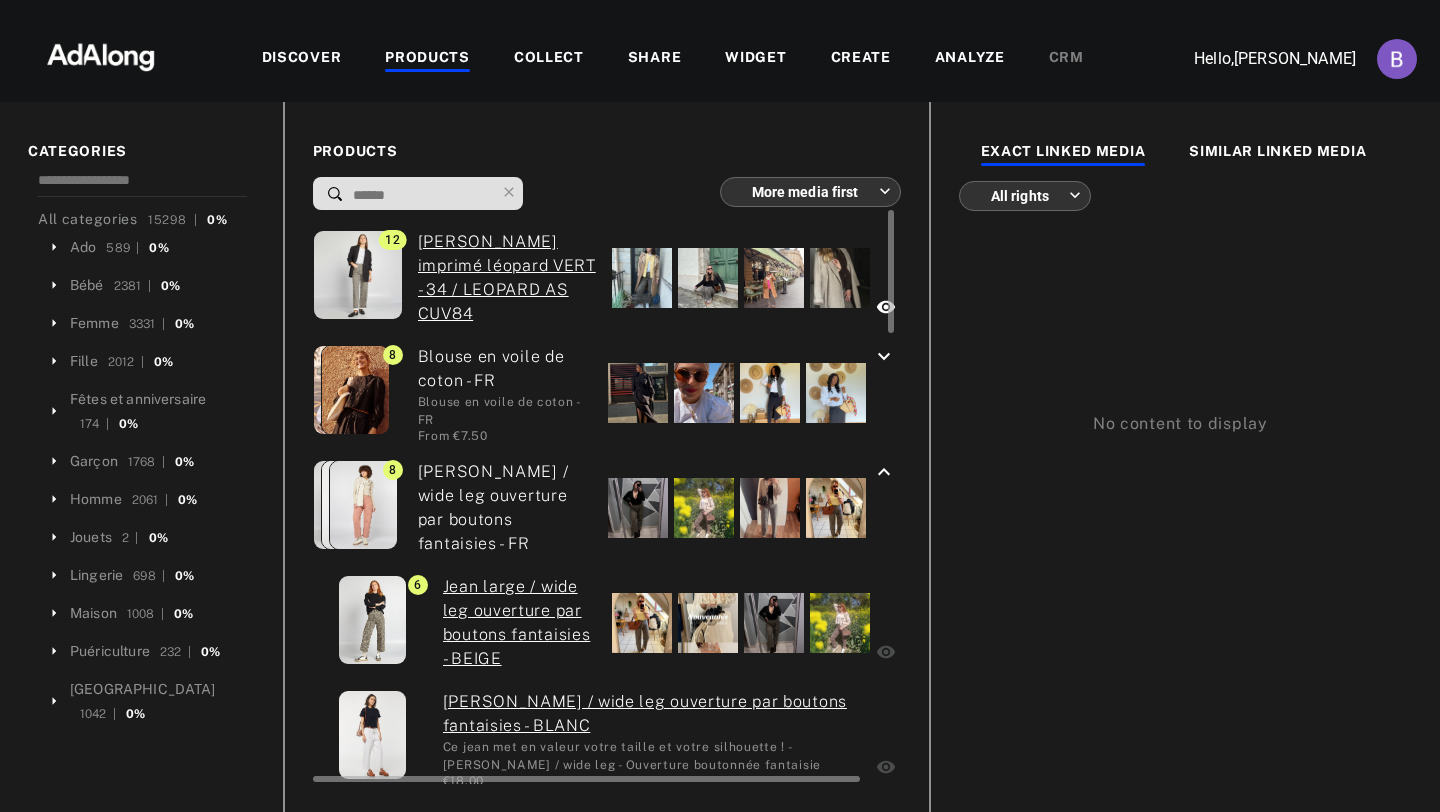 click at bounding box center (708, 278) 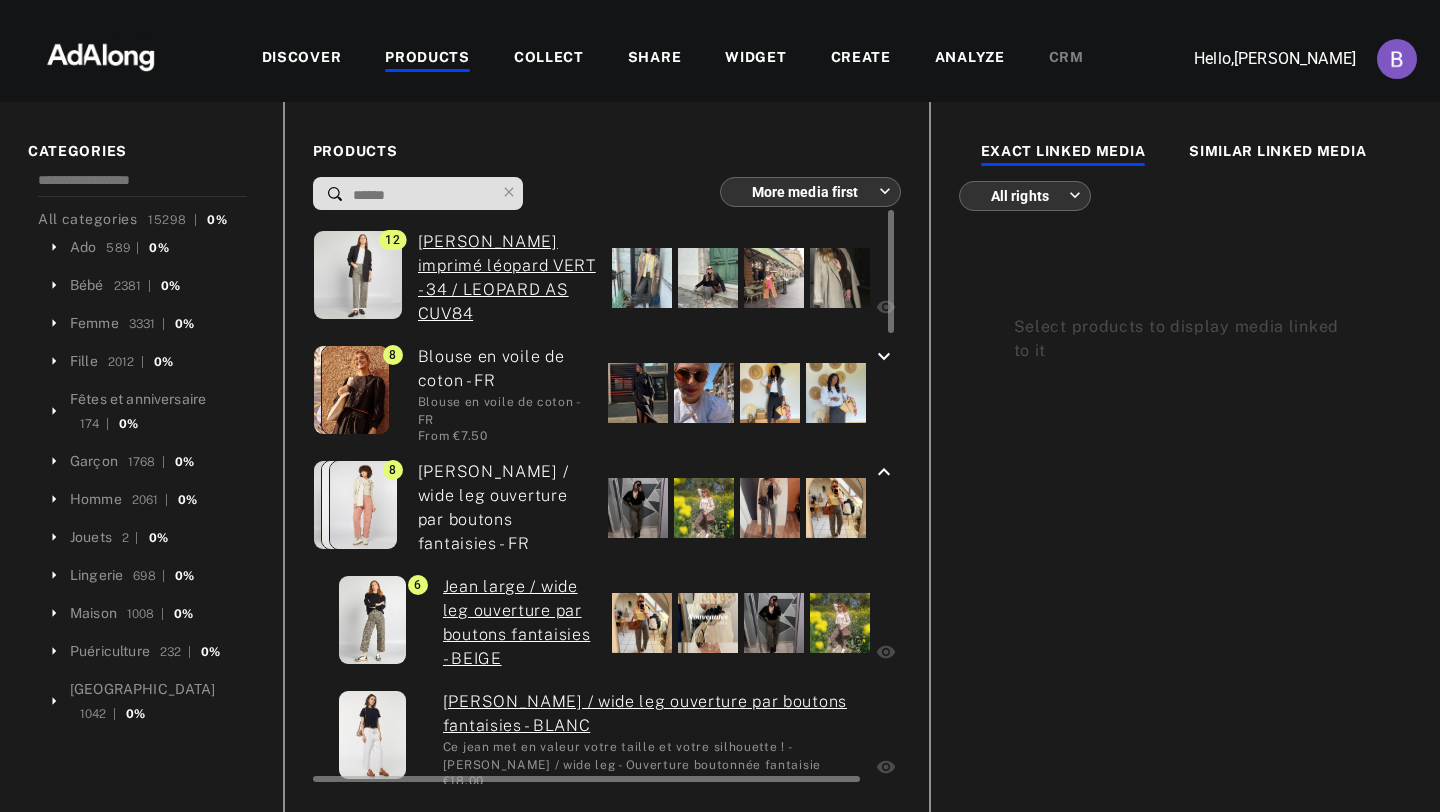 click on "[PERSON_NAME] imprimé léopard VERT - 34 / LEOPARD AS CUV84" at bounding box center (507, 278) 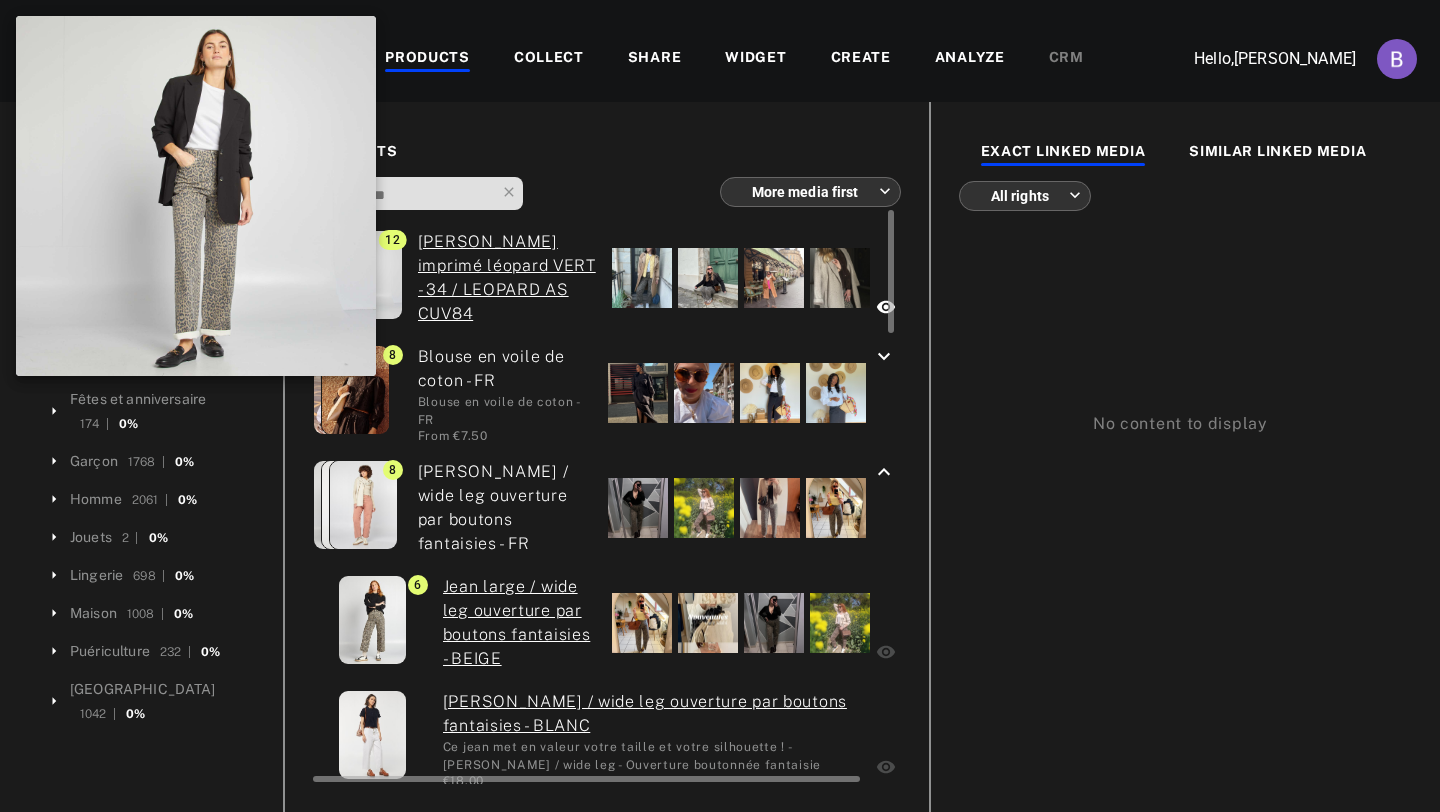 click at bounding box center (358, 275) 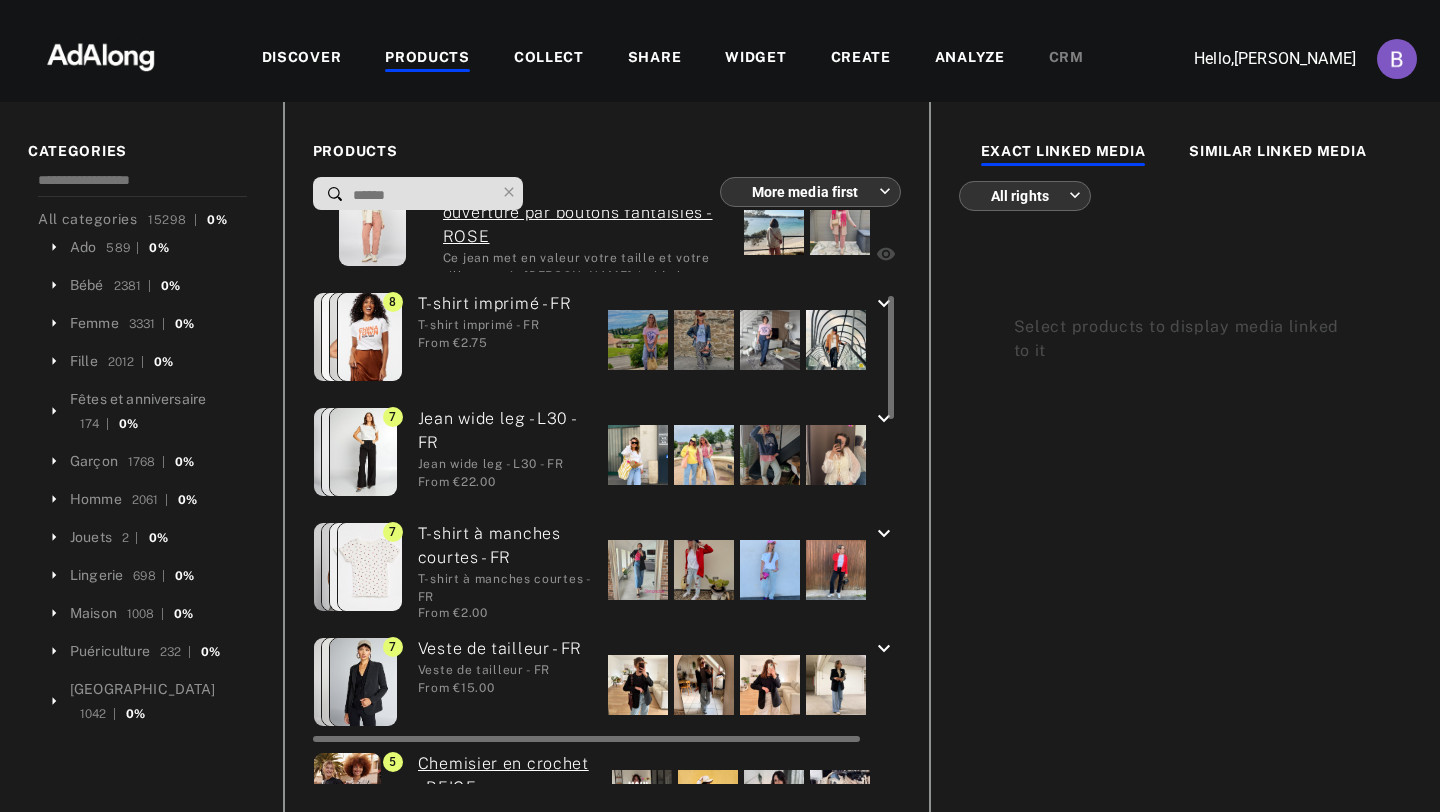 scroll, scrollTop: 693, scrollLeft: 0, axis: vertical 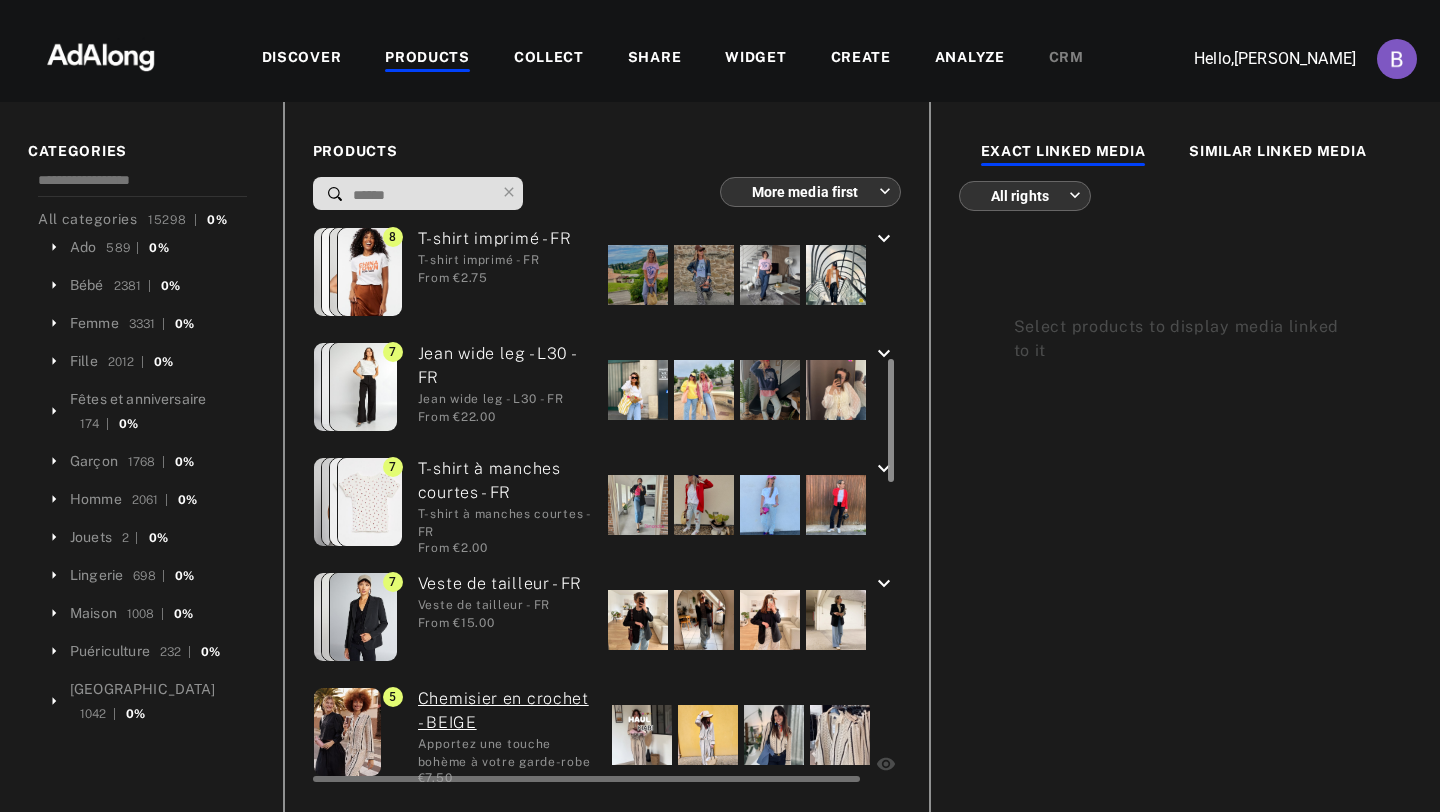 click at bounding box center [888, 497] 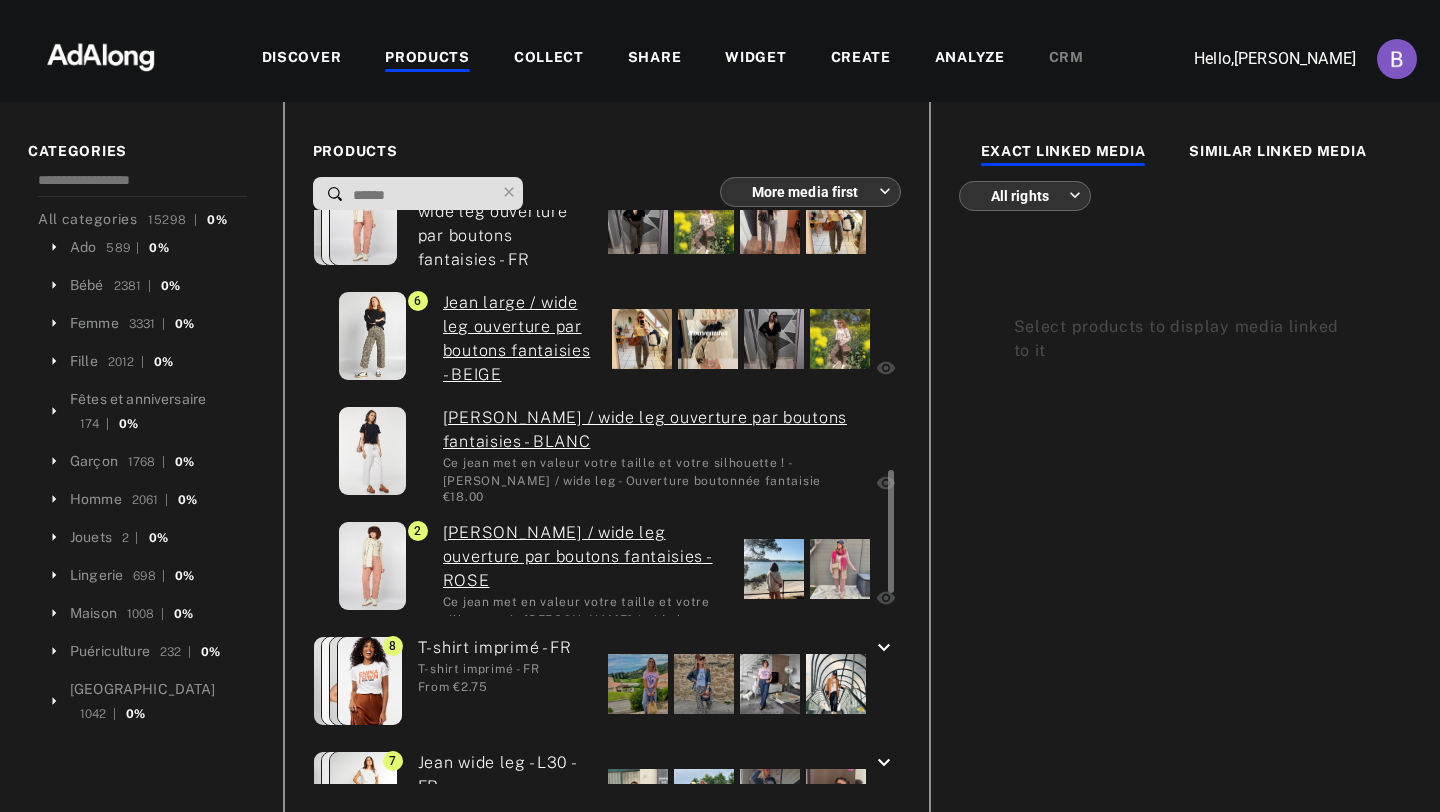 scroll, scrollTop: 448, scrollLeft: 0, axis: vertical 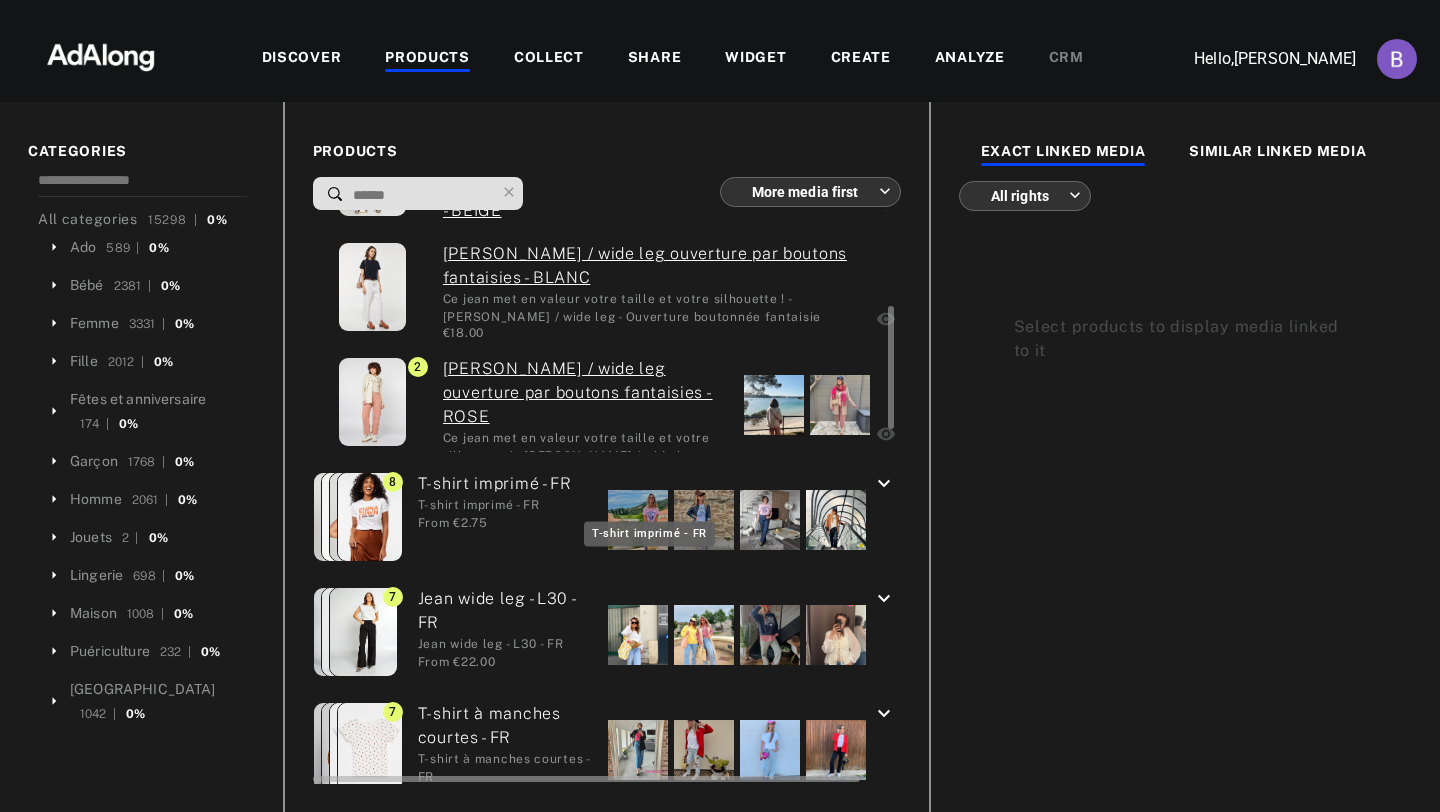 click on "T-shirt imprimé - FR" at bounding box center (495, 505) 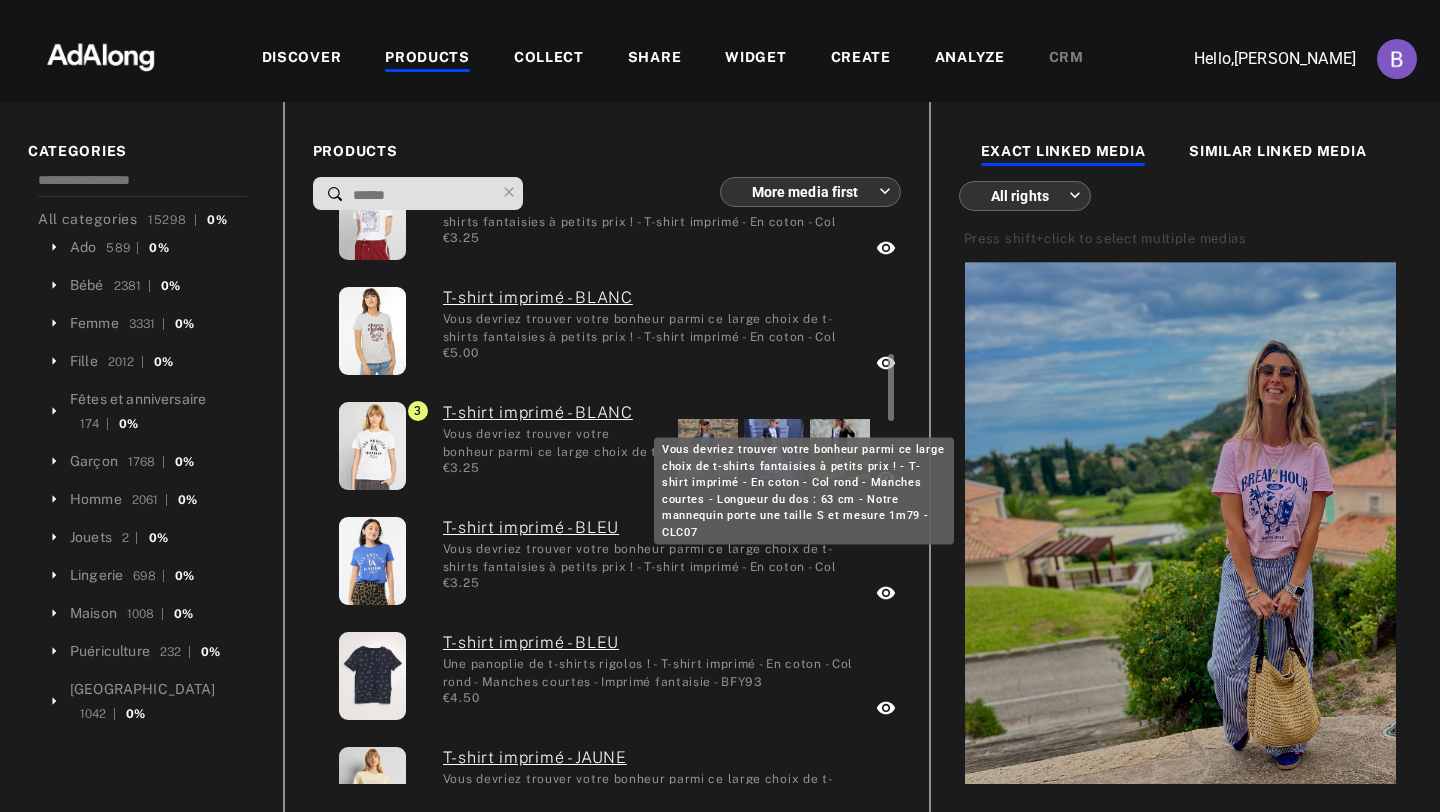 scroll, scrollTop: 1131, scrollLeft: 0, axis: vertical 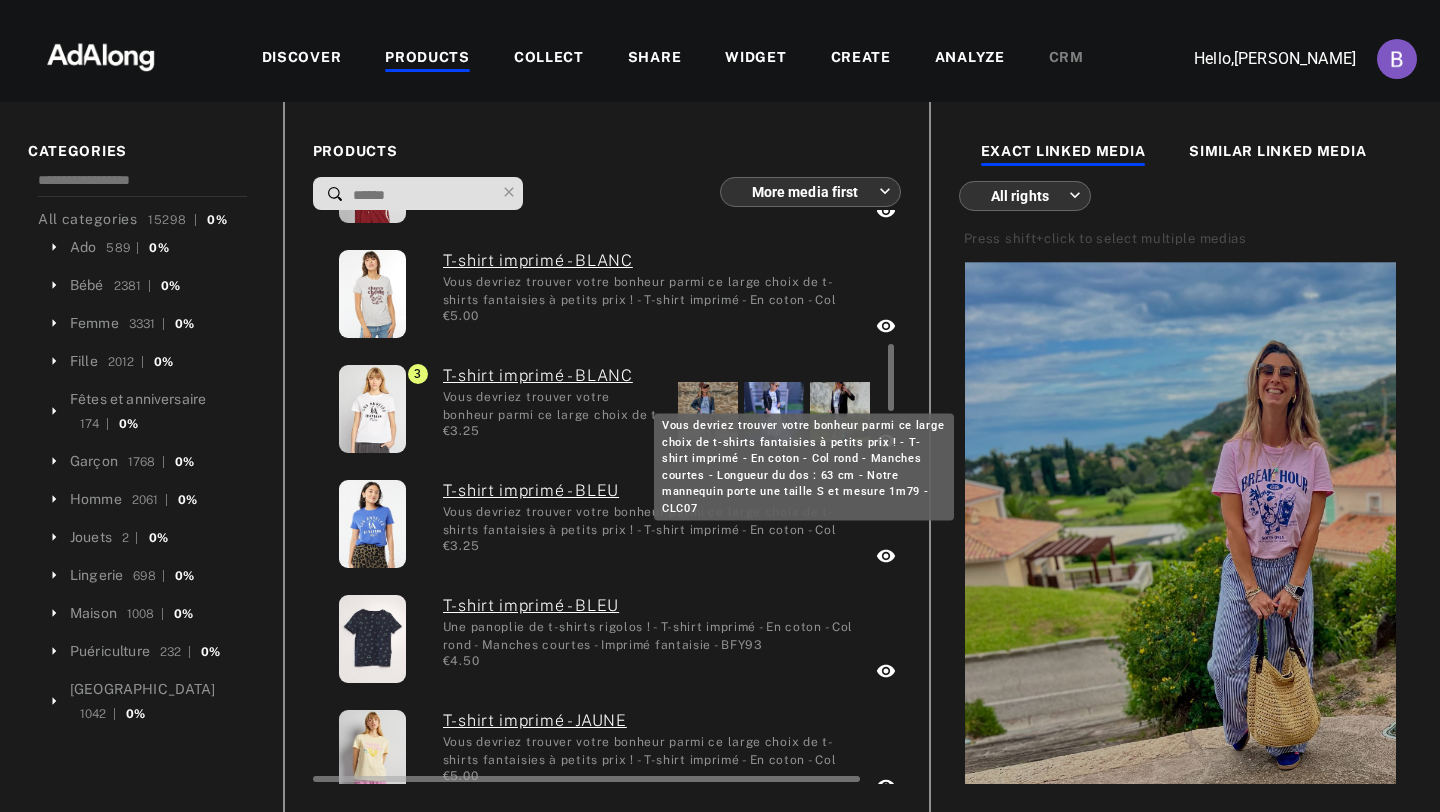 click on "Vous devriez trouver votre bonheur parmi ce large choix de t-shirts fantaisies à petits prix !
- T-shirt imprimé
- En coton
- Col rond
- Manches courtes
- Longueur du dos : 63 cm
- Notre mannequin porte une taille S et mesure 1m79 - CLC07" at bounding box center [553, 405] 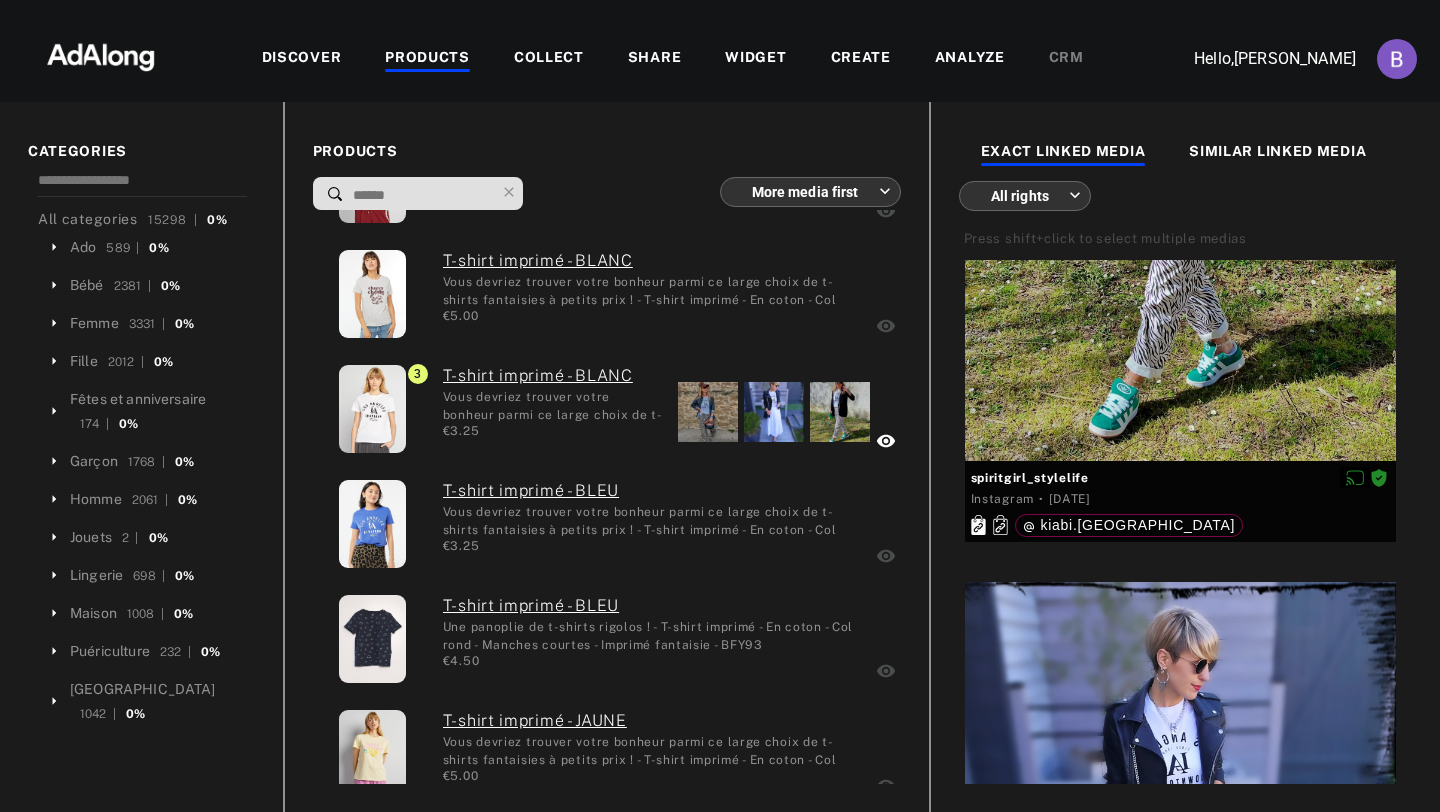 scroll, scrollTop: 717, scrollLeft: 0, axis: vertical 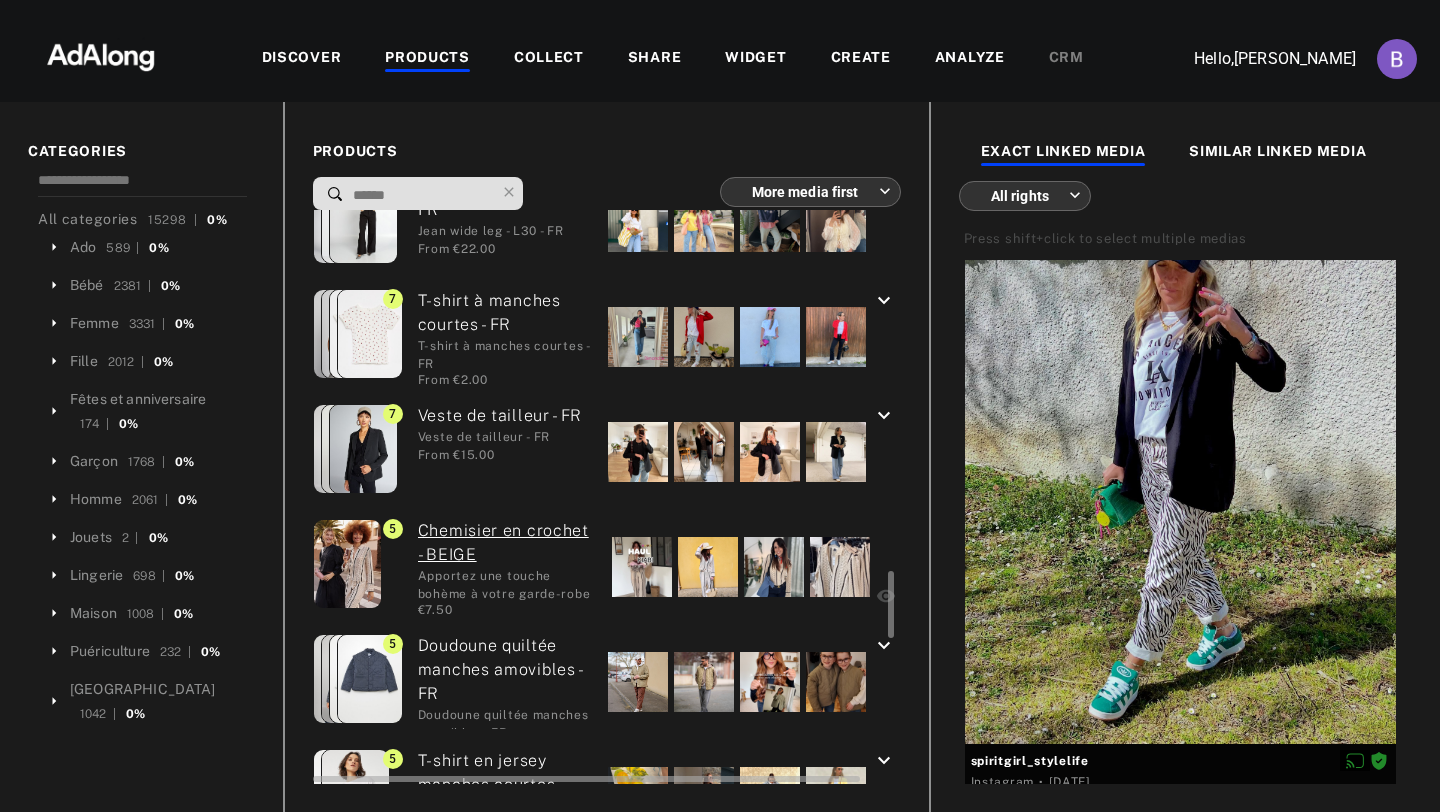 click on "Veste de tailleur - FR" at bounding box center (500, 437) 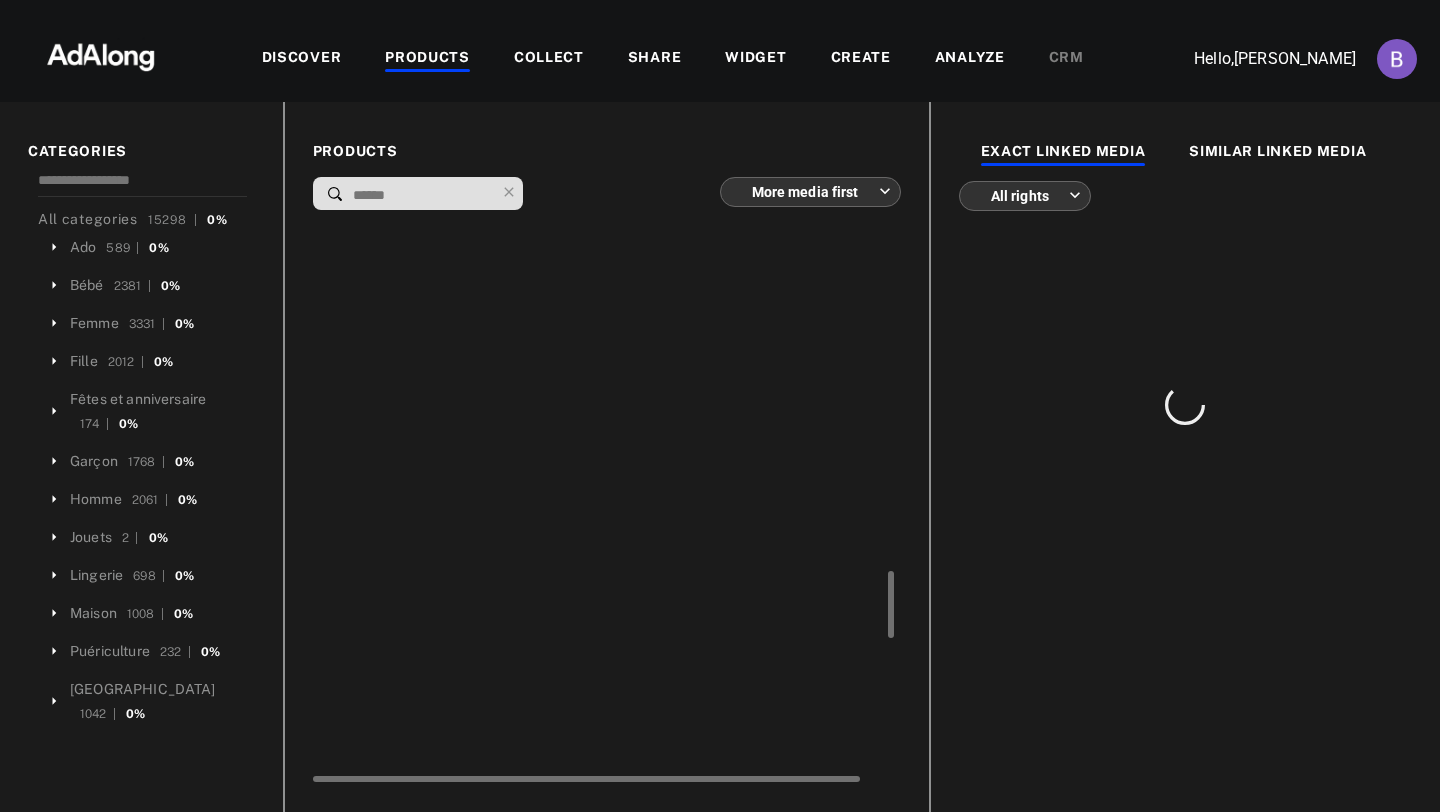 scroll, scrollTop: 0, scrollLeft: 0, axis: both 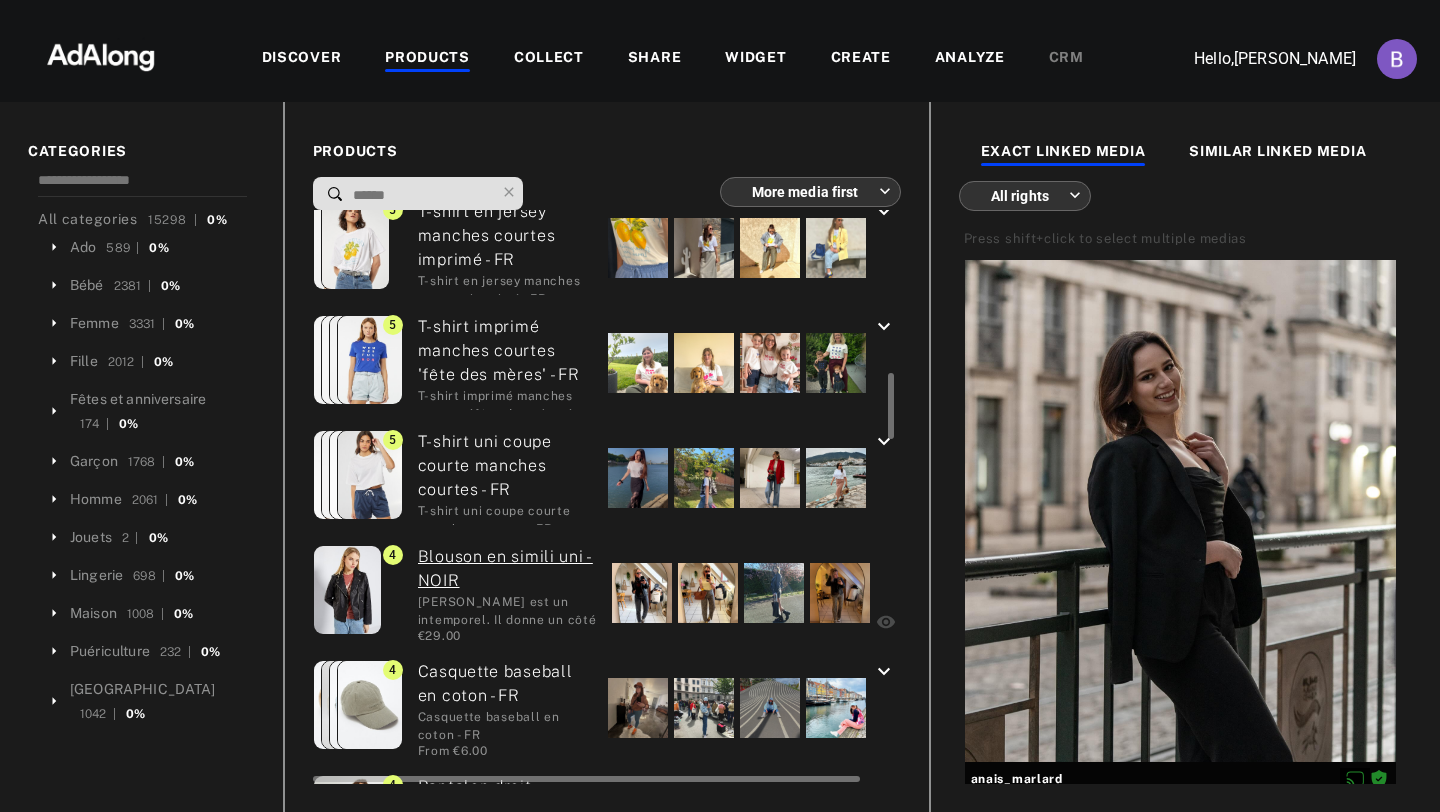 click on "T-shirt uni coupe courte manches courtes - FR  T-shirt uni coupe courte manches courtes - FR From €6.00" at bounding box center [498, 477] 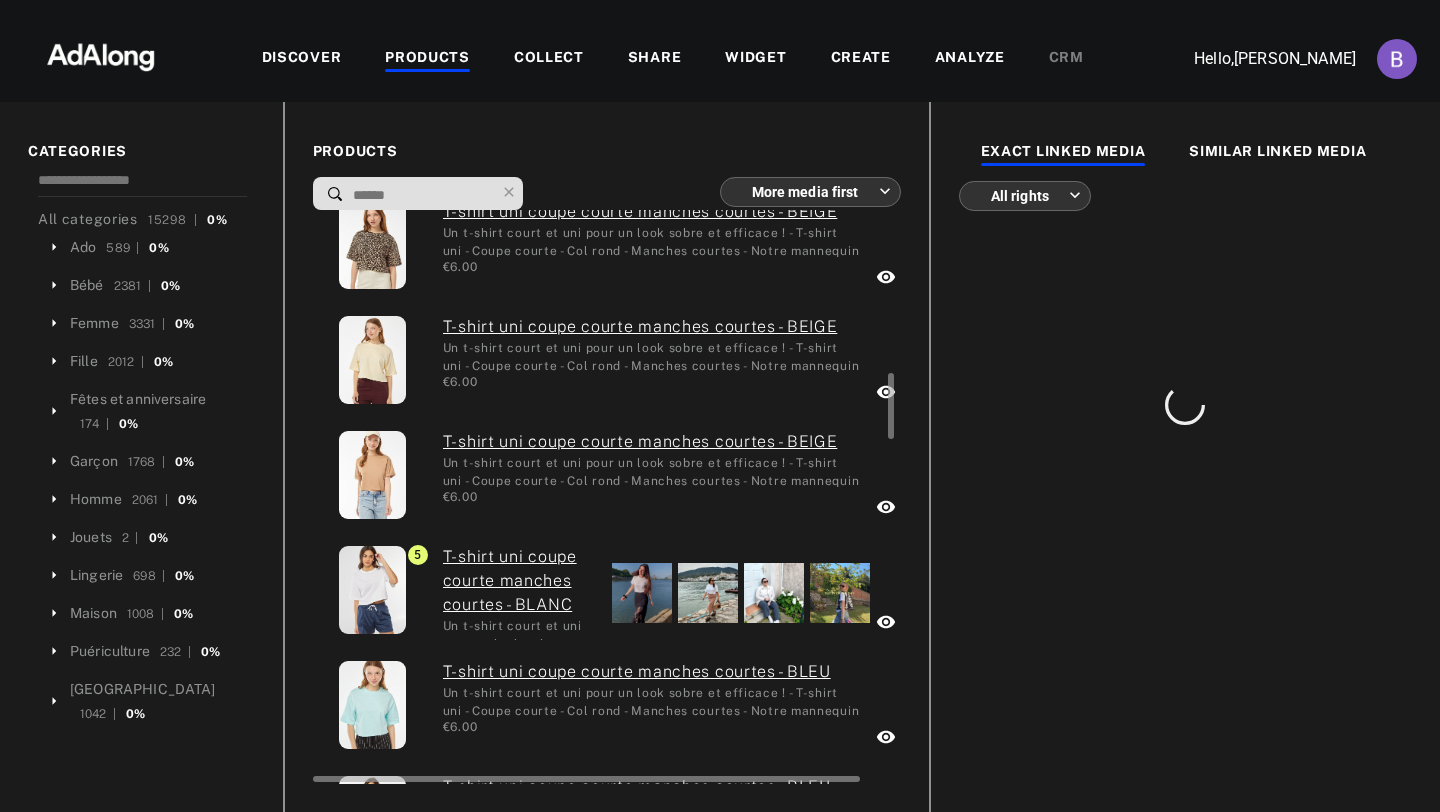 scroll, scrollTop: 0, scrollLeft: 0, axis: both 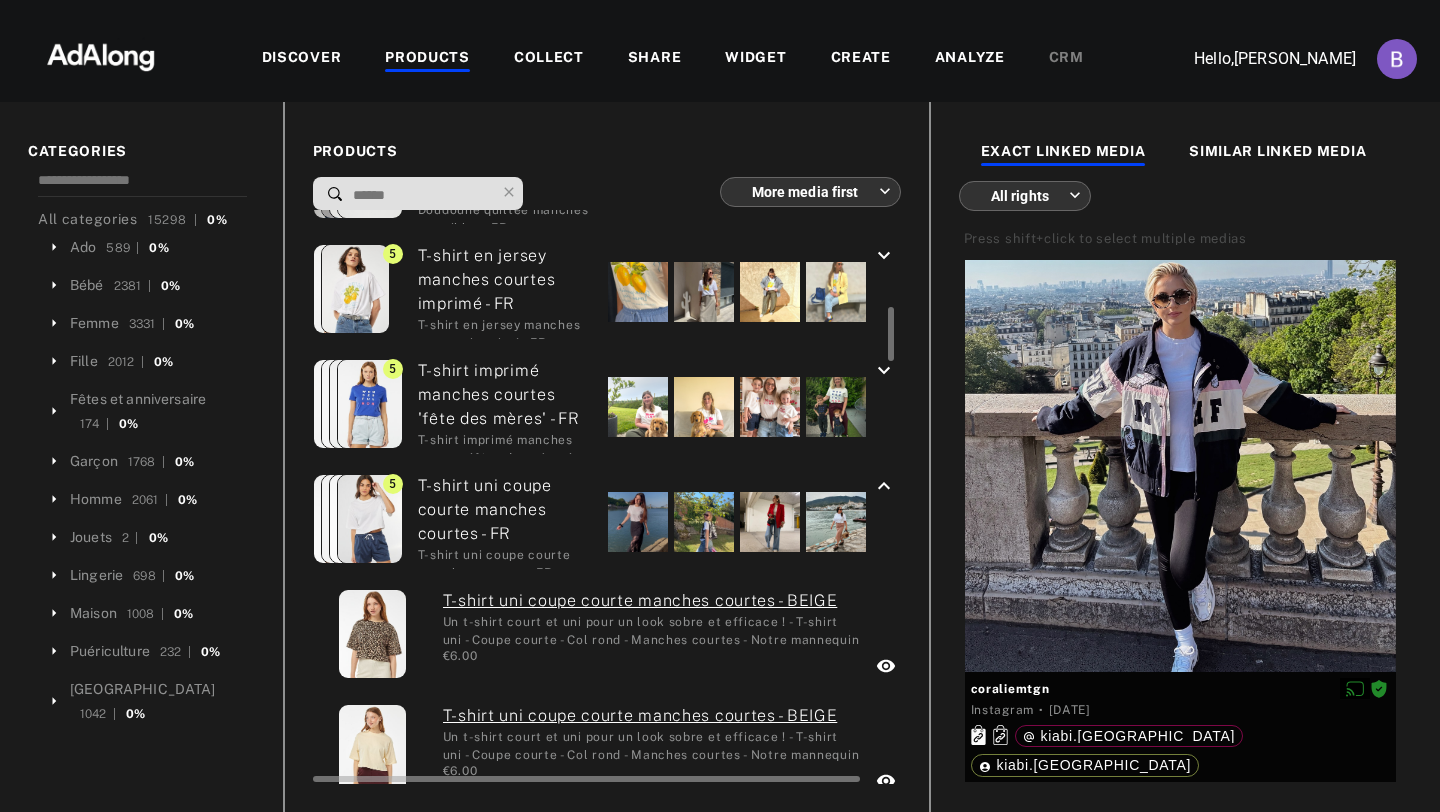 click on "T-shirt en jersey manches courtes imprimé - FR  T-shirt en jersey manches courtes imprimé - FR From €3.20" at bounding box center (498, 291) 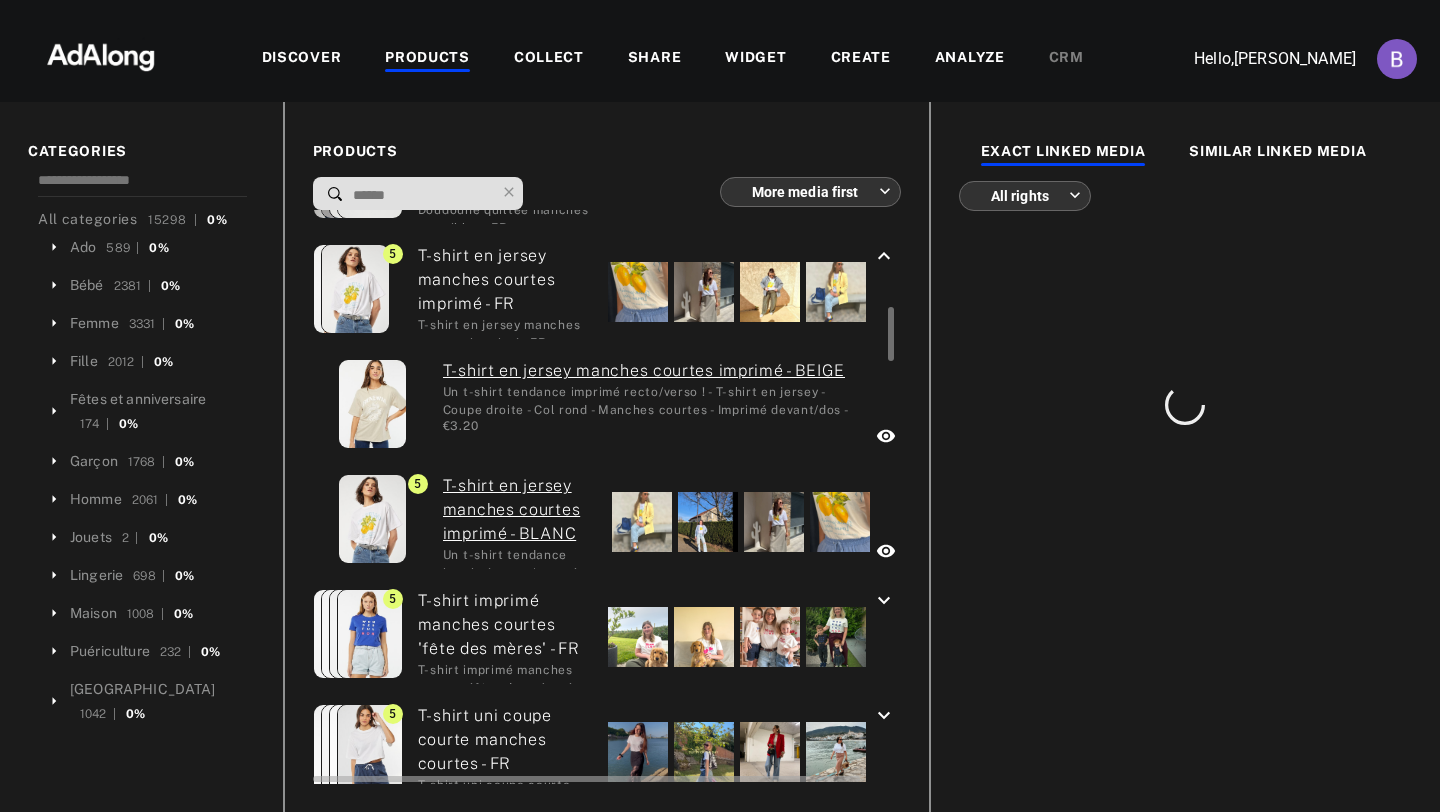 scroll, scrollTop: 0, scrollLeft: 0, axis: both 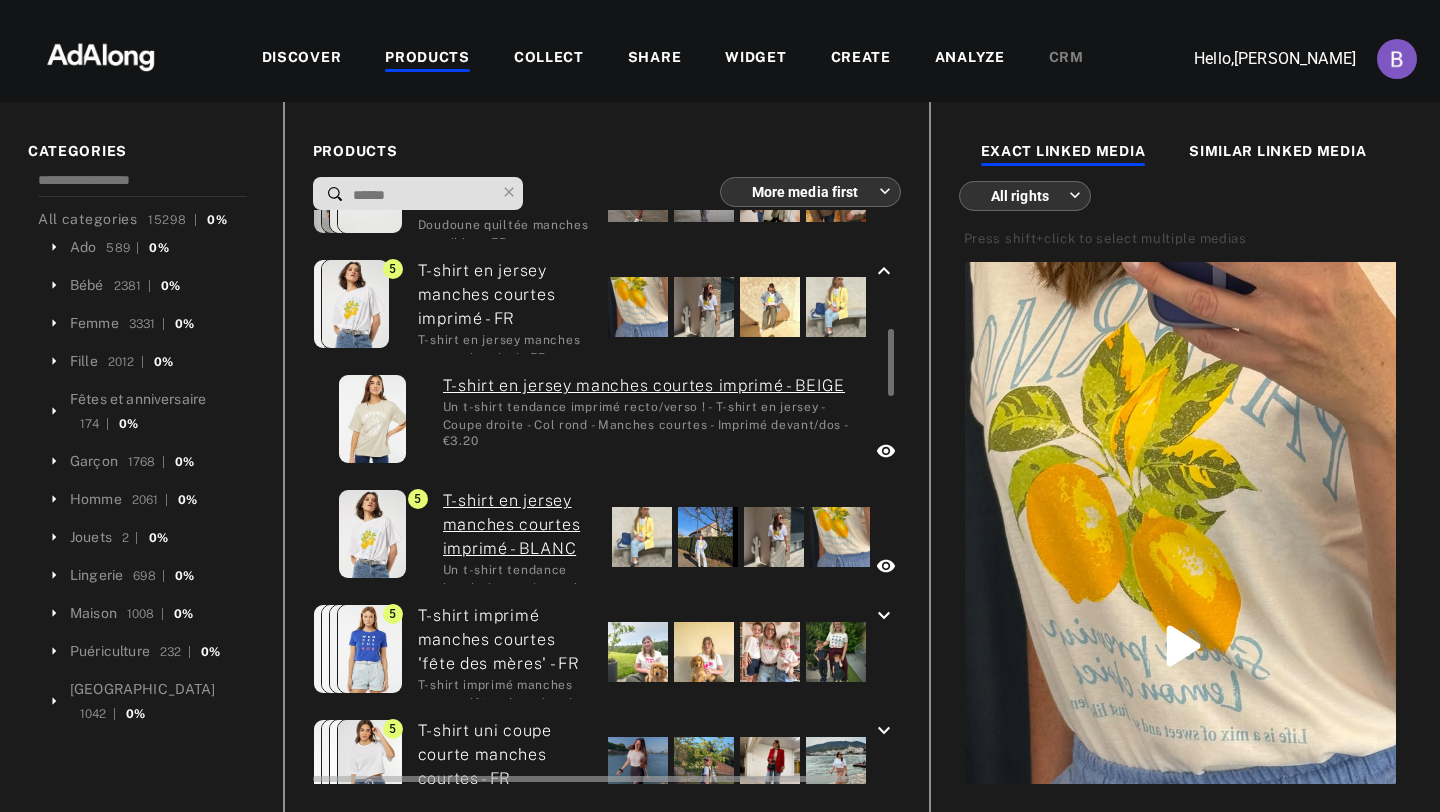 click at bounding box center (638, 307) 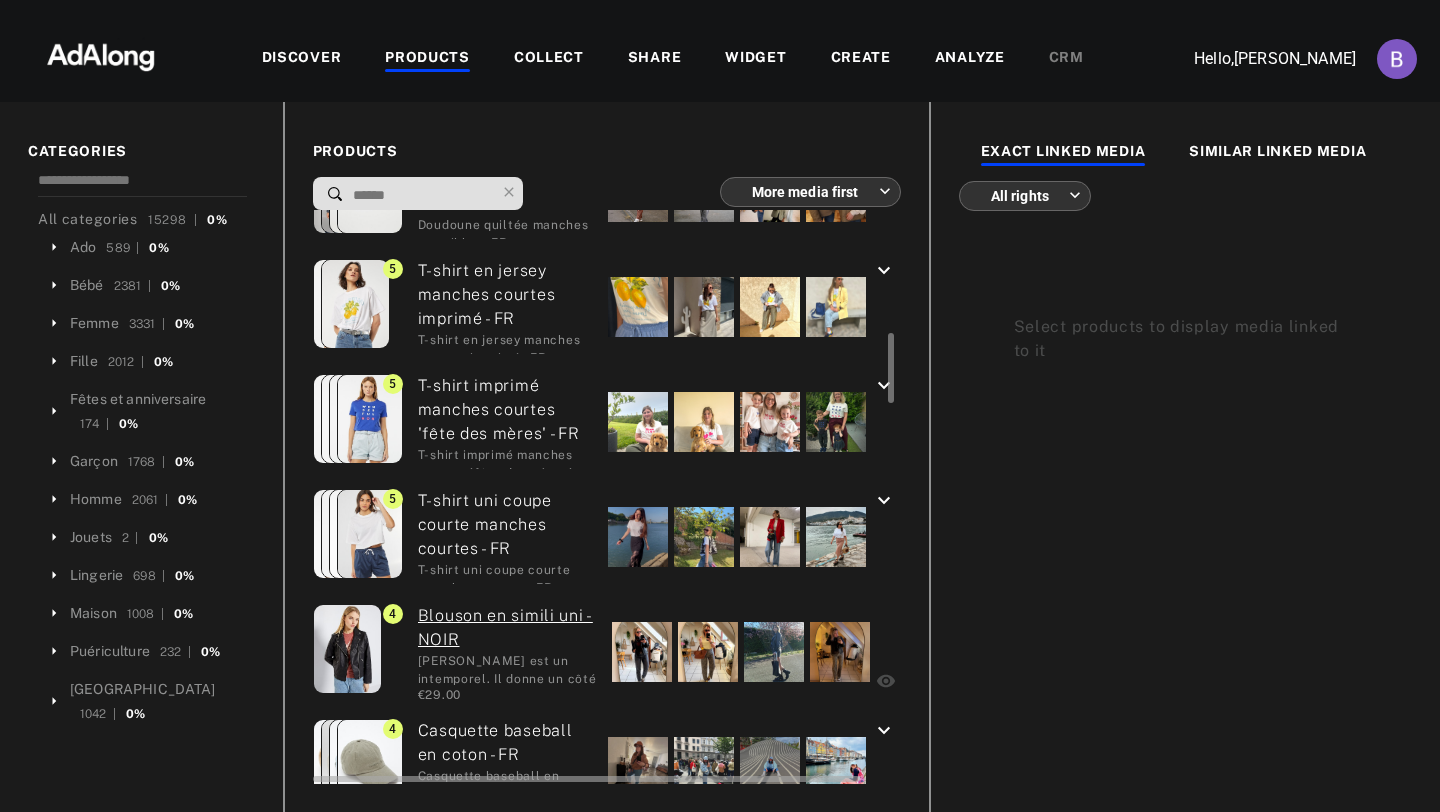 click at bounding box center (638, 307) 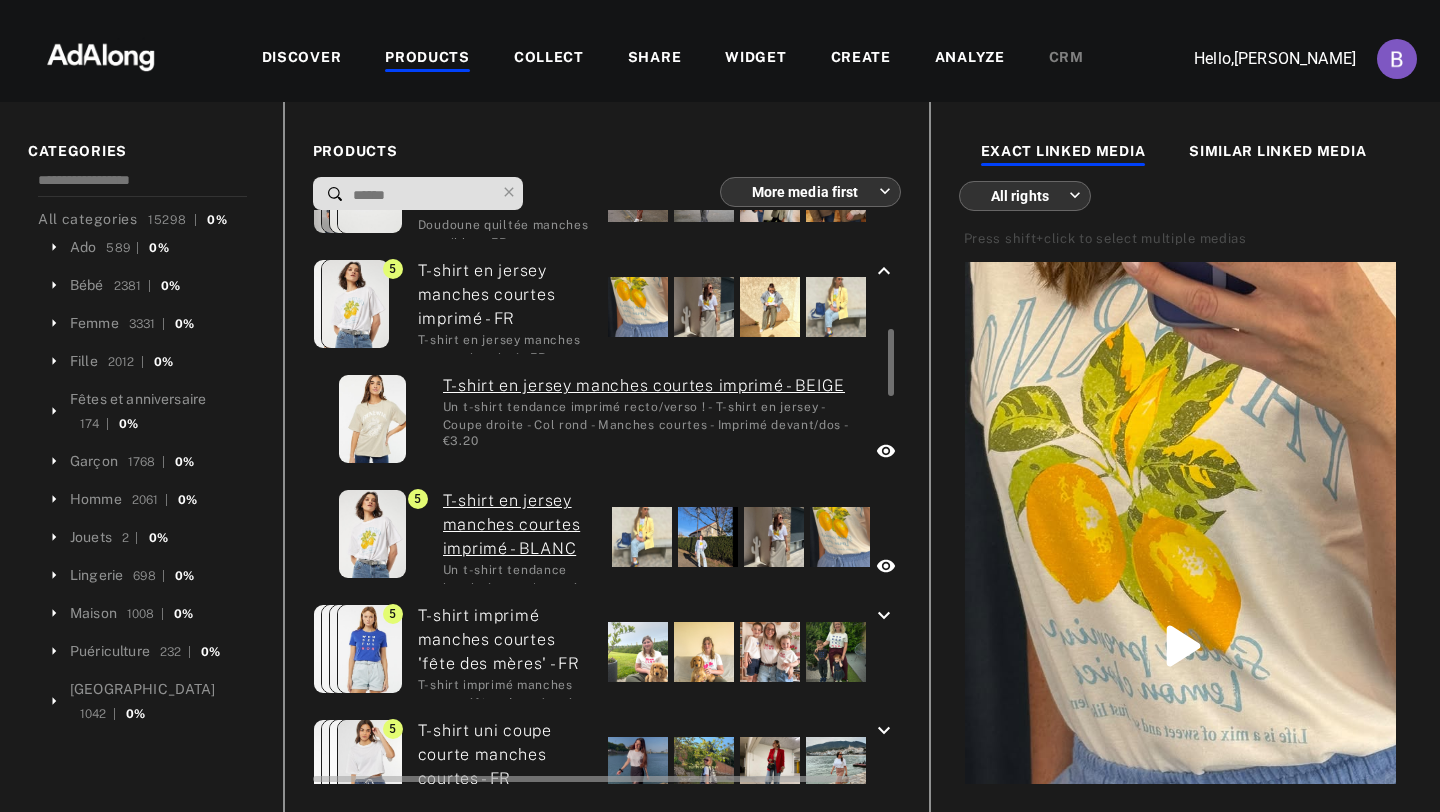 click on "T-shirt en jersey manches courtes imprimé - FR  T-shirt en jersey manches courtes imprimé - FR From €3.20" at bounding box center (498, 306) 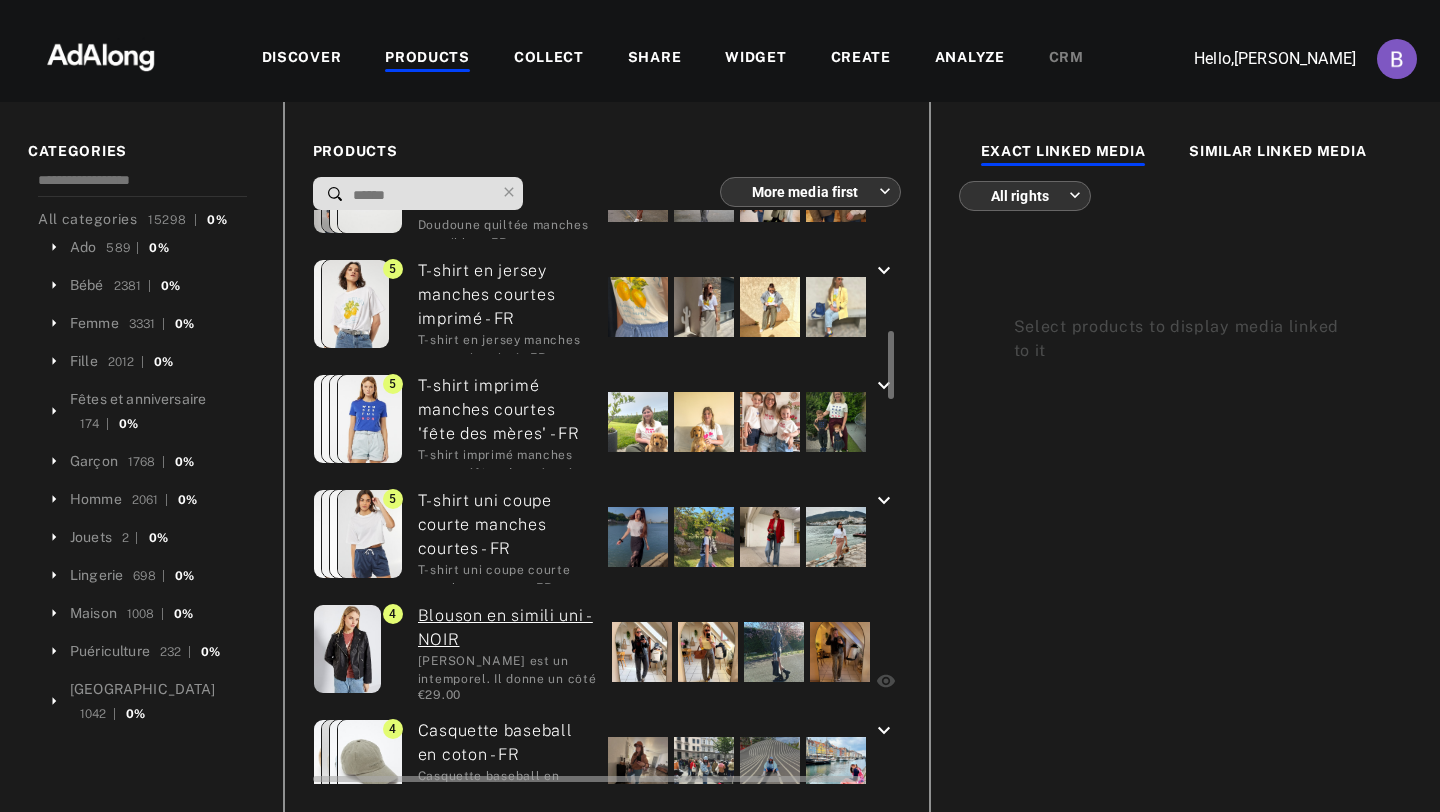click on "T-shirt en jersey manches courtes imprimé - FR  T-shirt en jersey manches courtes imprimé - FR From €3.20" at bounding box center [498, 306] 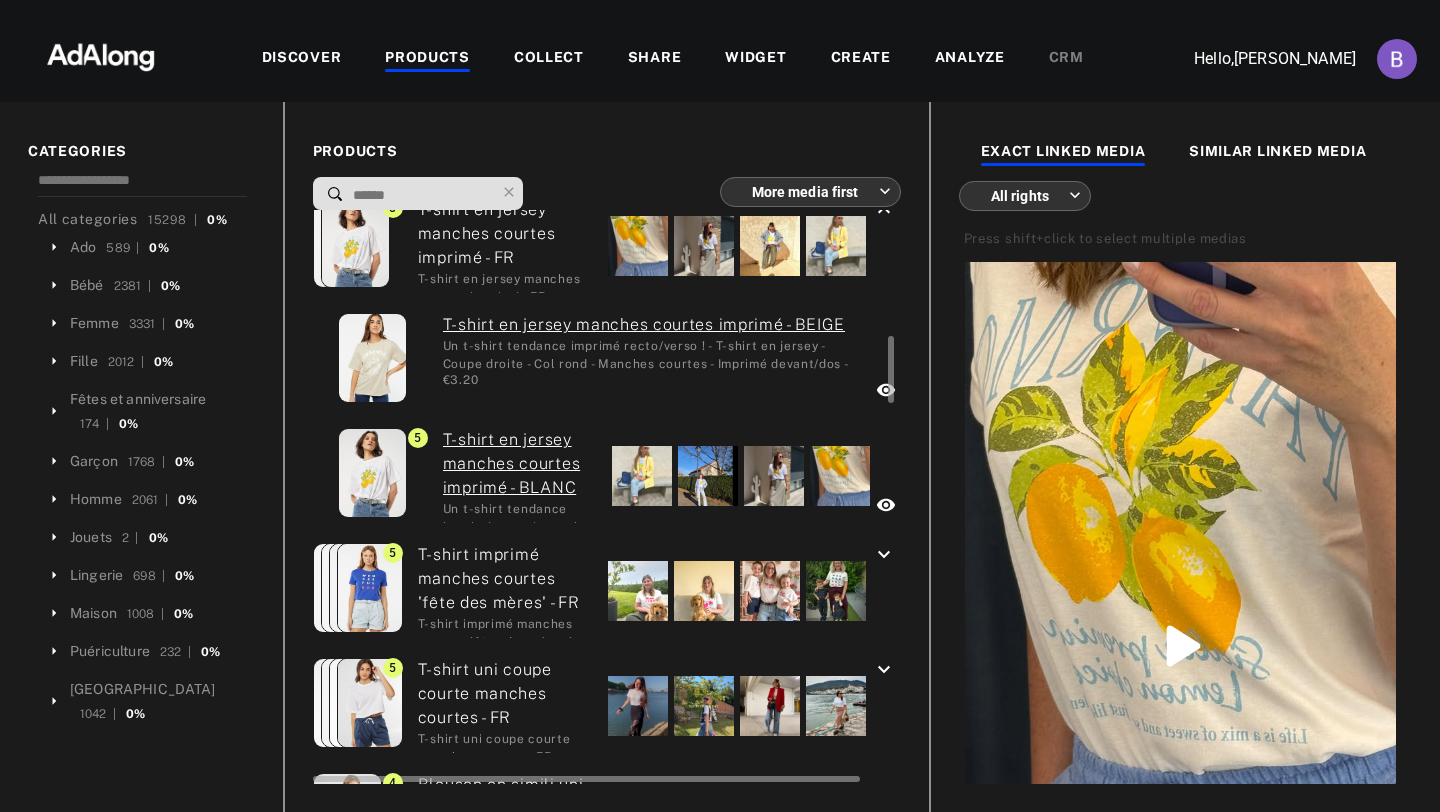 scroll, scrollTop: 1069, scrollLeft: 0, axis: vertical 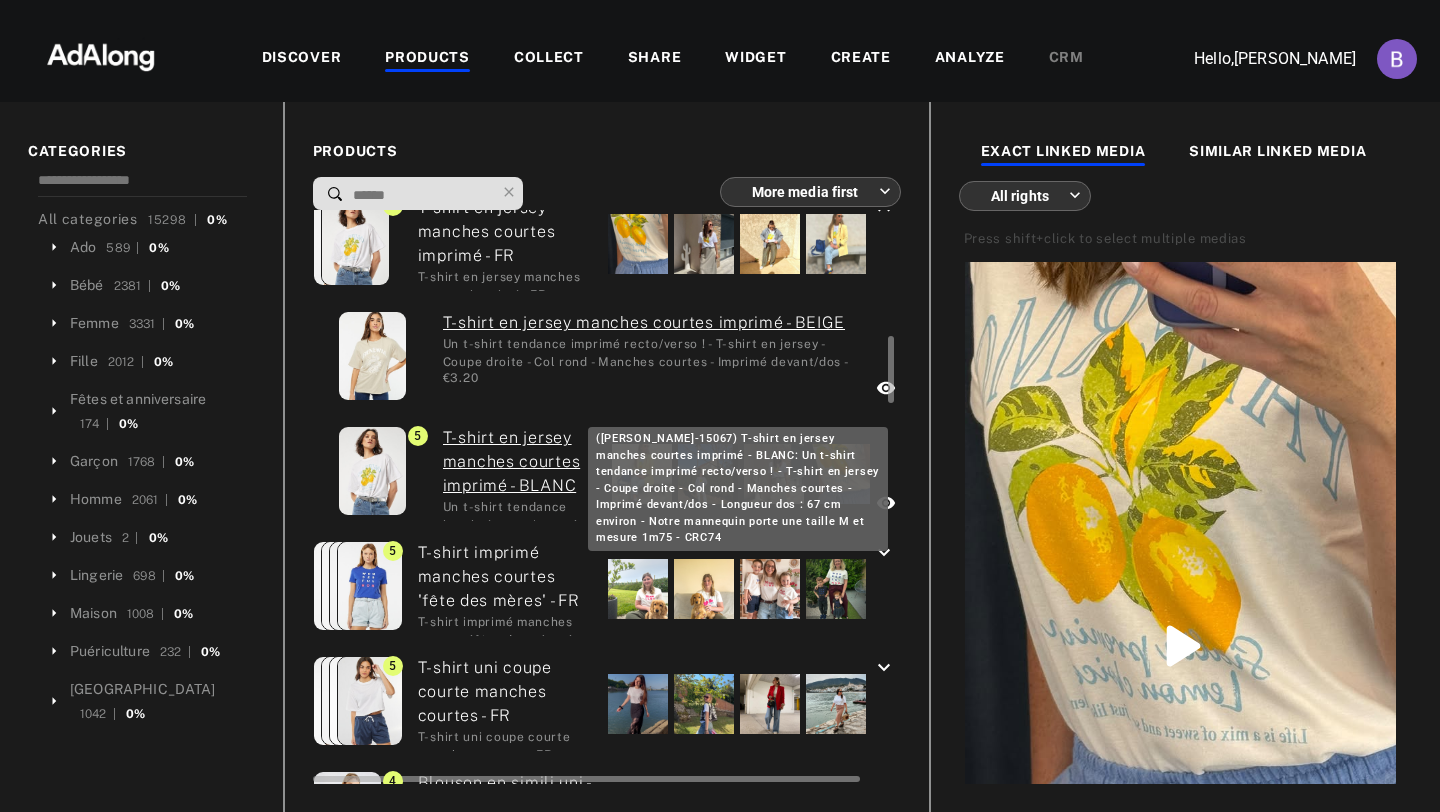click on "T-shirt en jersey manches courtes imprimé - BLANC" at bounding box center [520, 462] 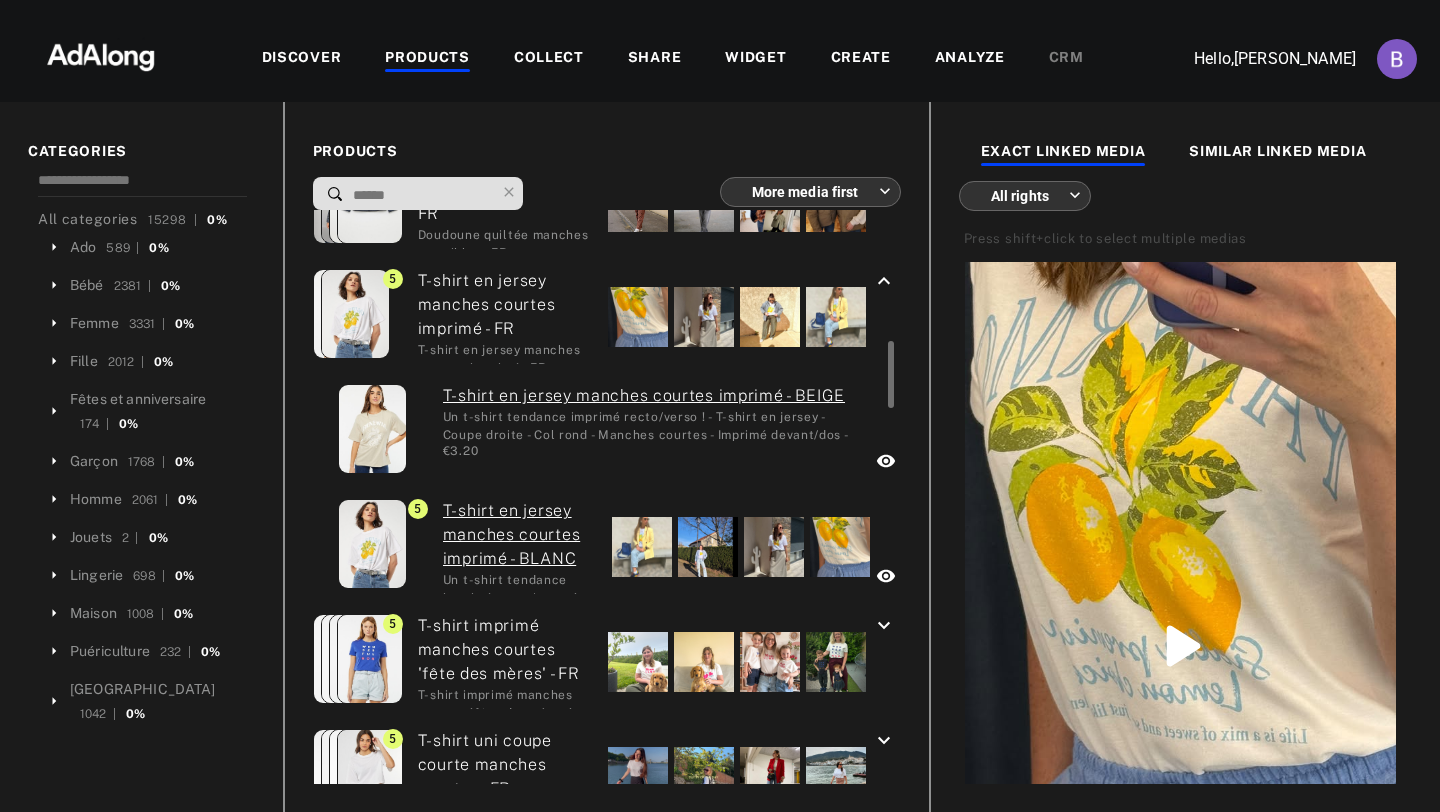 scroll, scrollTop: 1037, scrollLeft: 0, axis: vertical 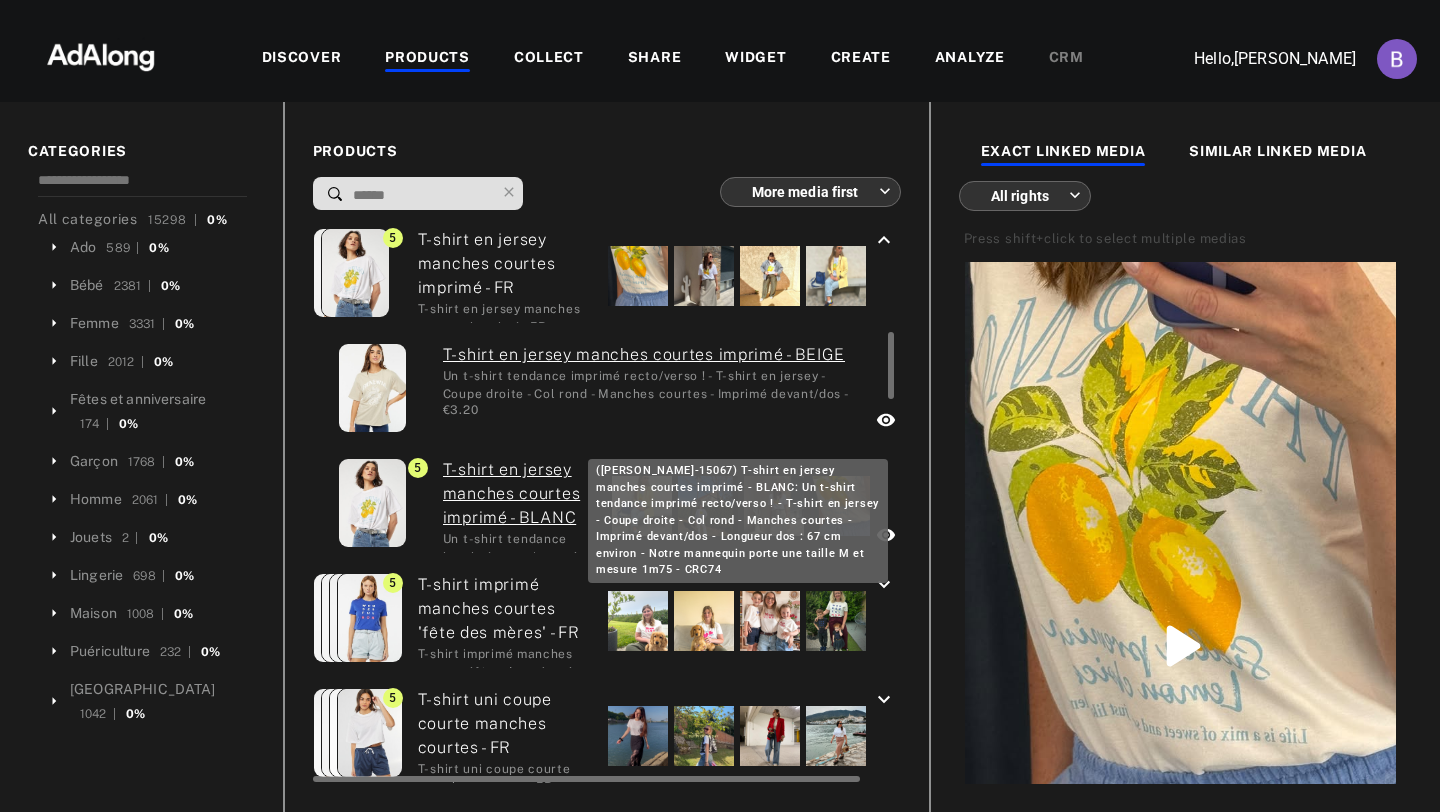 click on "T-shirt en jersey manches courtes imprimé - BLANC" at bounding box center (520, 494) 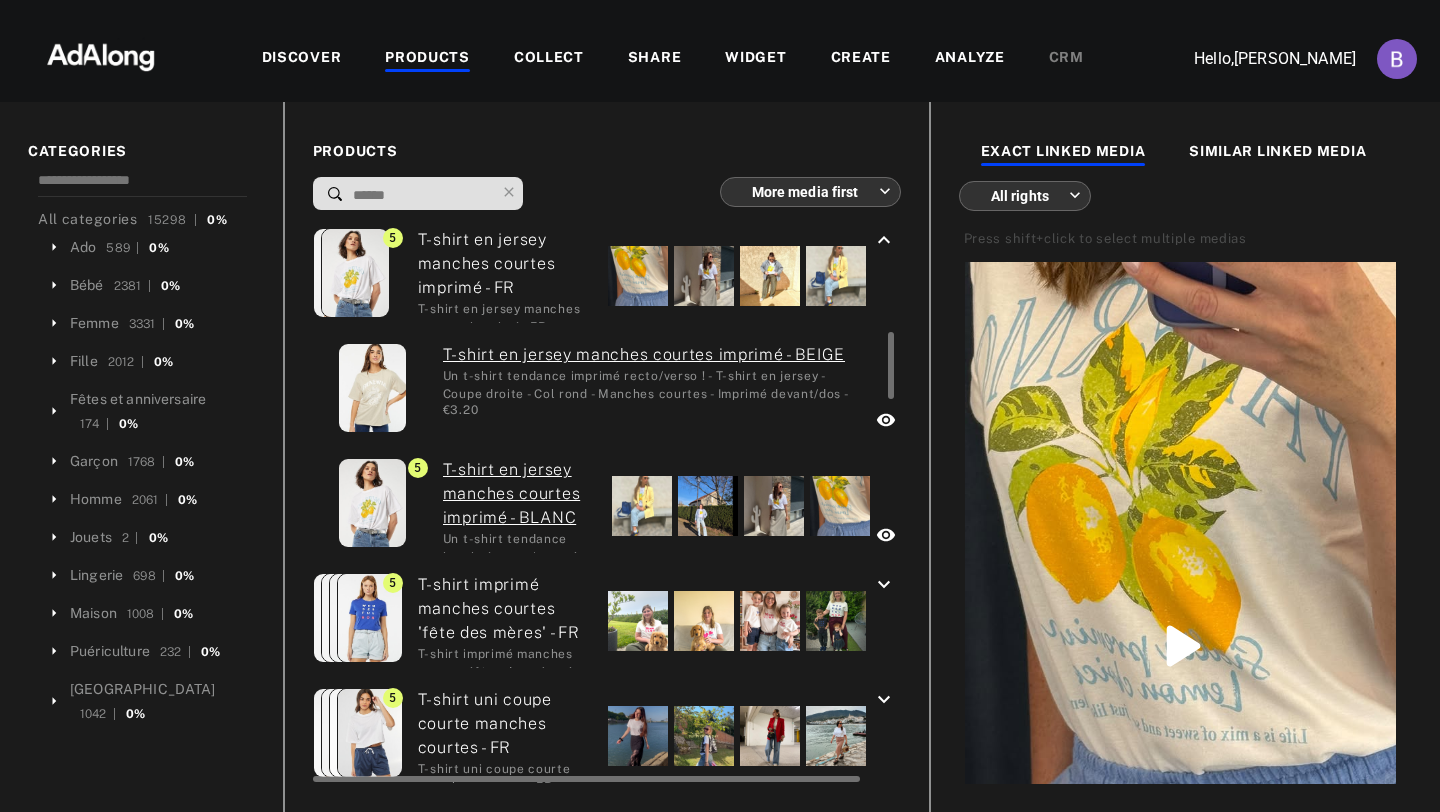 click at bounding box center (840, 506) 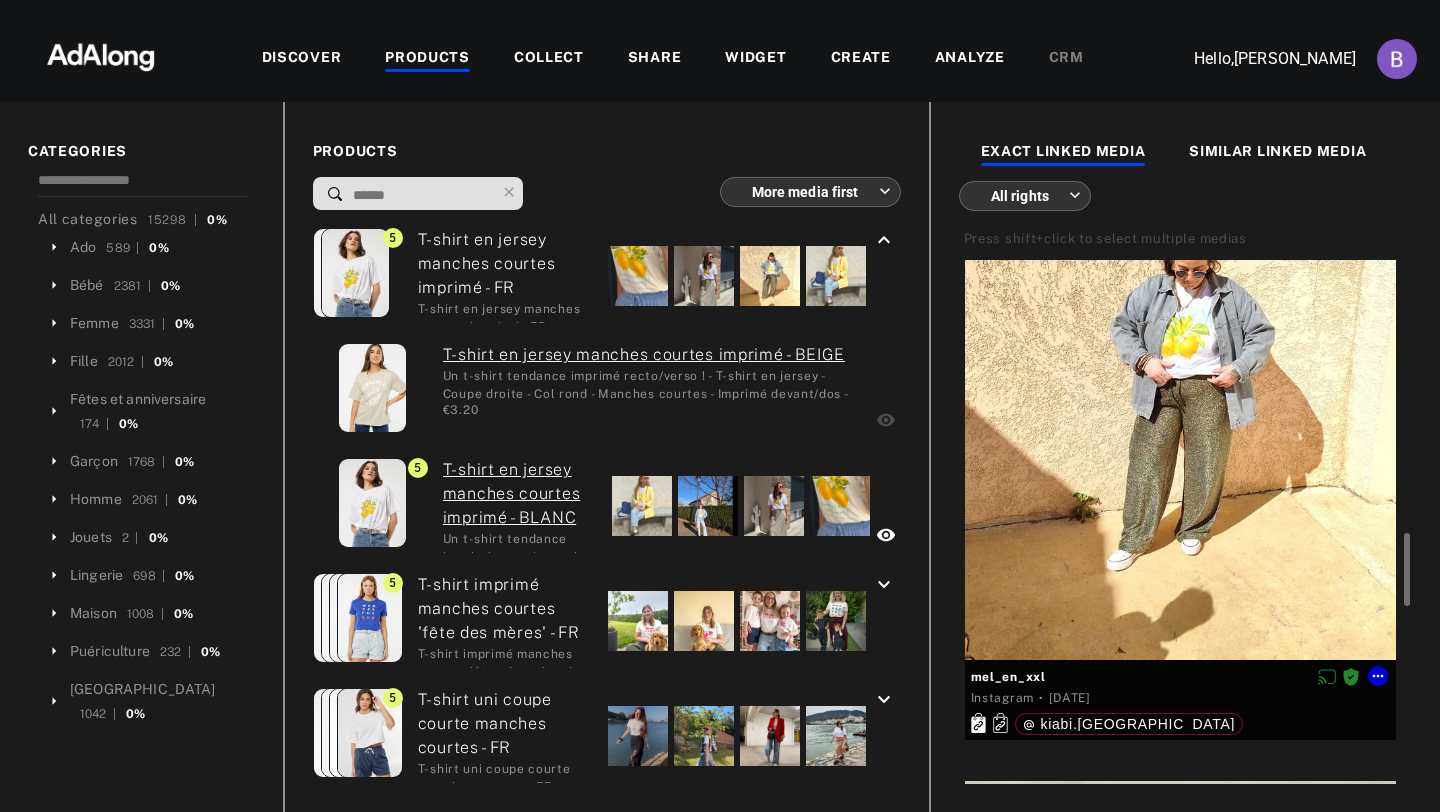 scroll, scrollTop: 1941, scrollLeft: 0, axis: vertical 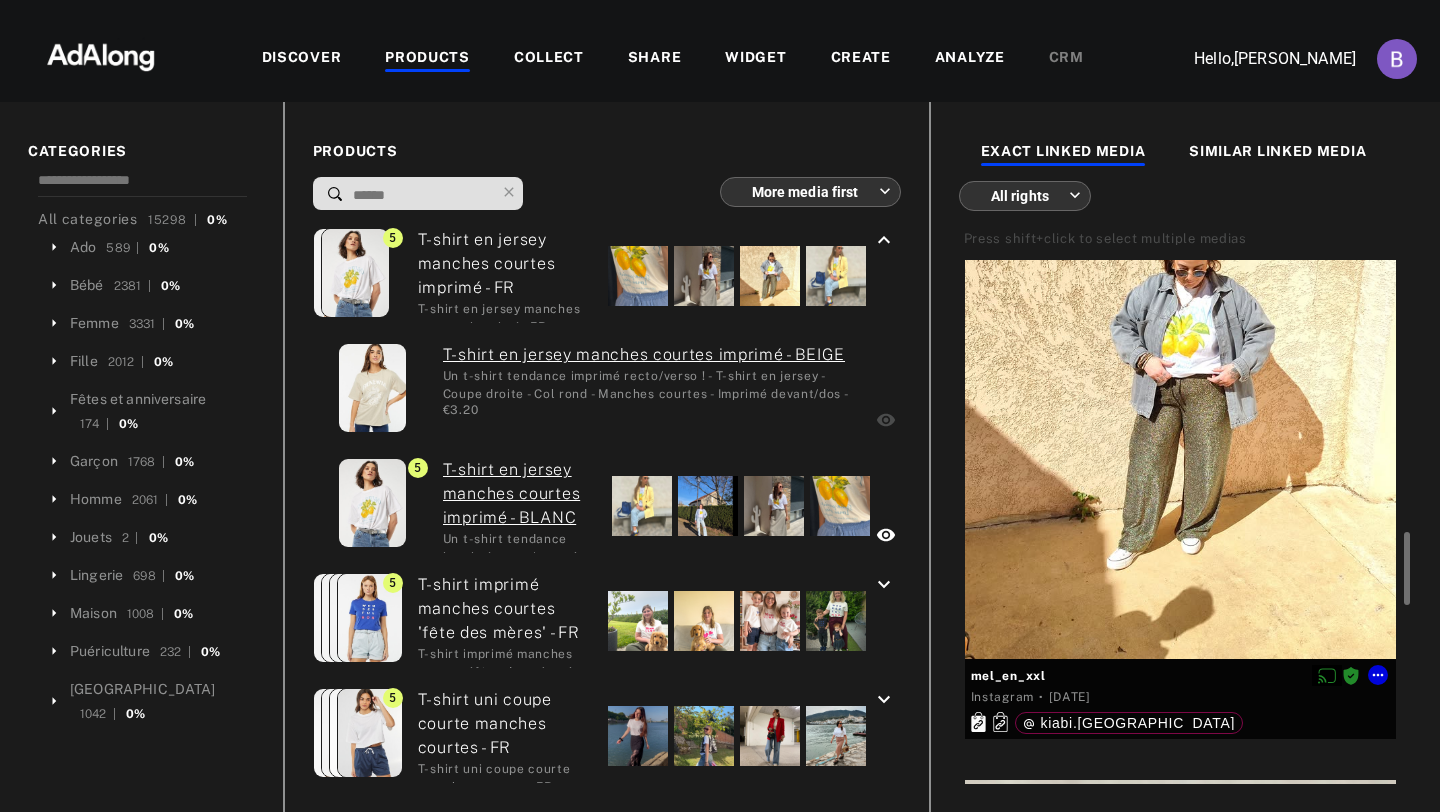 click at bounding box center [1180, 389] 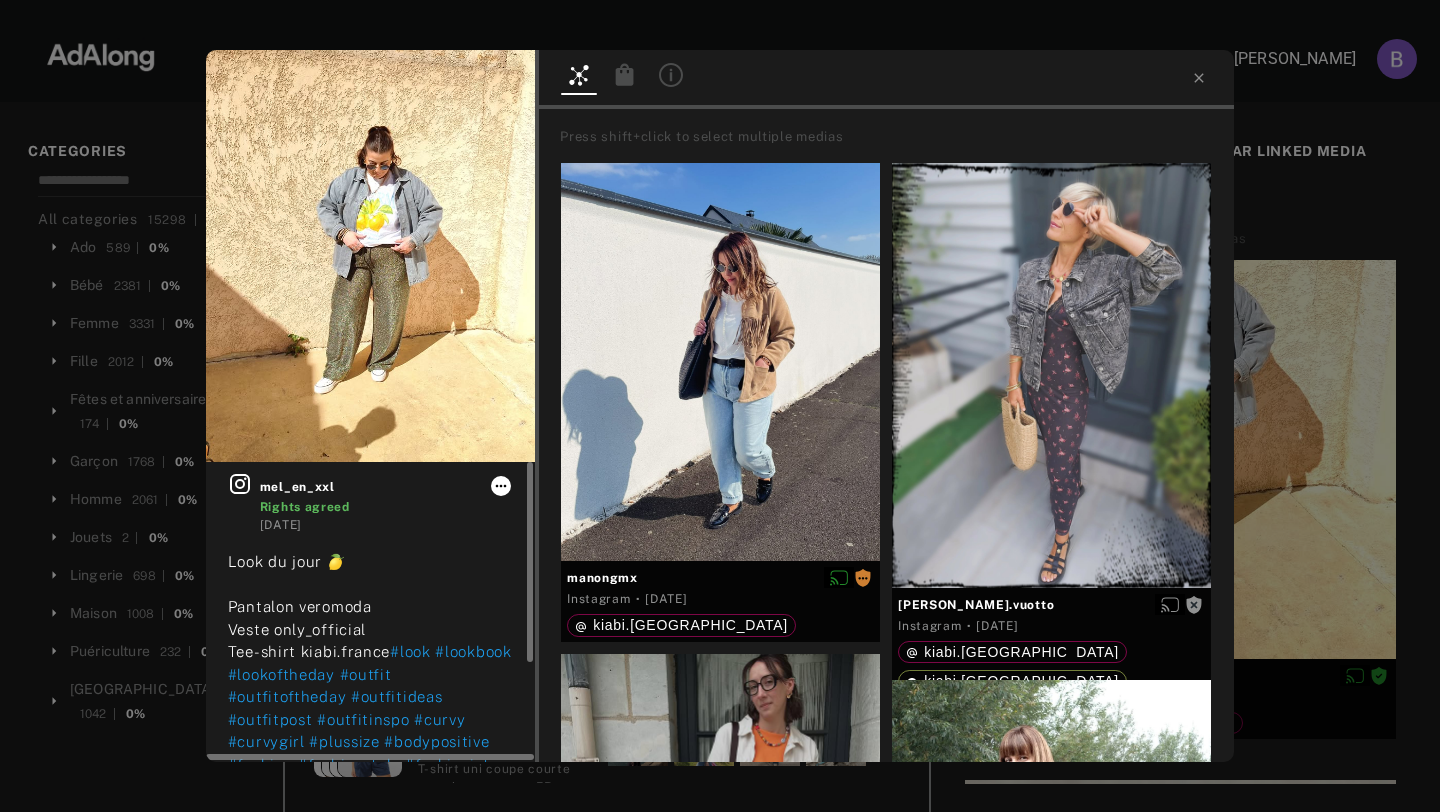 click 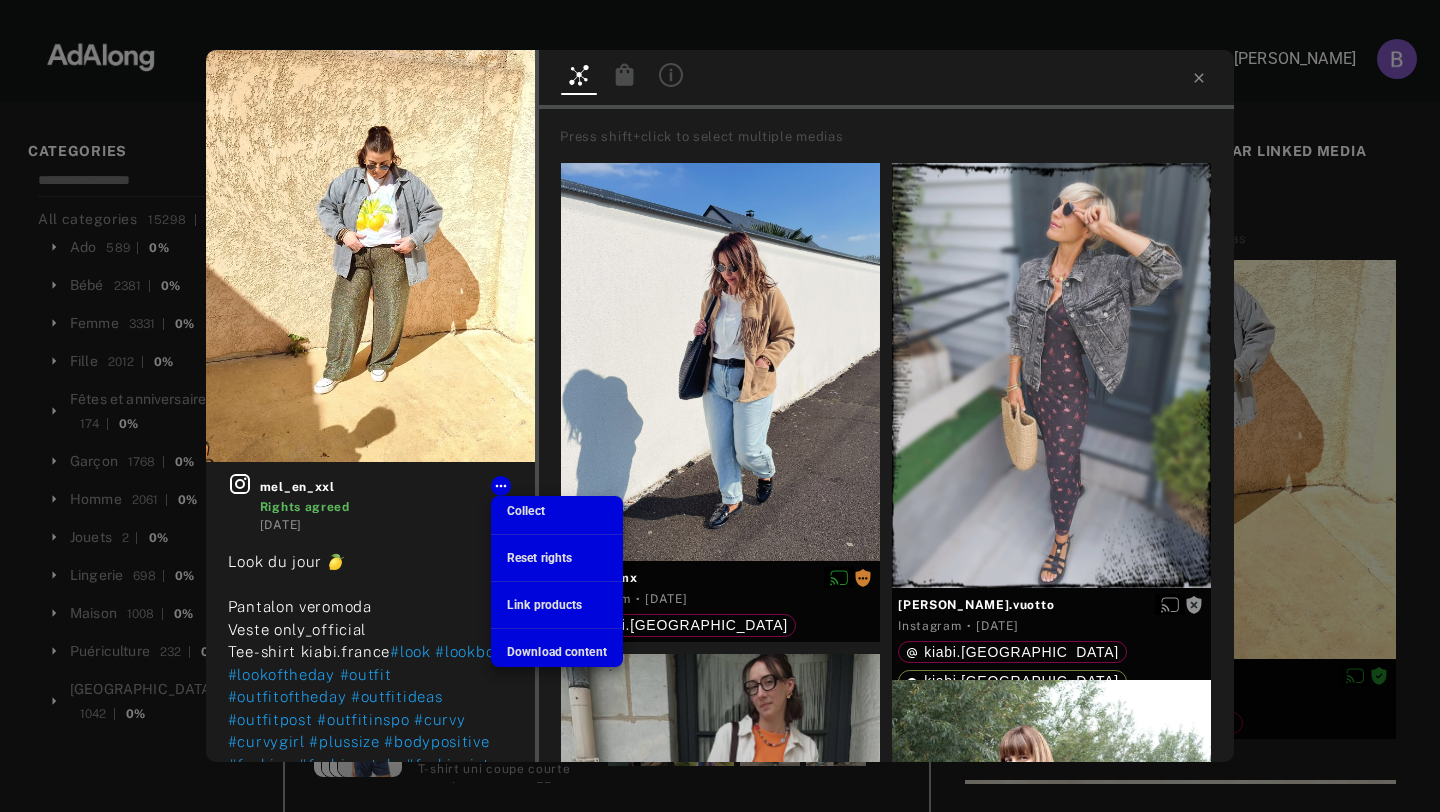 click on "Download content" at bounding box center (557, 652) 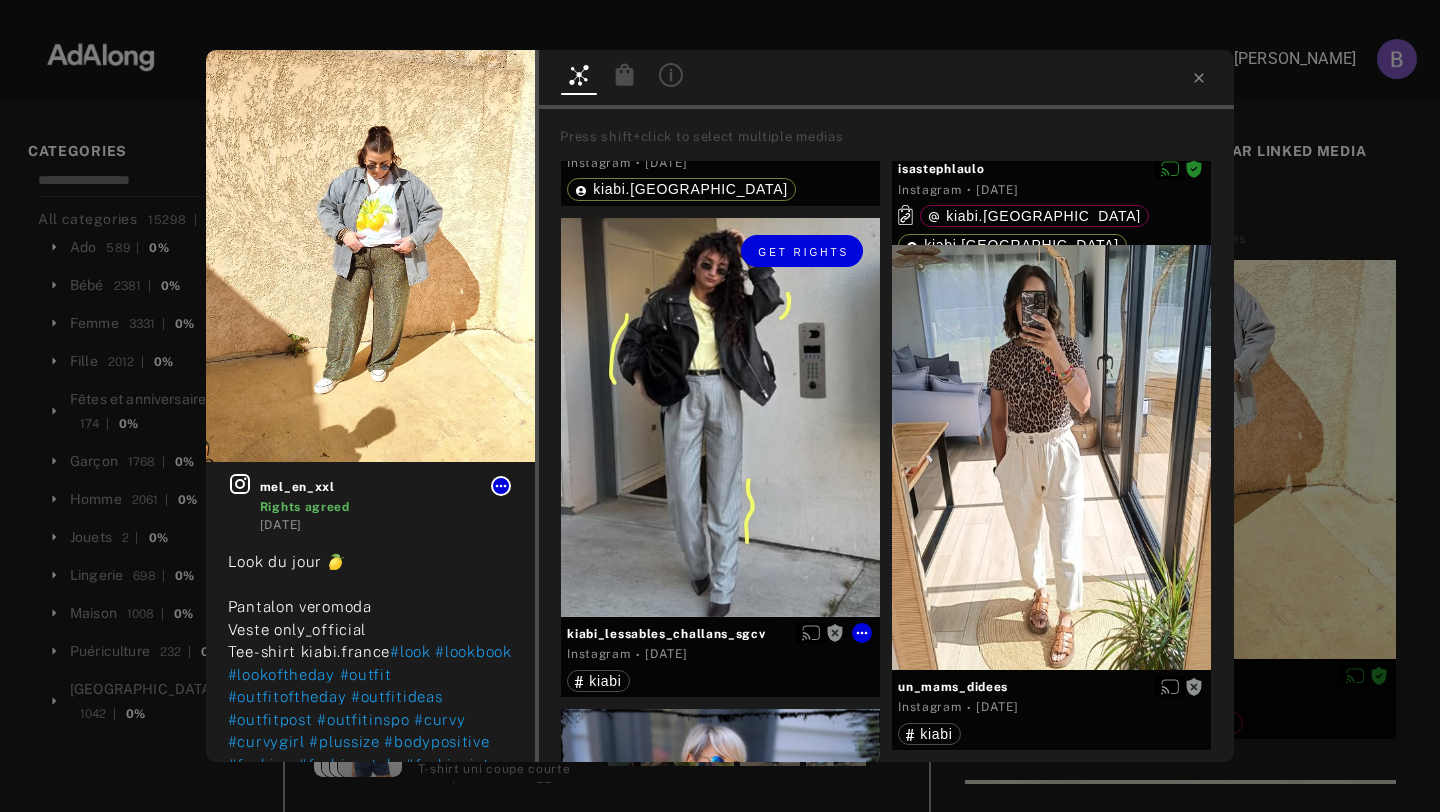 scroll, scrollTop: 0, scrollLeft: 0, axis: both 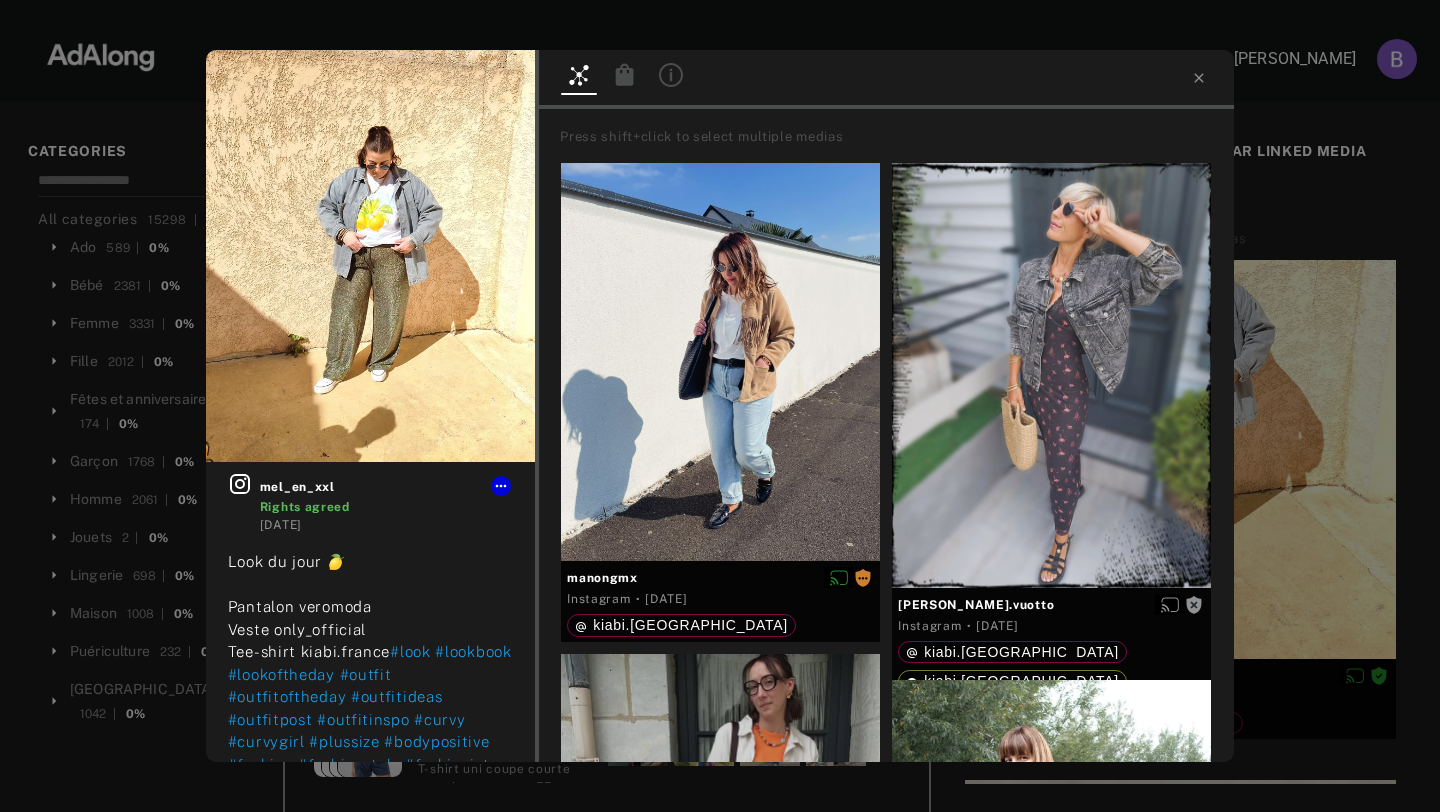 click 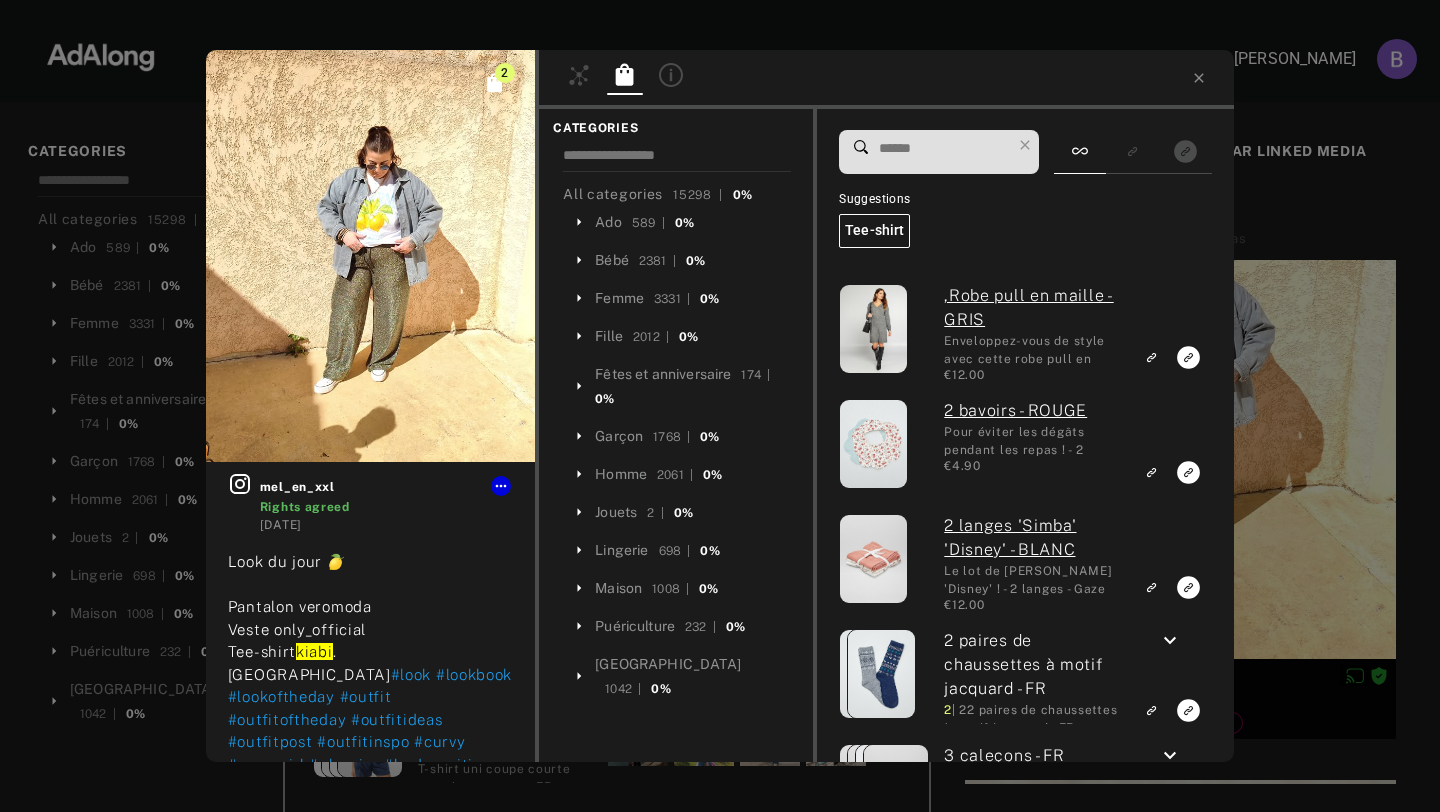 click on "2 mel_en_xxl Rights agreed [DATE] Look du jour 🍋
Pantalon veromoda
Veste only_official
Tee-shirt  kiabi .france
#look   #lookbook   #lookoftheday   #outfit   #outfitoftheday   #outfitideas   #outfitpost   #outfitinspo   #curvy   #curvygirl   #plussize   #bodypositive   #fashion   #fashionstyle   #fashionista   #fashiongram   #fashionblogger   #blogger   #bloggerstyle   #style   #lifestyle   #spring   #photooftheday   #insta   #instagram   #instagood   #instadaily   #instalike CATEGORIES All categories   15298  | 0% Ado   589  | 0% Bébé   2381  | 0% Femme   3331  | 0% Fille   2012  | 0% Fêtes et anniversaire   174  | 0% Garçon   1768  | 0% Homme   2061  | 0% Jouets   2  | 0% Lingerie   698  | 0% Maison   1008  | 0% Puériculture   232  | 0% [GEOGRAPHIC_DATA]   1042  | 0% Suggestions Tee-shirt  ,Robe pull en maille - GRIS €12.00 2 bavoirs - ROUGE Pour éviter les dégâts pendant les repas !
- 2 bavoirs
- En jersey
- Fermeture par pressions
- Imprimé fantaisie - BZK43" at bounding box center [720, 406] 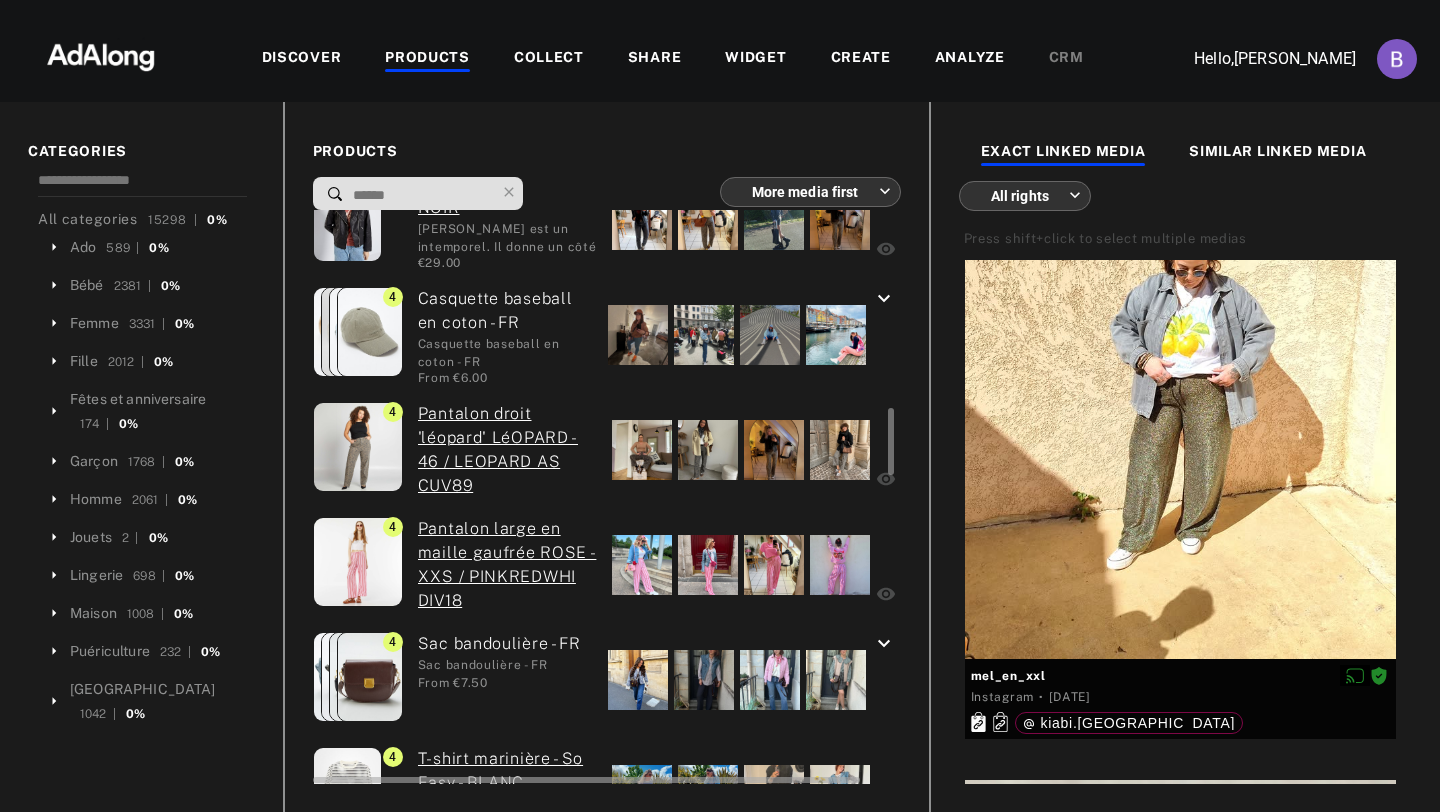 scroll, scrollTop: 1669, scrollLeft: 0, axis: vertical 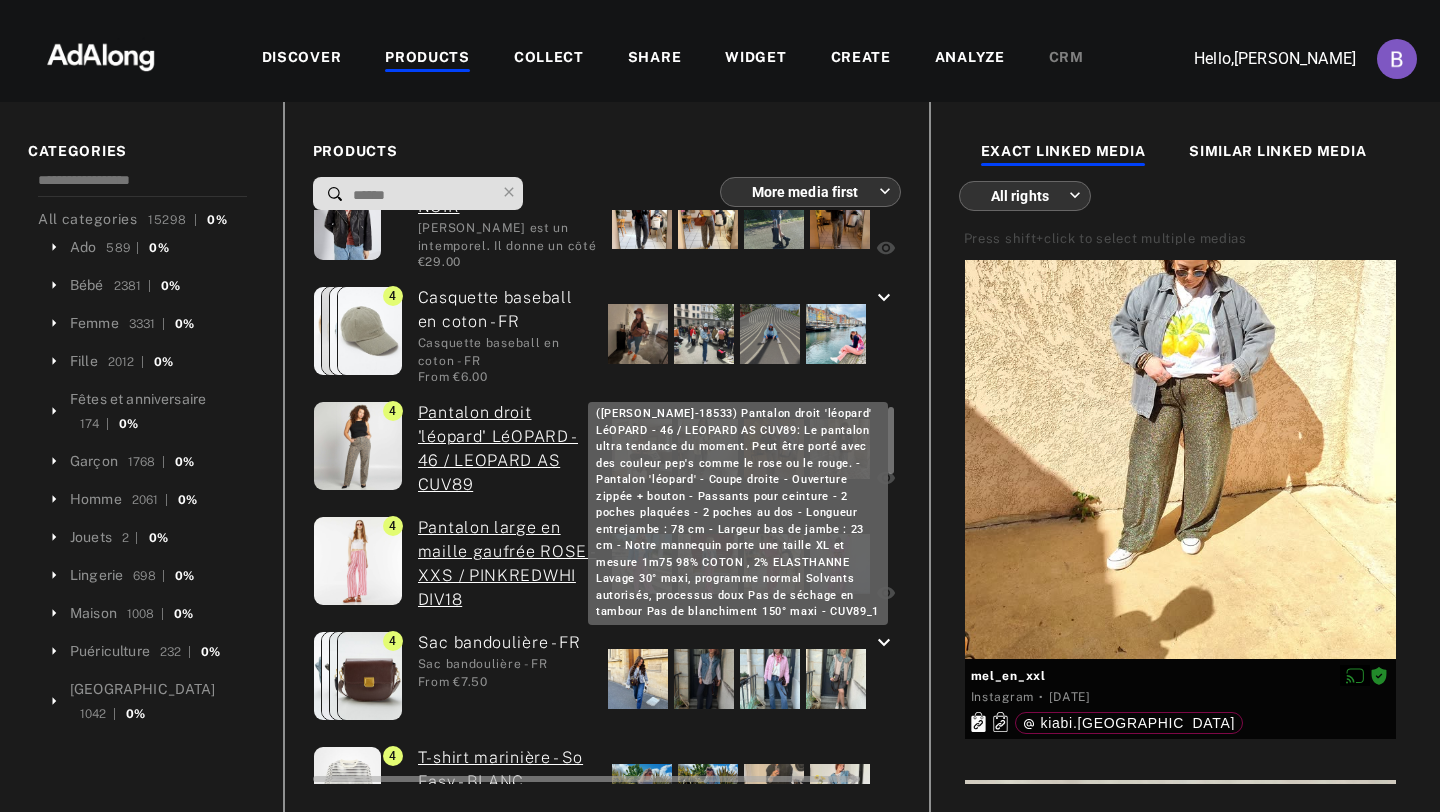click on "Pantalon droit 'léopard' LéOPARD - 46 / LEOPARD AS CUV89" at bounding box center [507, 449] 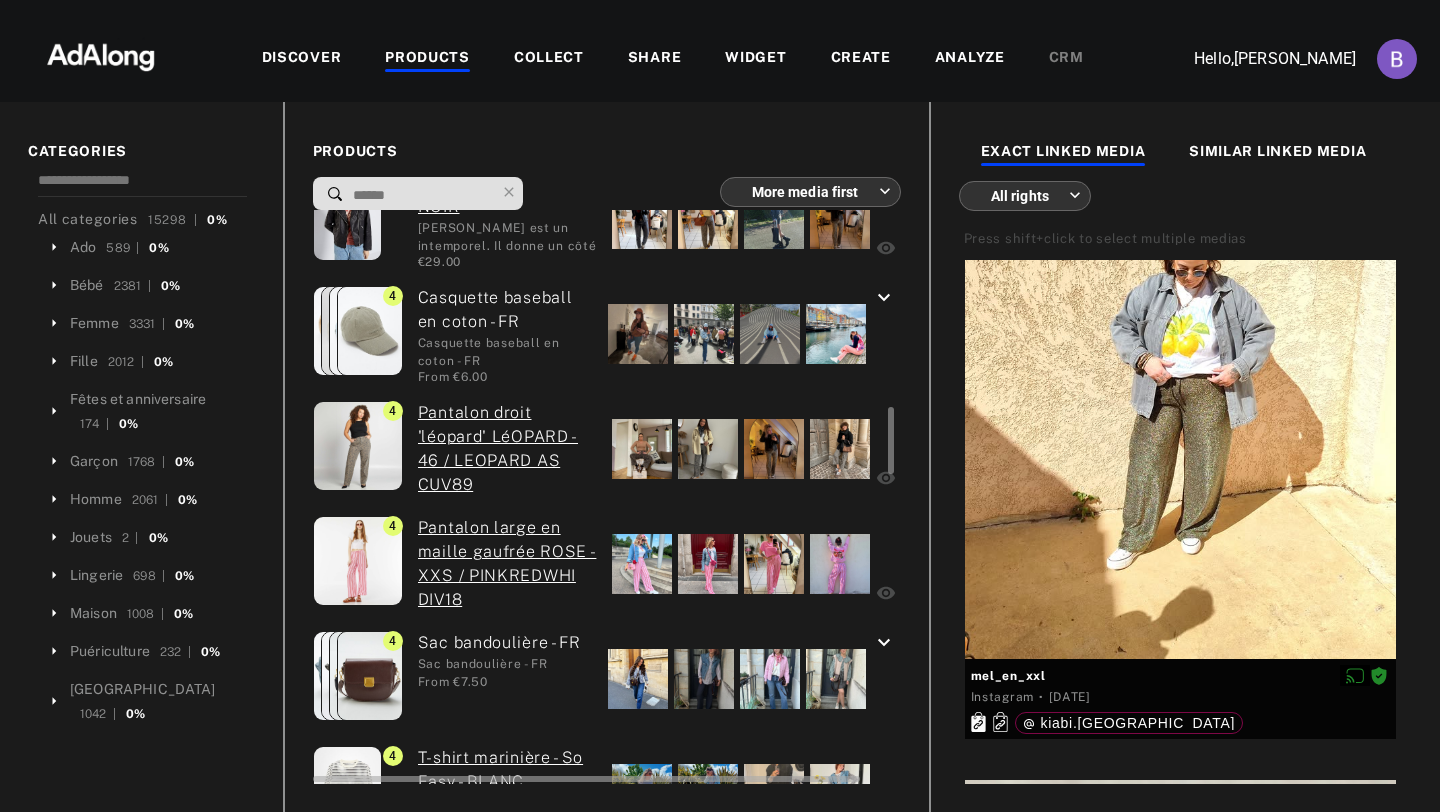 click at bounding box center [642, 449] 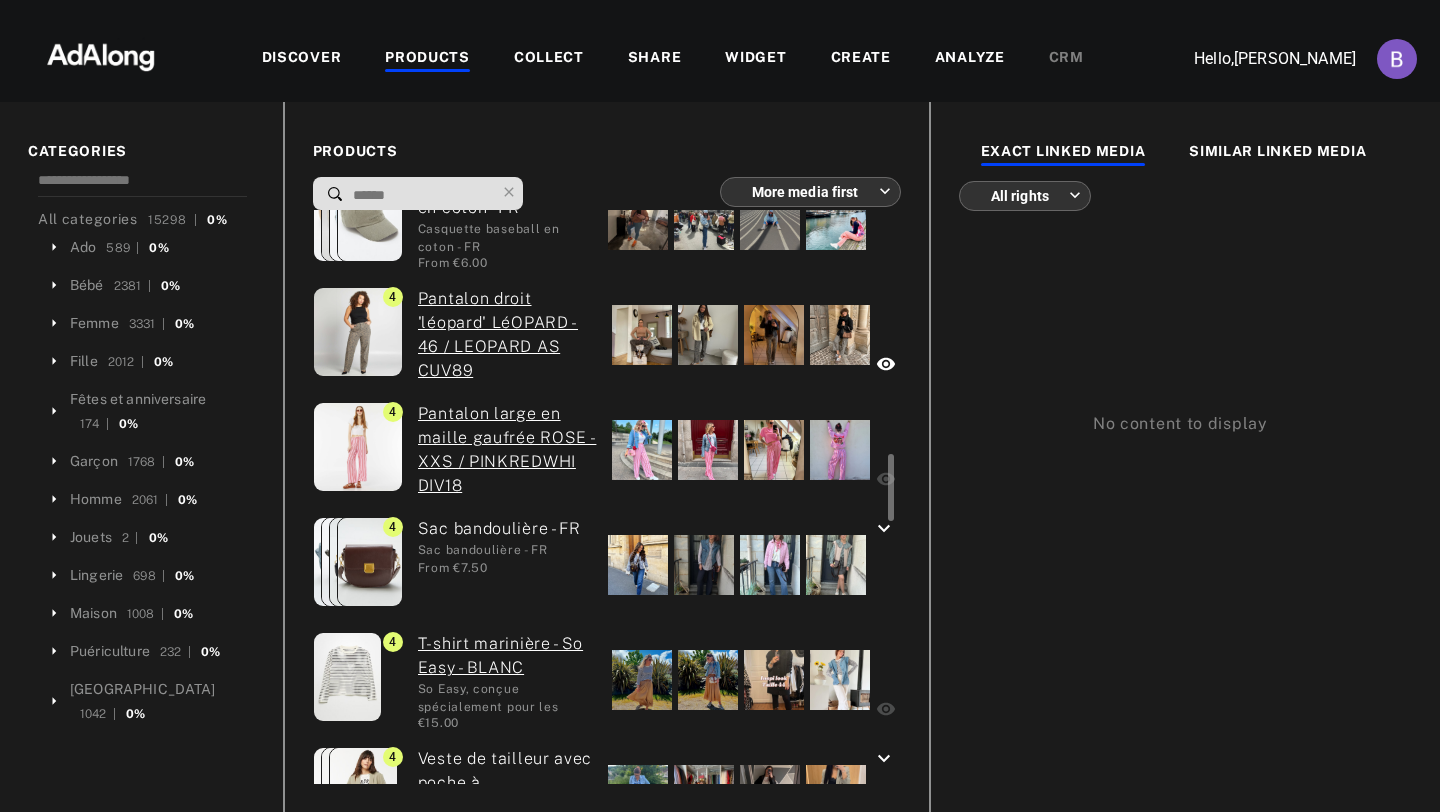 scroll, scrollTop: 1737, scrollLeft: 0, axis: vertical 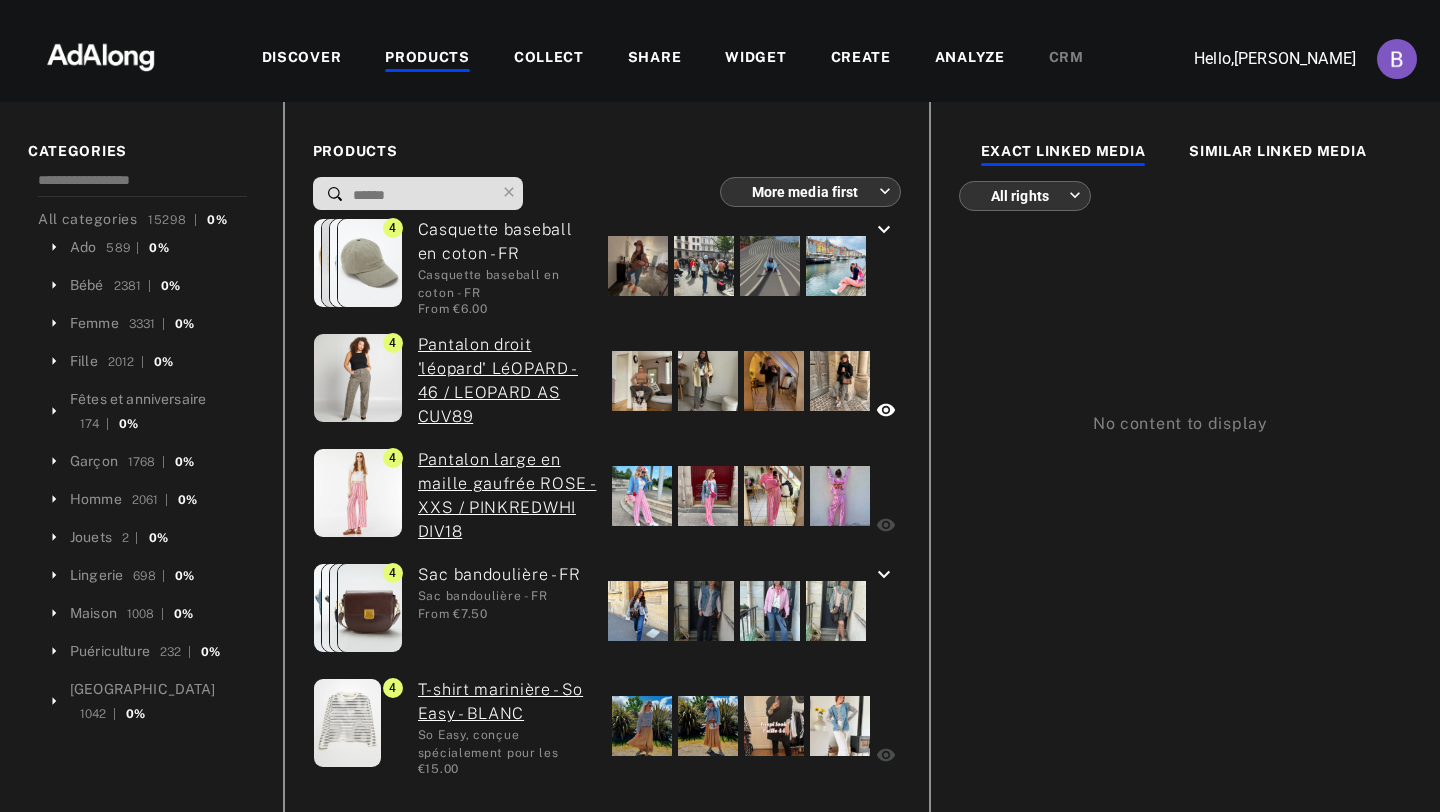 click on "SIMILAR LINKED MEDIA" at bounding box center (1277, 153) 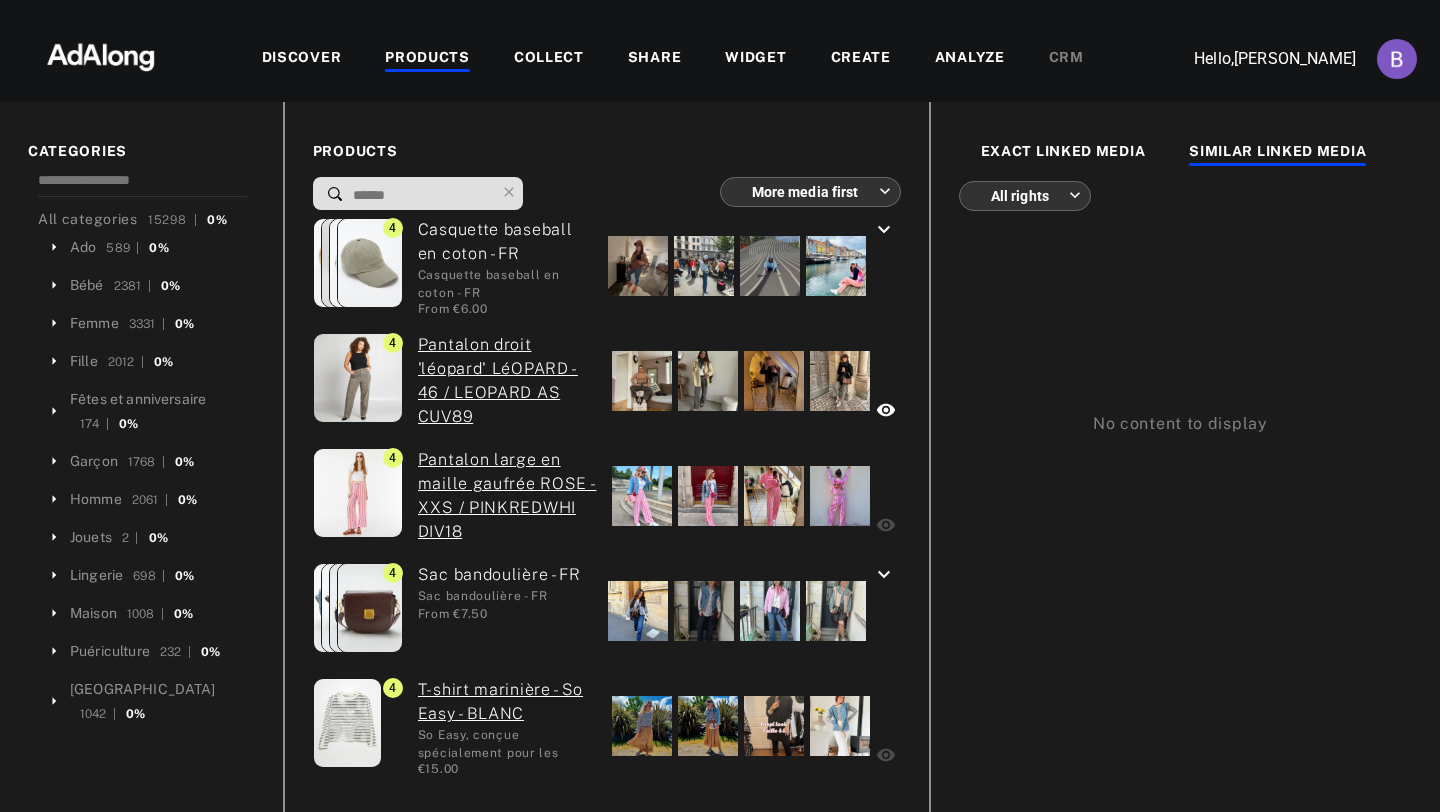 click on "EXACT LINKED MEDIA" at bounding box center (1063, 153) 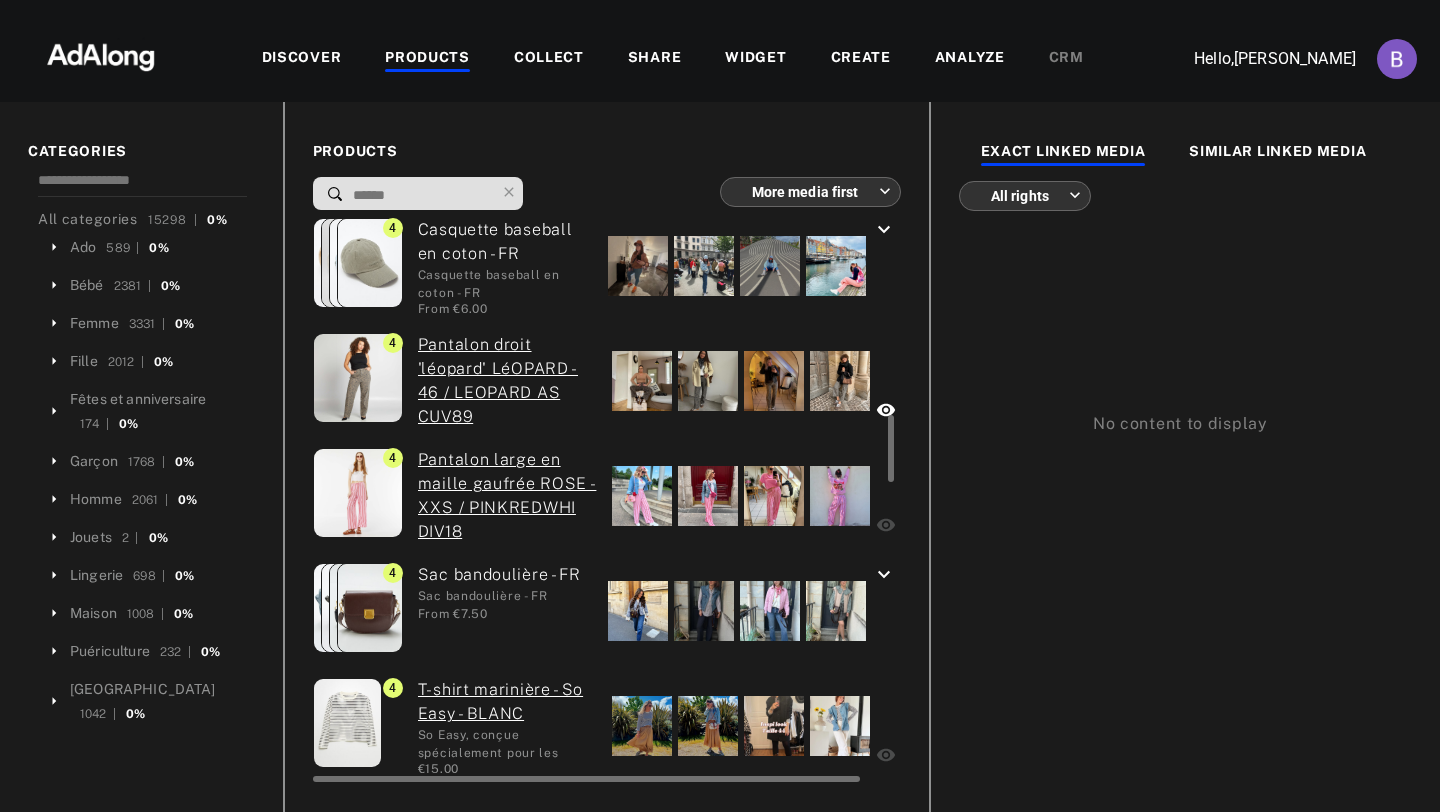 scroll, scrollTop: 1745, scrollLeft: 0, axis: vertical 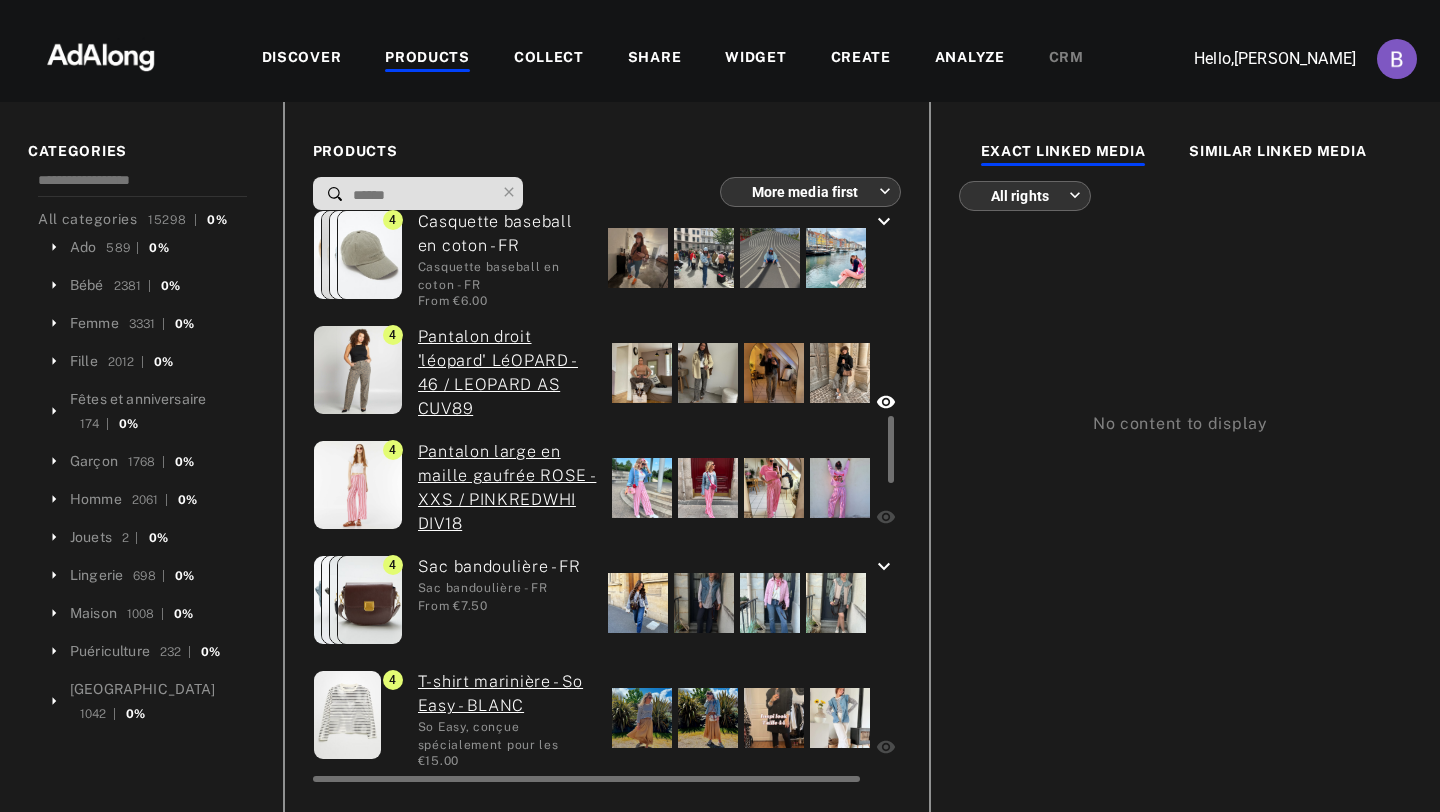 click at bounding box center (642, 488) 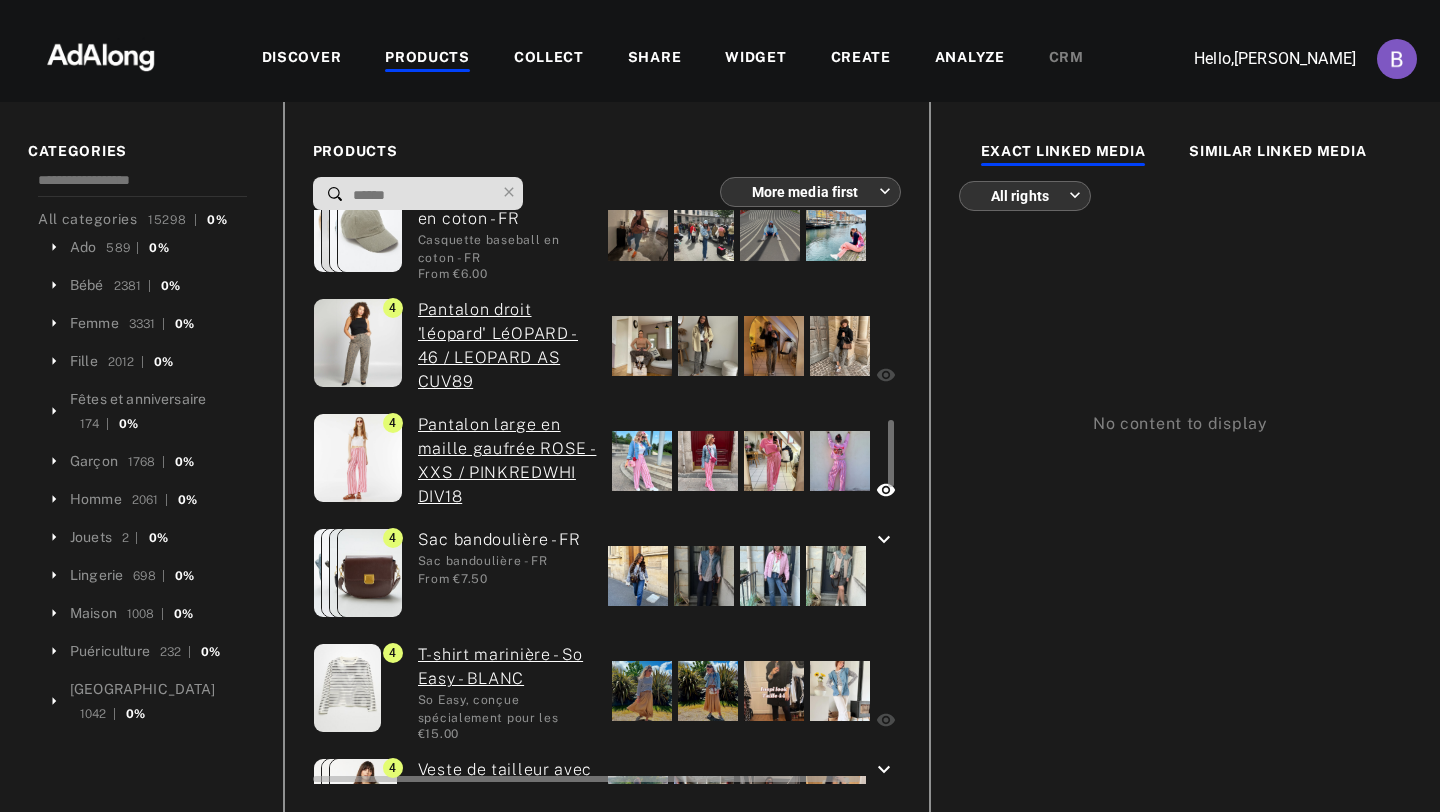 click at bounding box center (638, 576) 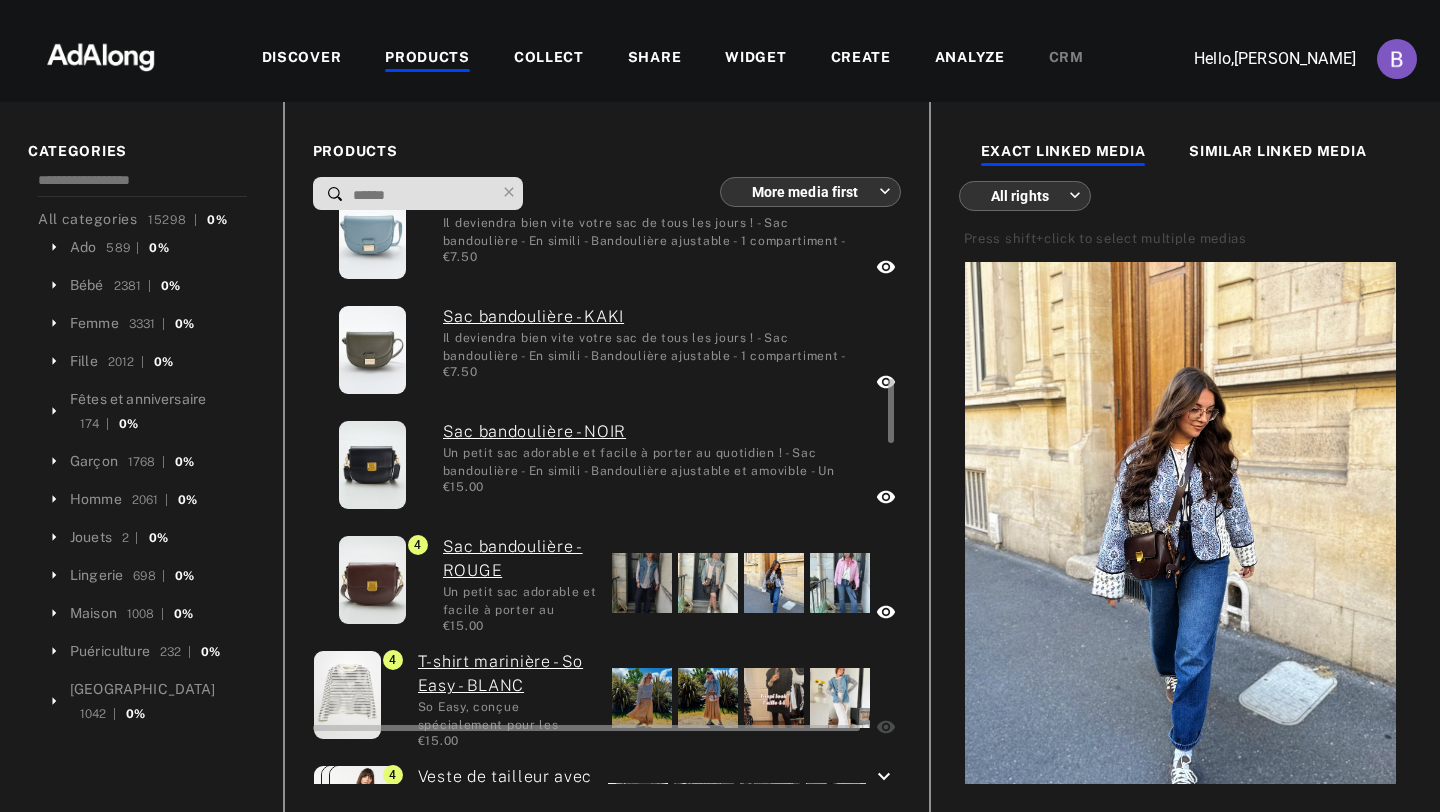 scroll, scrollTop: 1917, scrollLeft: 0, axis: vertical 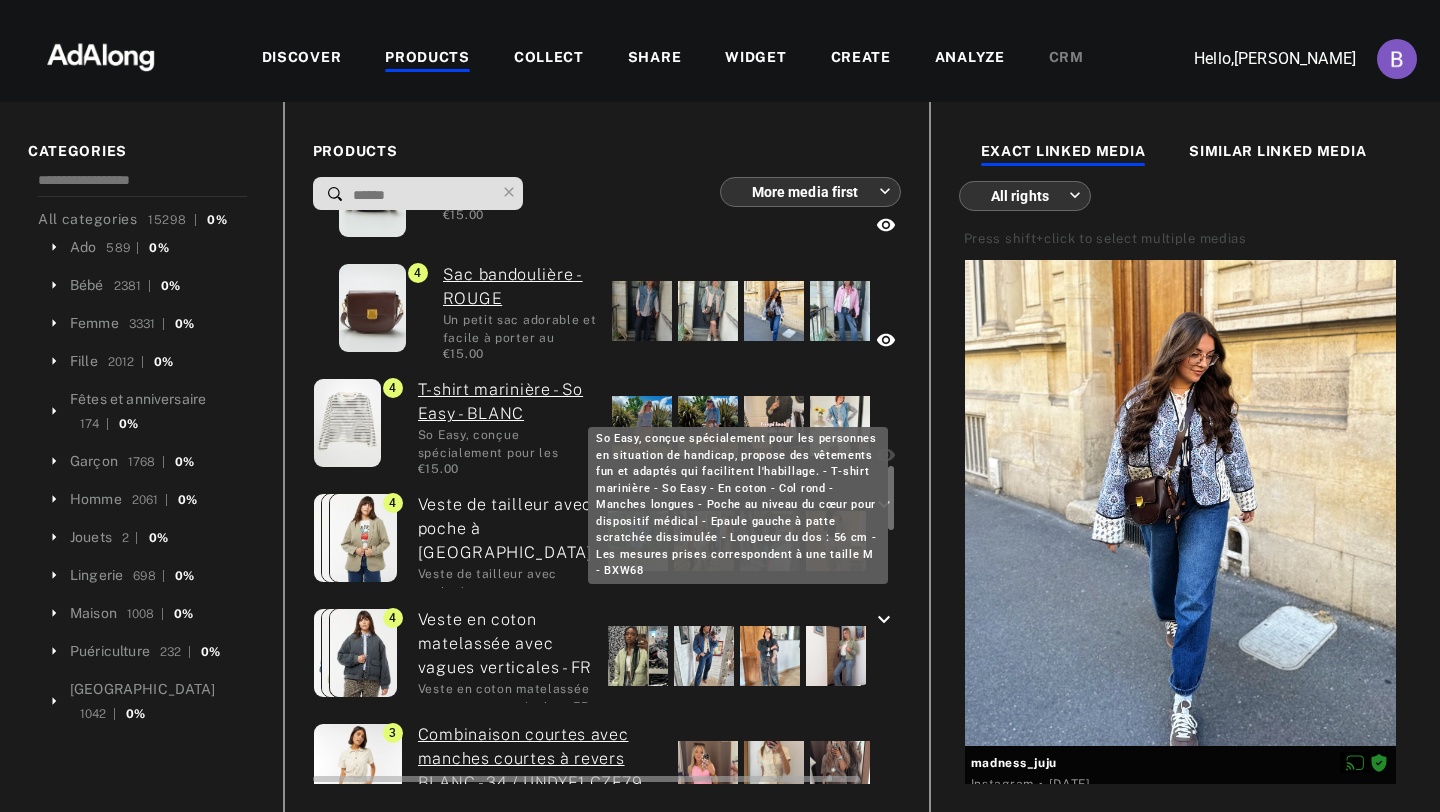 click on "So Easy, conçue spécialement pour les personnes en situation de handicap, propose des vêtements fun et adaptés qui facilitent l'habillage.
- T-shirt marinière - So Easy
- En coton
- Col rond
- Manches longues
- Poche au niveau du cœur pour dispositif médical
- Epaule gauche à patte scratchée dissimulée
- Longueur du dos : 56 cm
- Les mesures prises correspondent à une taille M - BXW68" at bounding box center [507, 443] 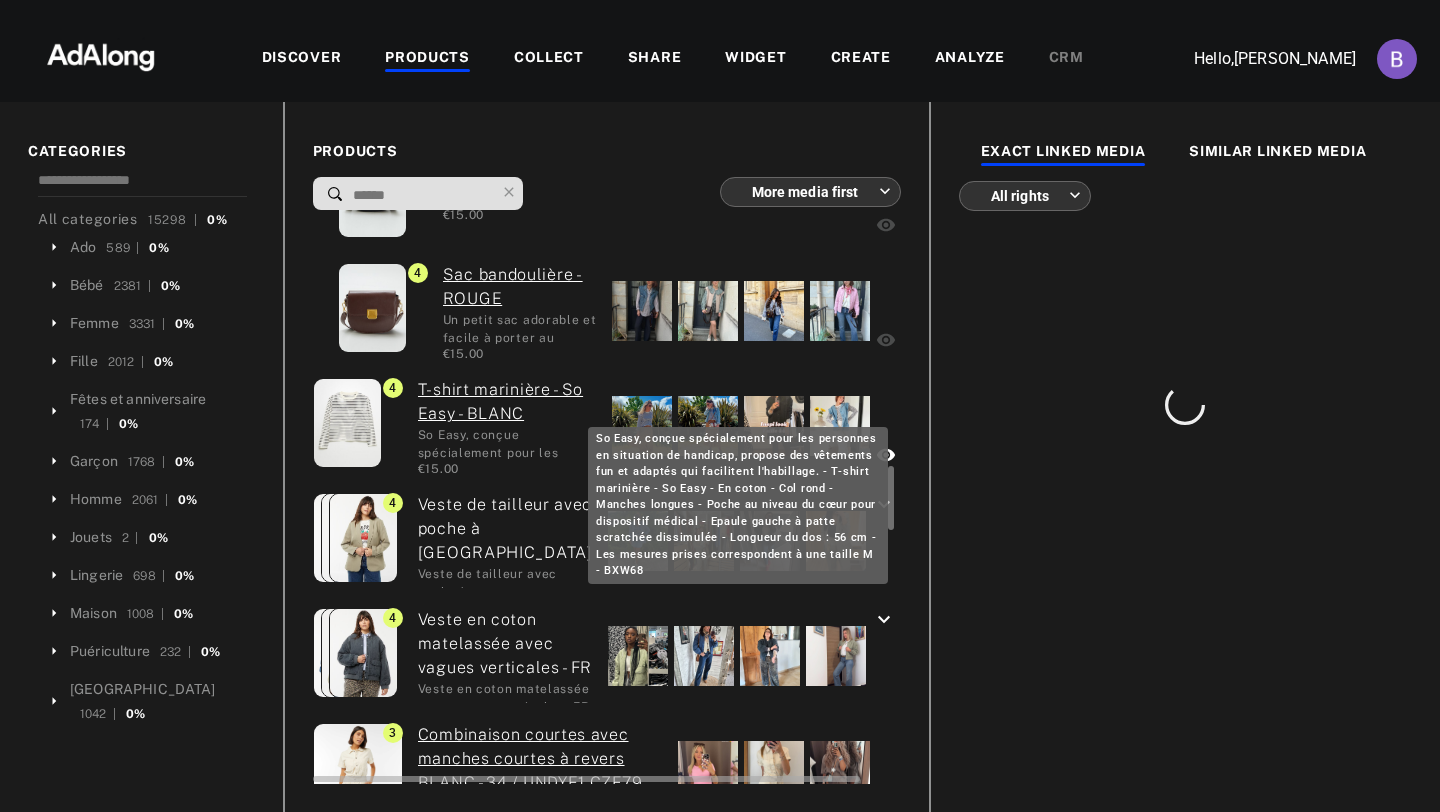 scroll, scrollTop: 0, scrollLeft: 0, axis: both 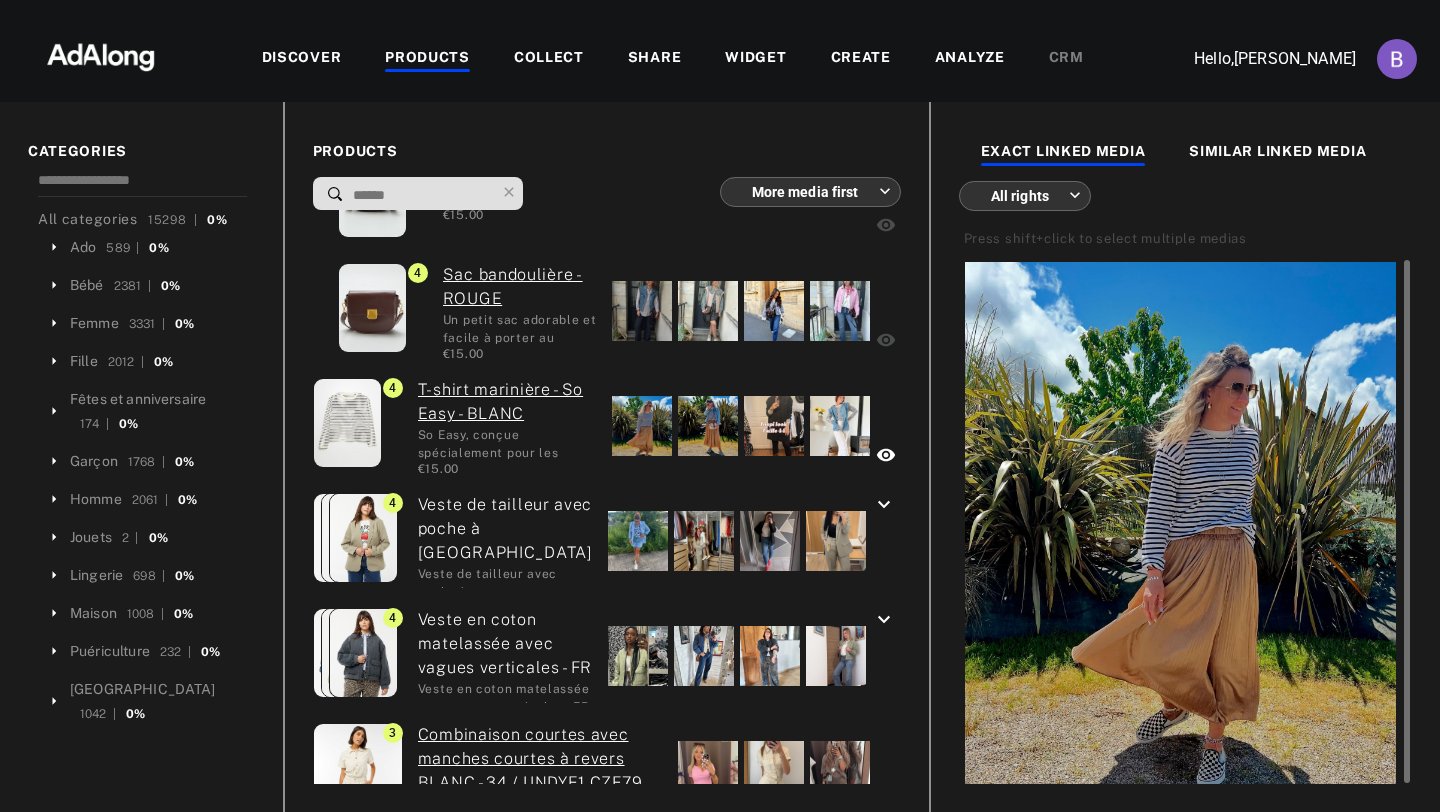 click at bounding box center [1180, 531] 